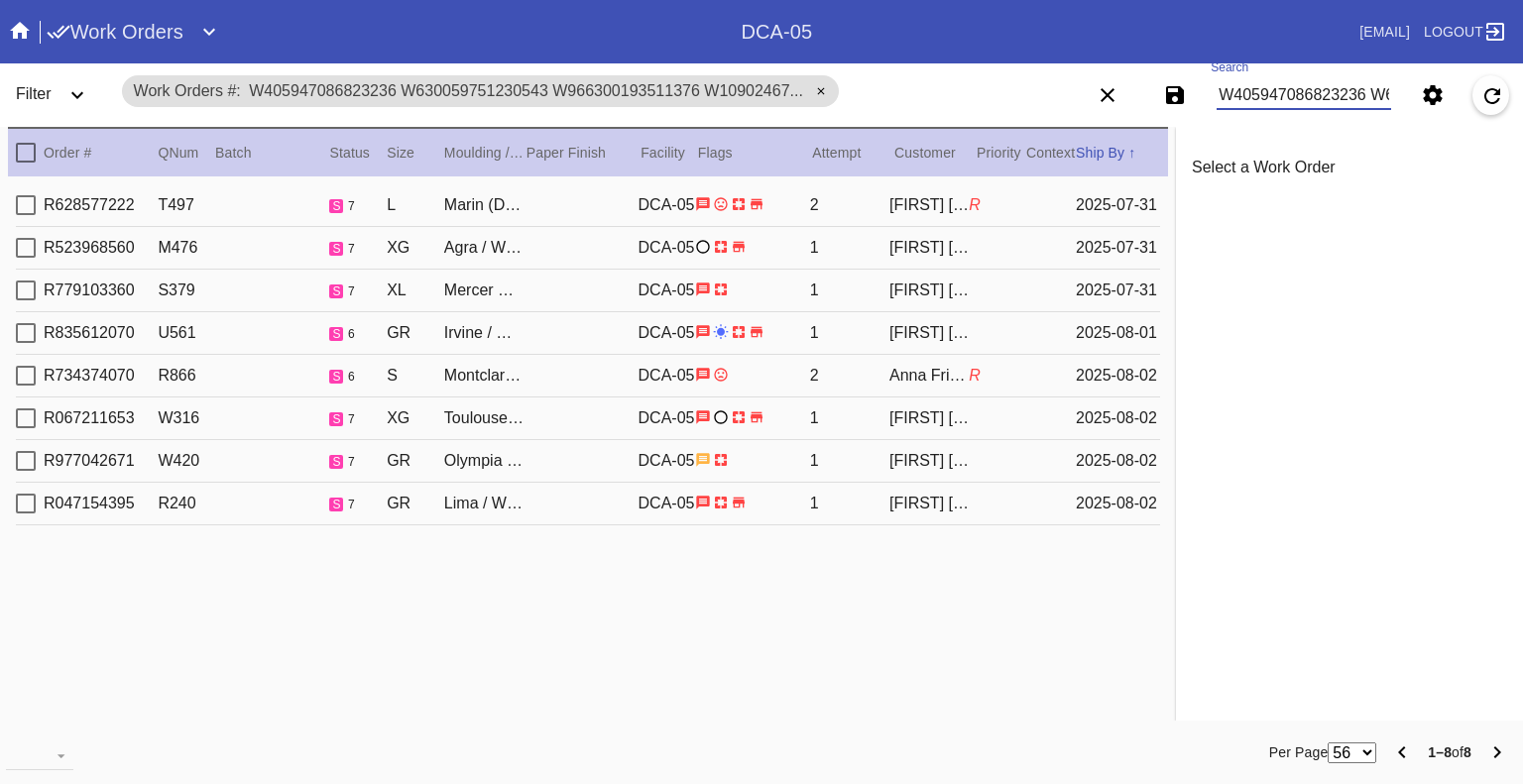 scroll, scrollTop: 0, scrollLeft: 0, axis: both 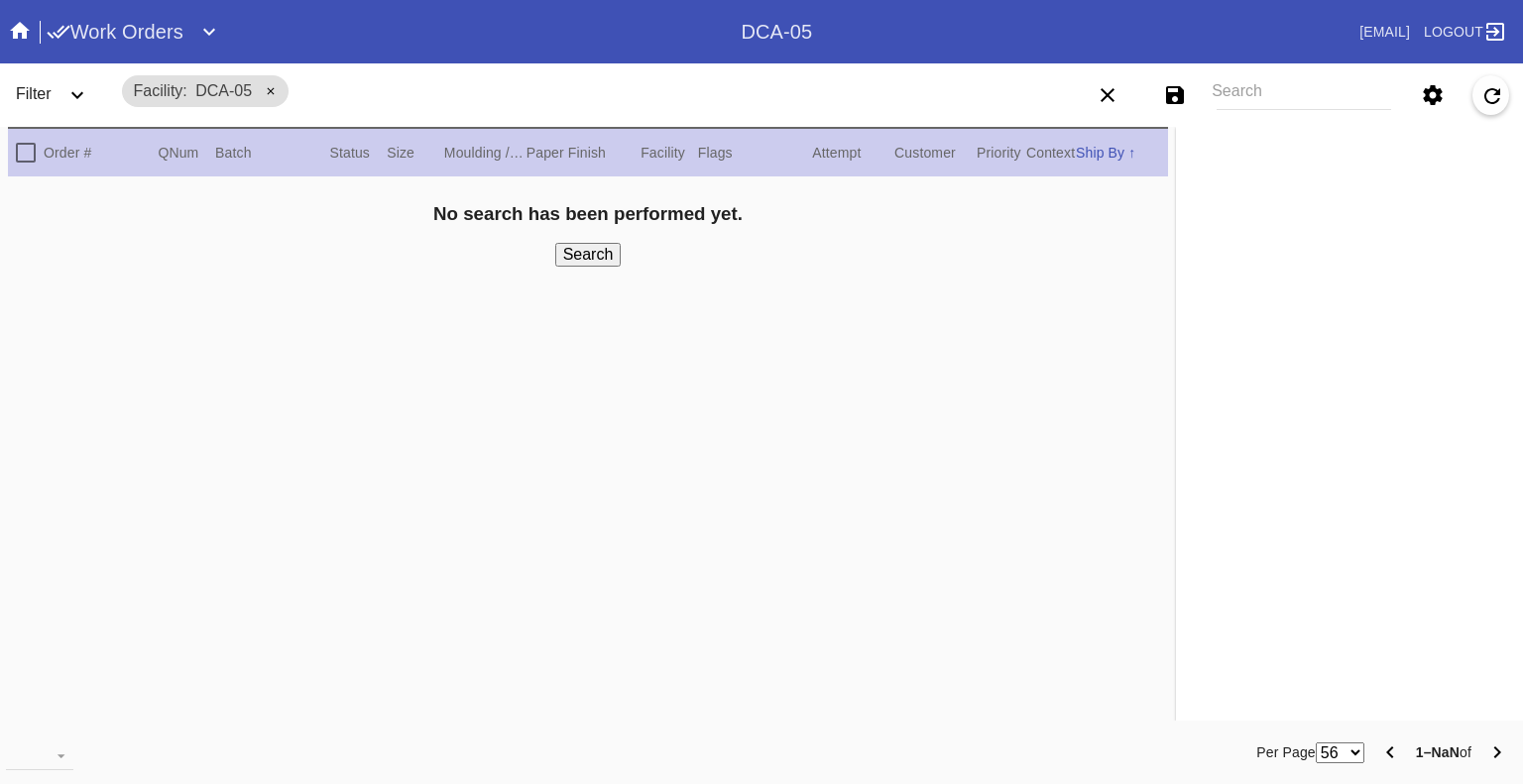click 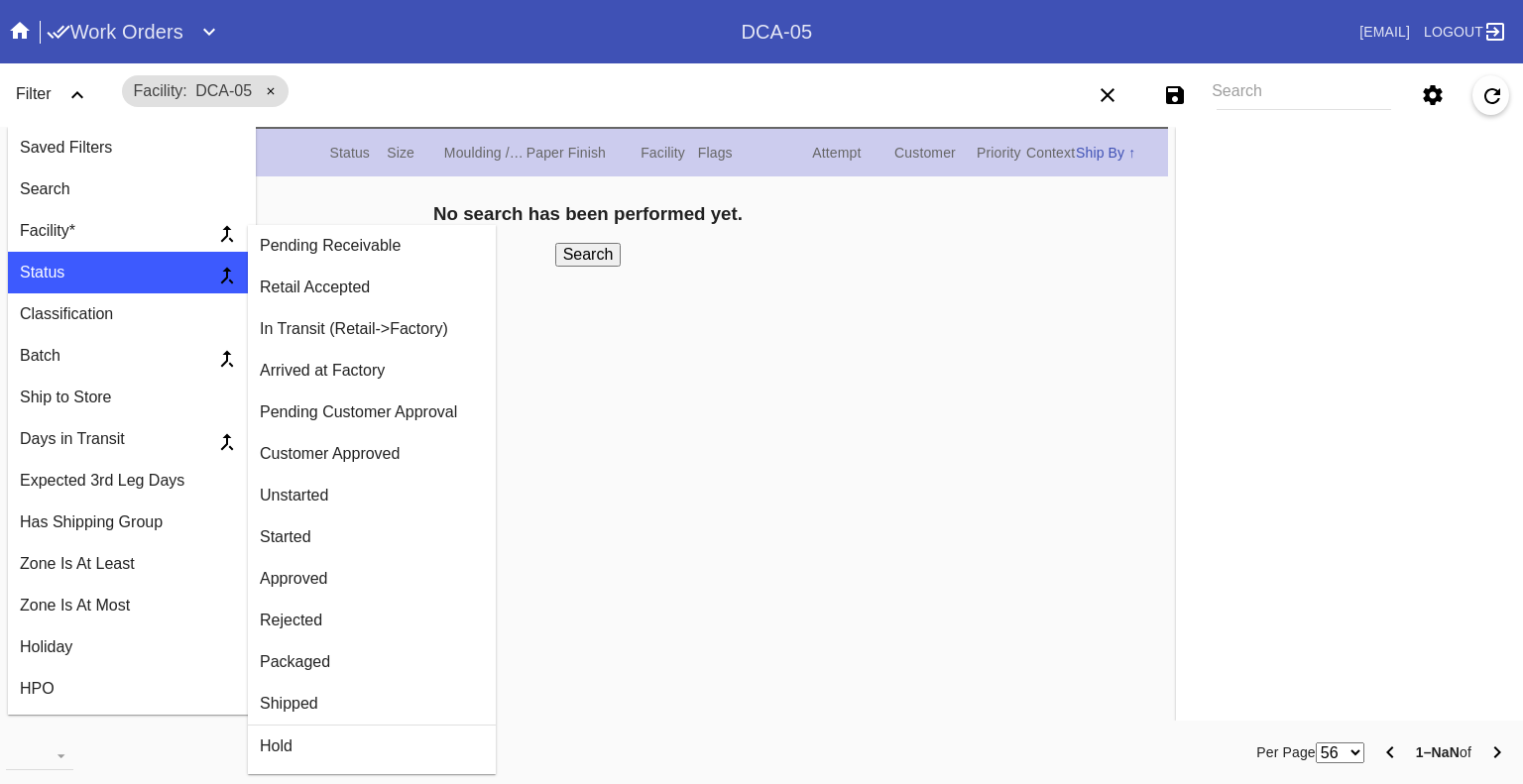 click on "Arrived at Factory" at bounding box center (372, 371) 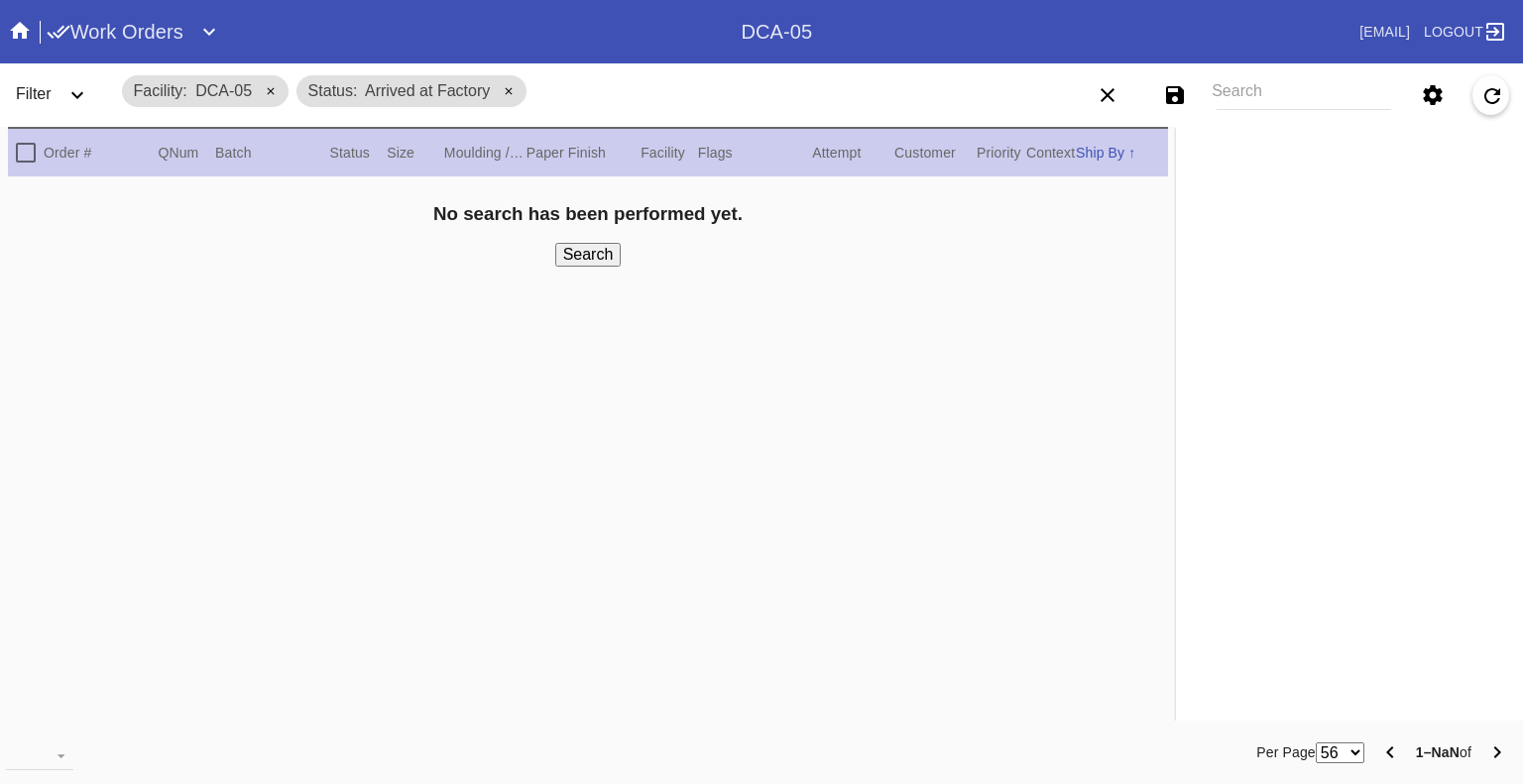 click at bounding box center (77, 95) 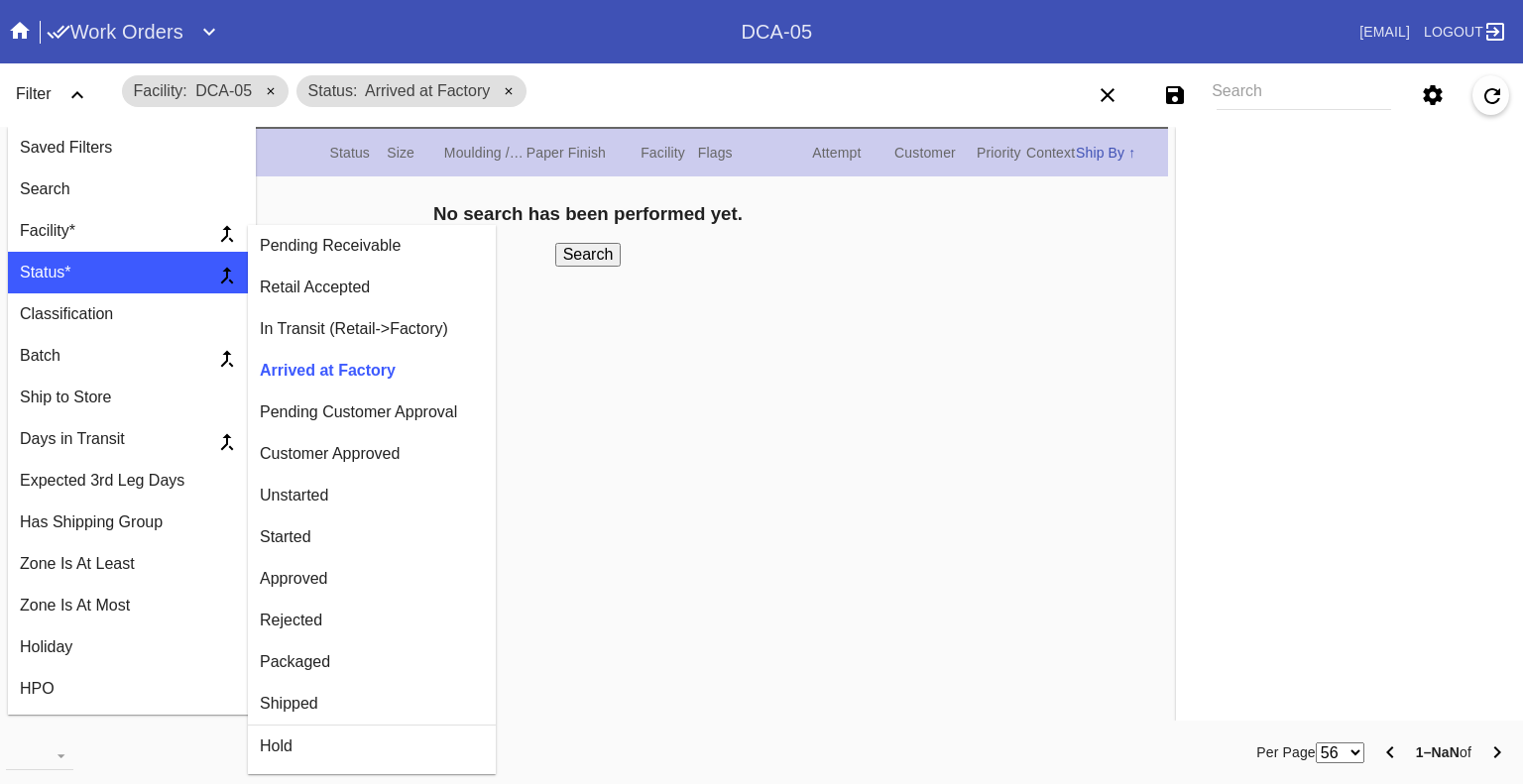 click on "Customer Approved" at bounding box center (372, 454) 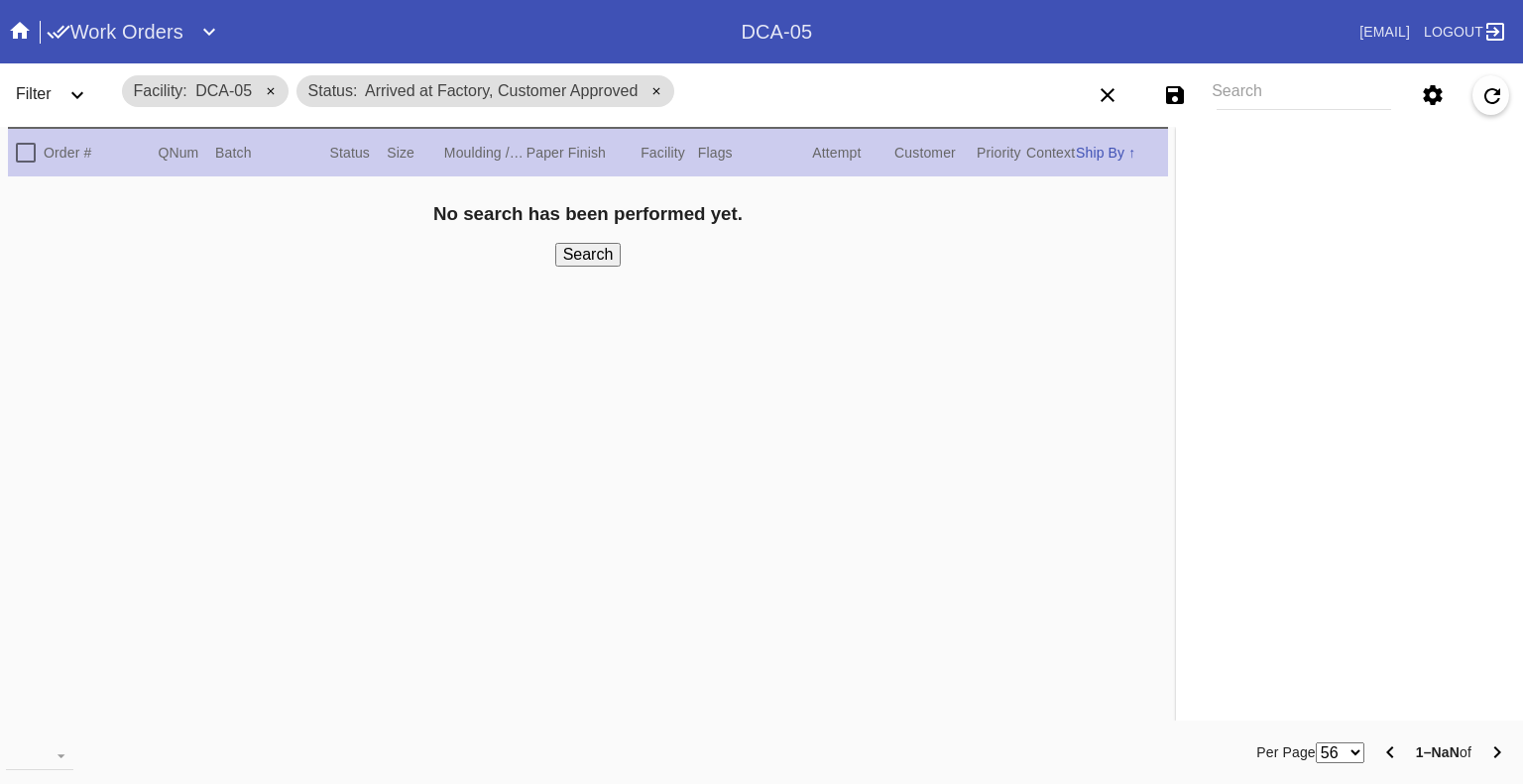 click on "Filter" at bounding box center [34, 93] 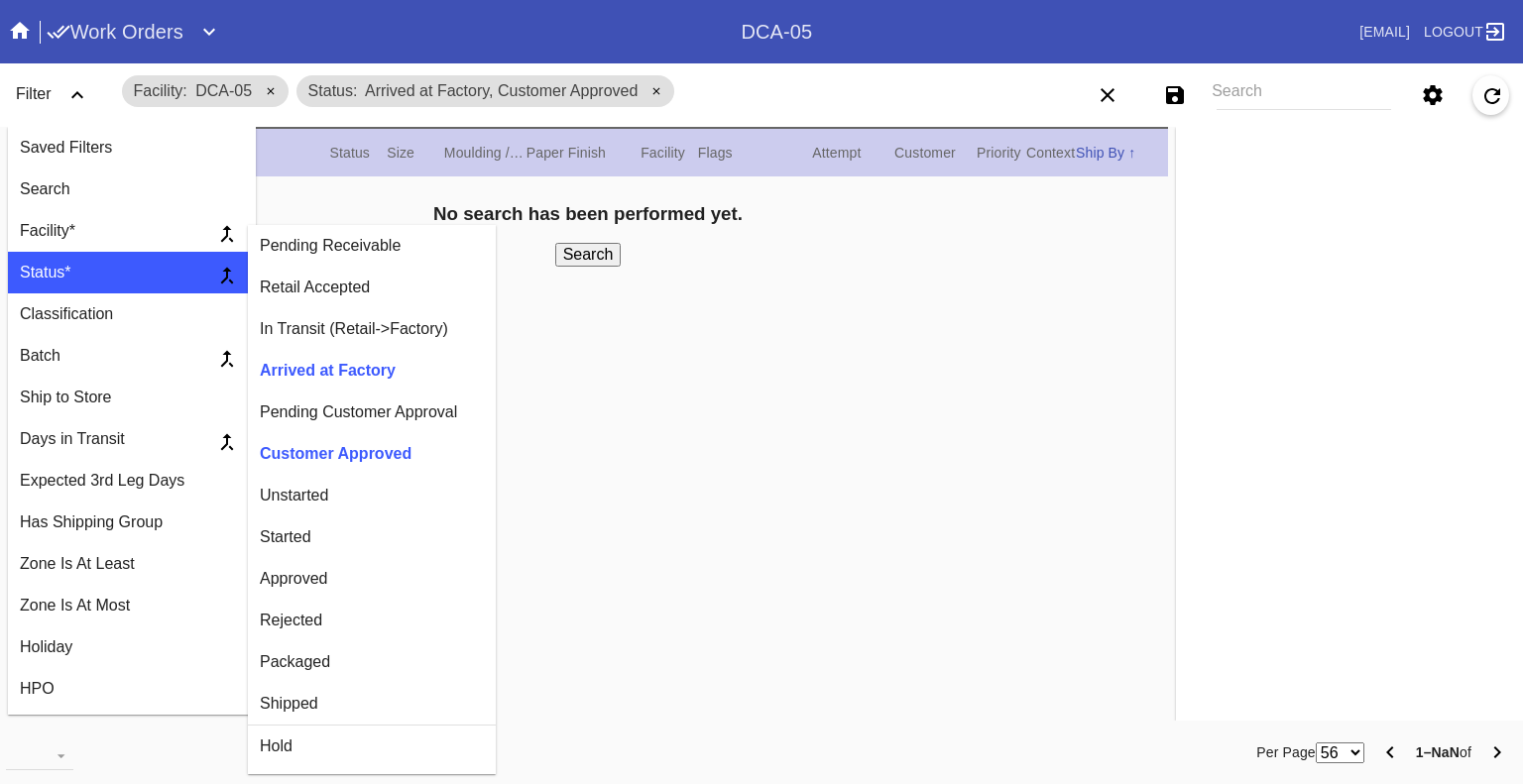 click on "Unstarted" at bounding box center [372, 496] 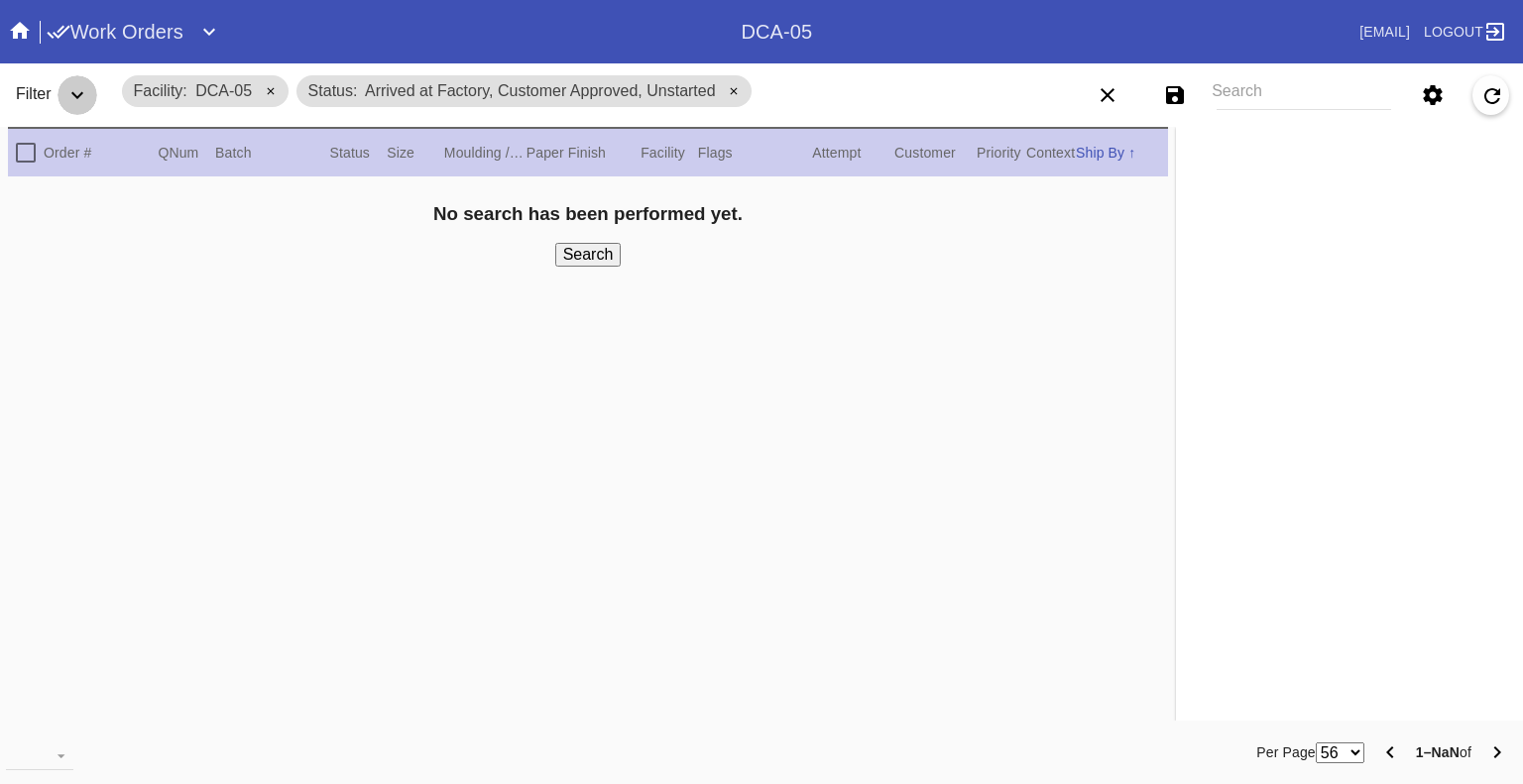click 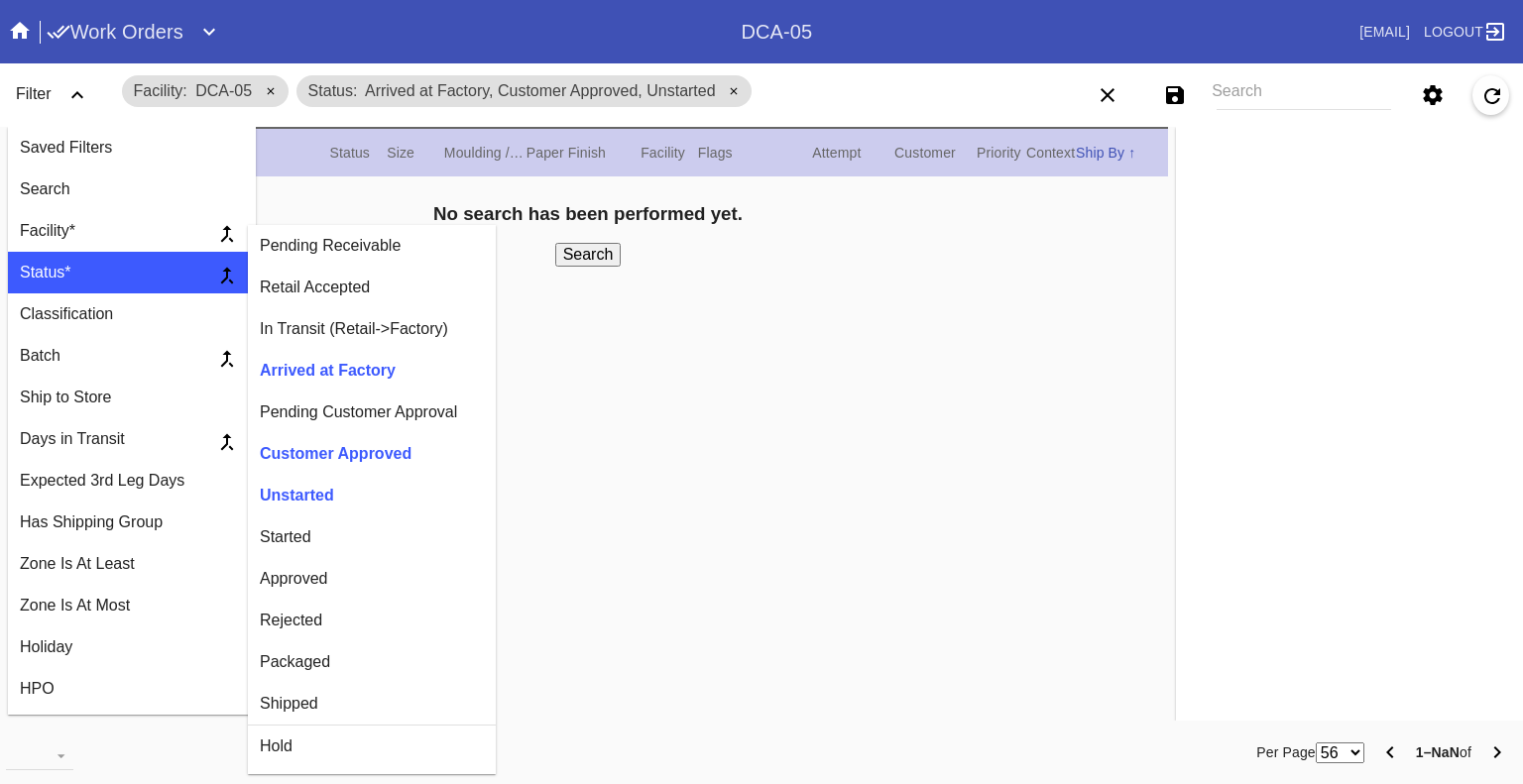 click on "Started" at bounding box center [372, 537] 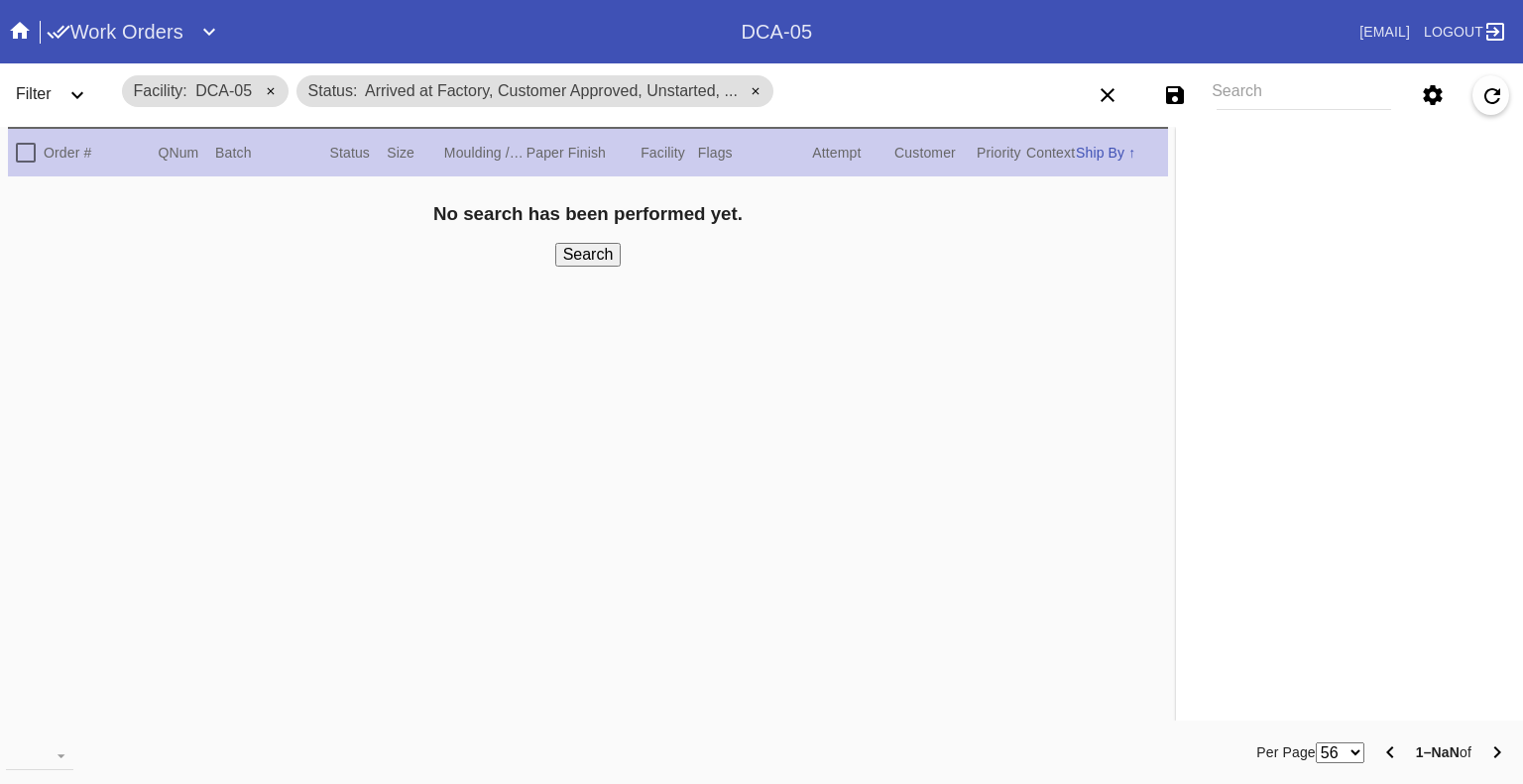 click at bounding box center (77, 95) 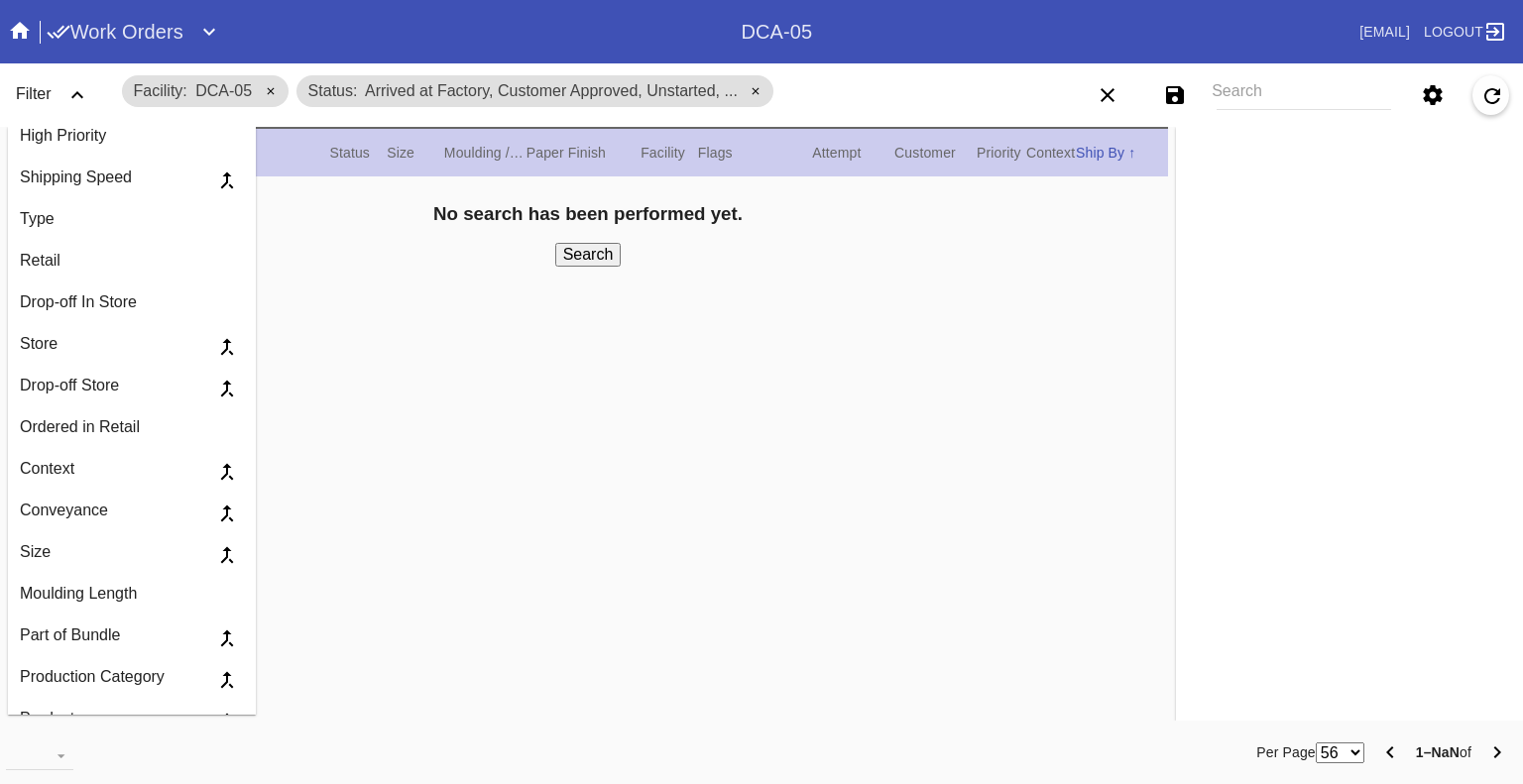 scroll, scrollTop: 1189, scrollLeft: 0, axis: vertical 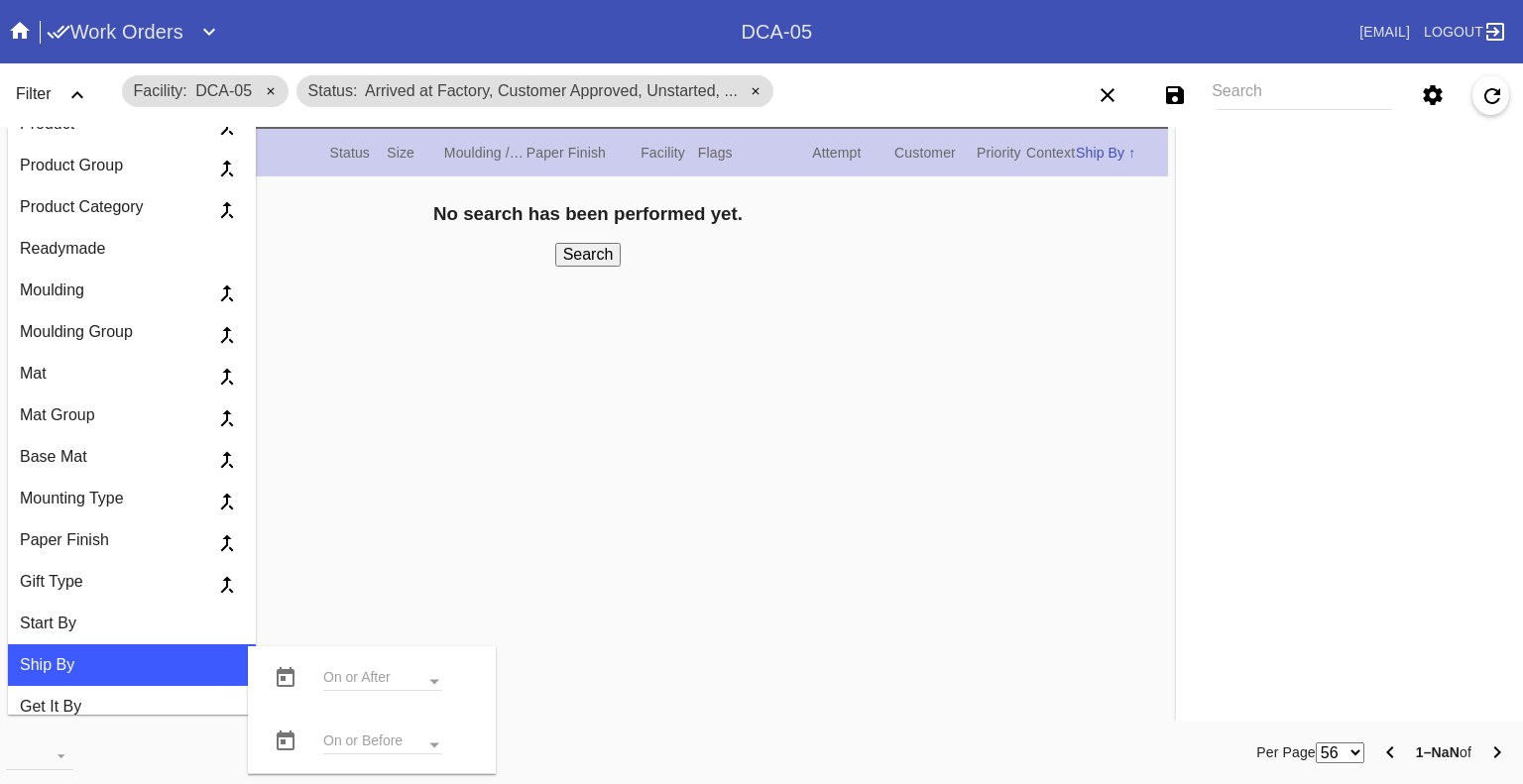 click at bounding box center [286, 741] 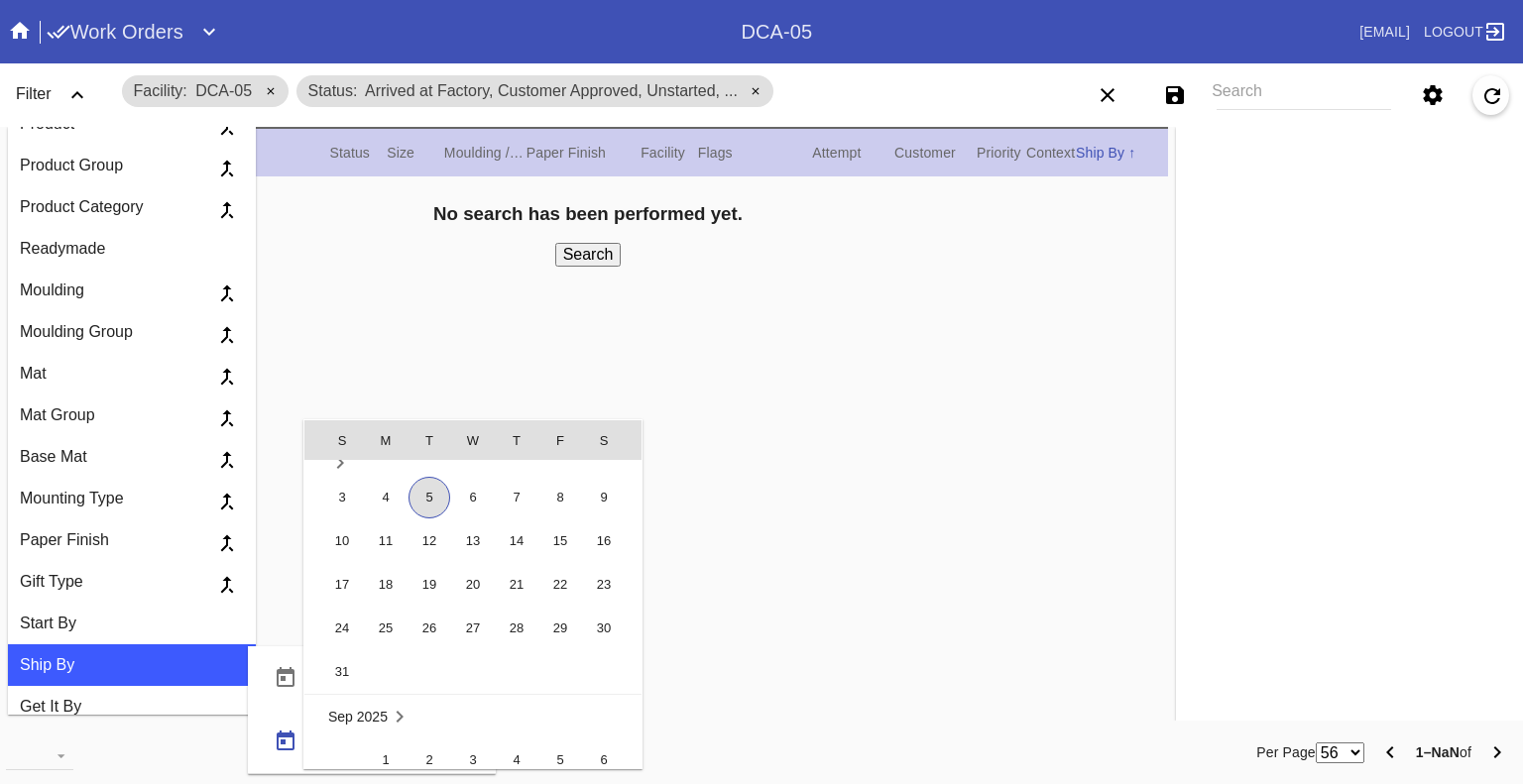 scroll, scrollTop: 458788, scrollLeft: 0, axis: vertical 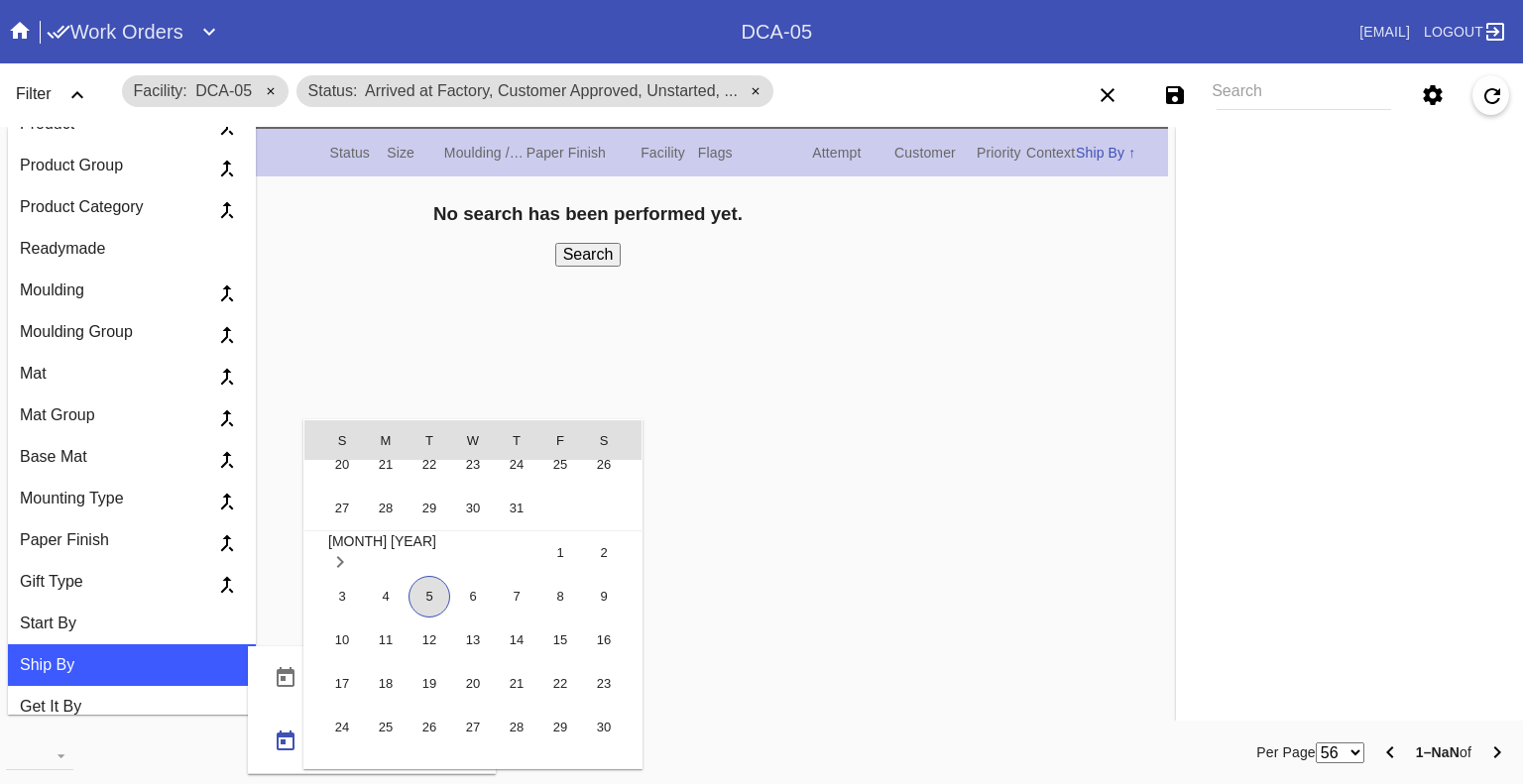 click on "5" at bounding box center [429, 597] 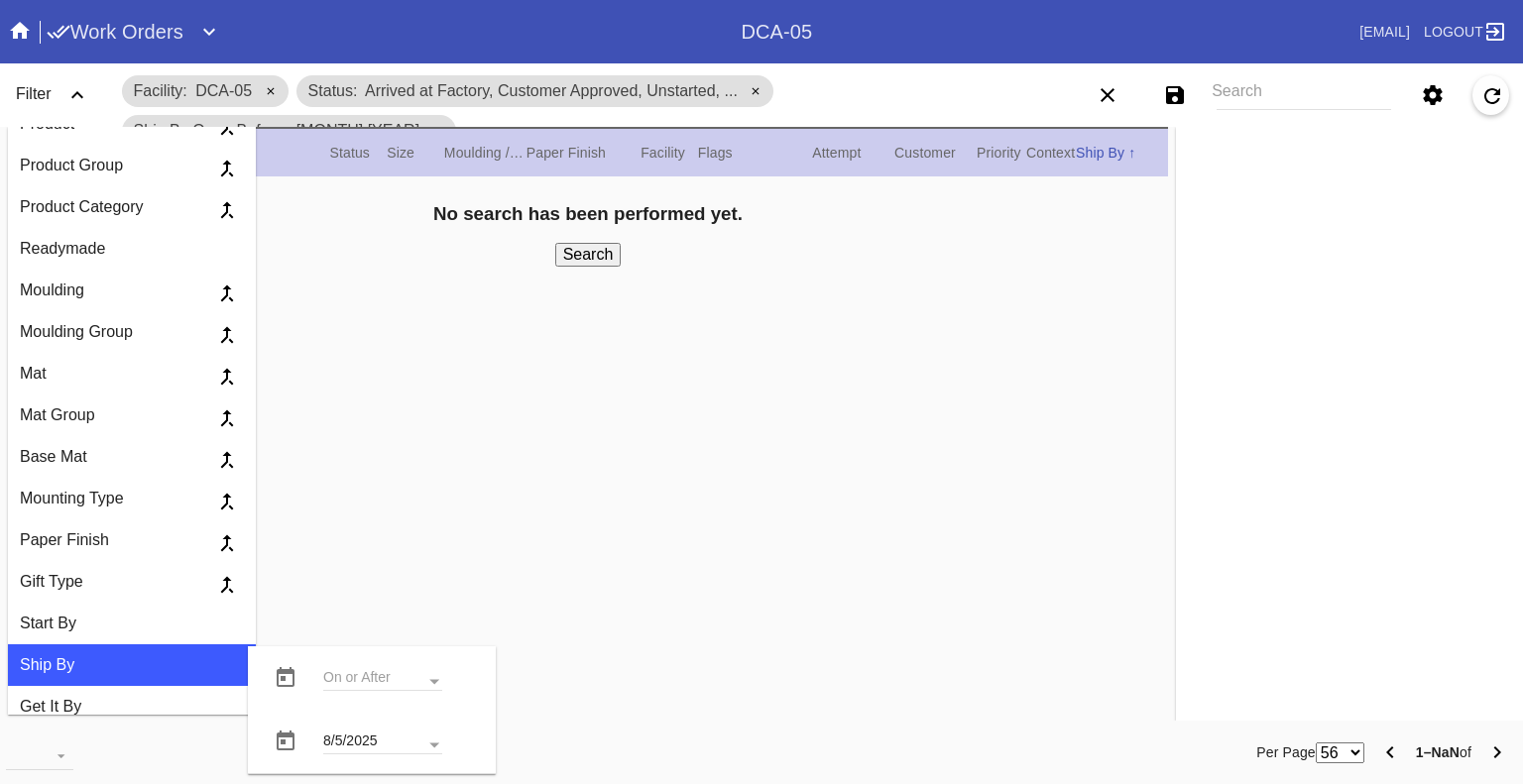 click on "Search" at bounding box center (588, 255) 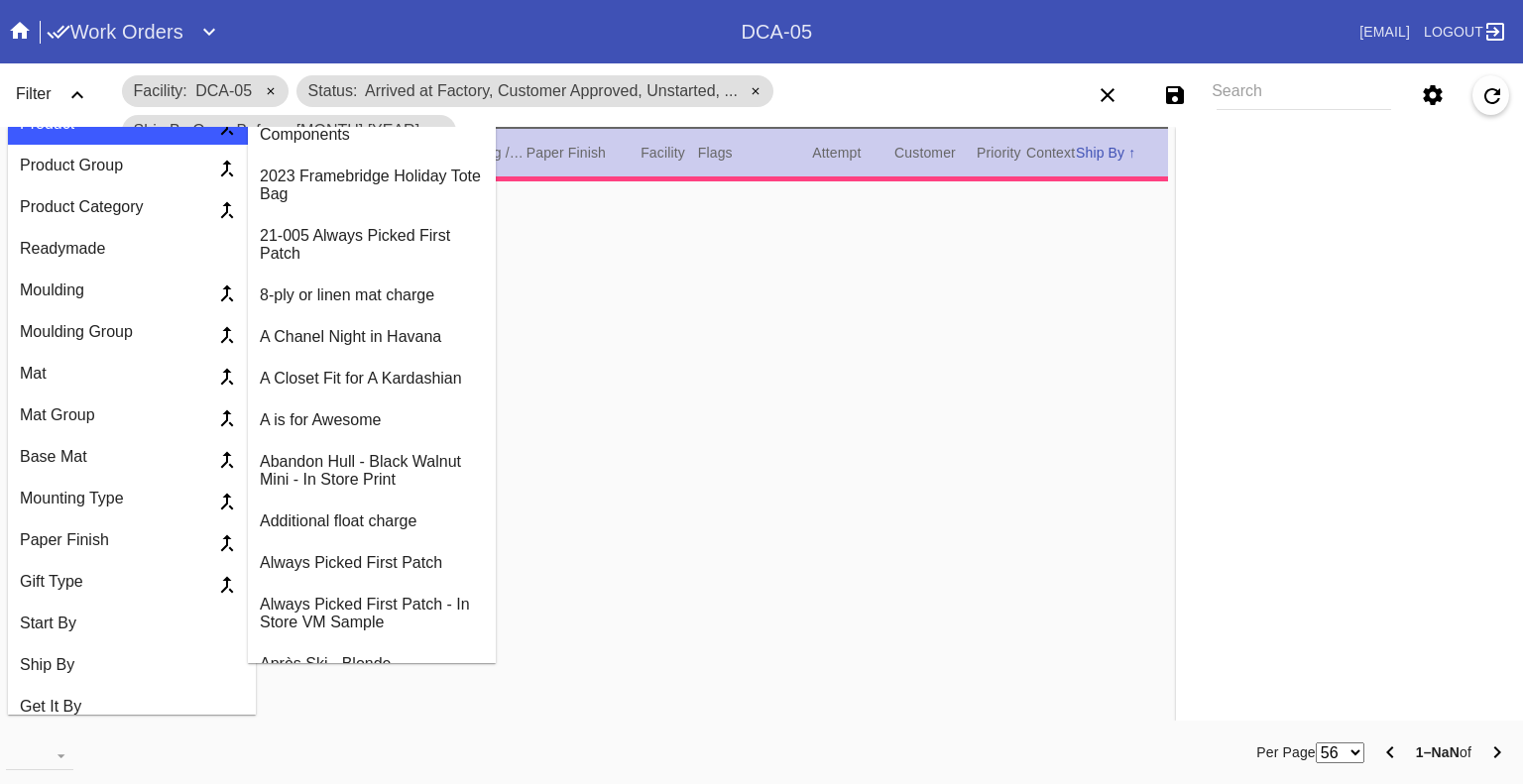 click on "Filter" at bounding box center [59, 95] 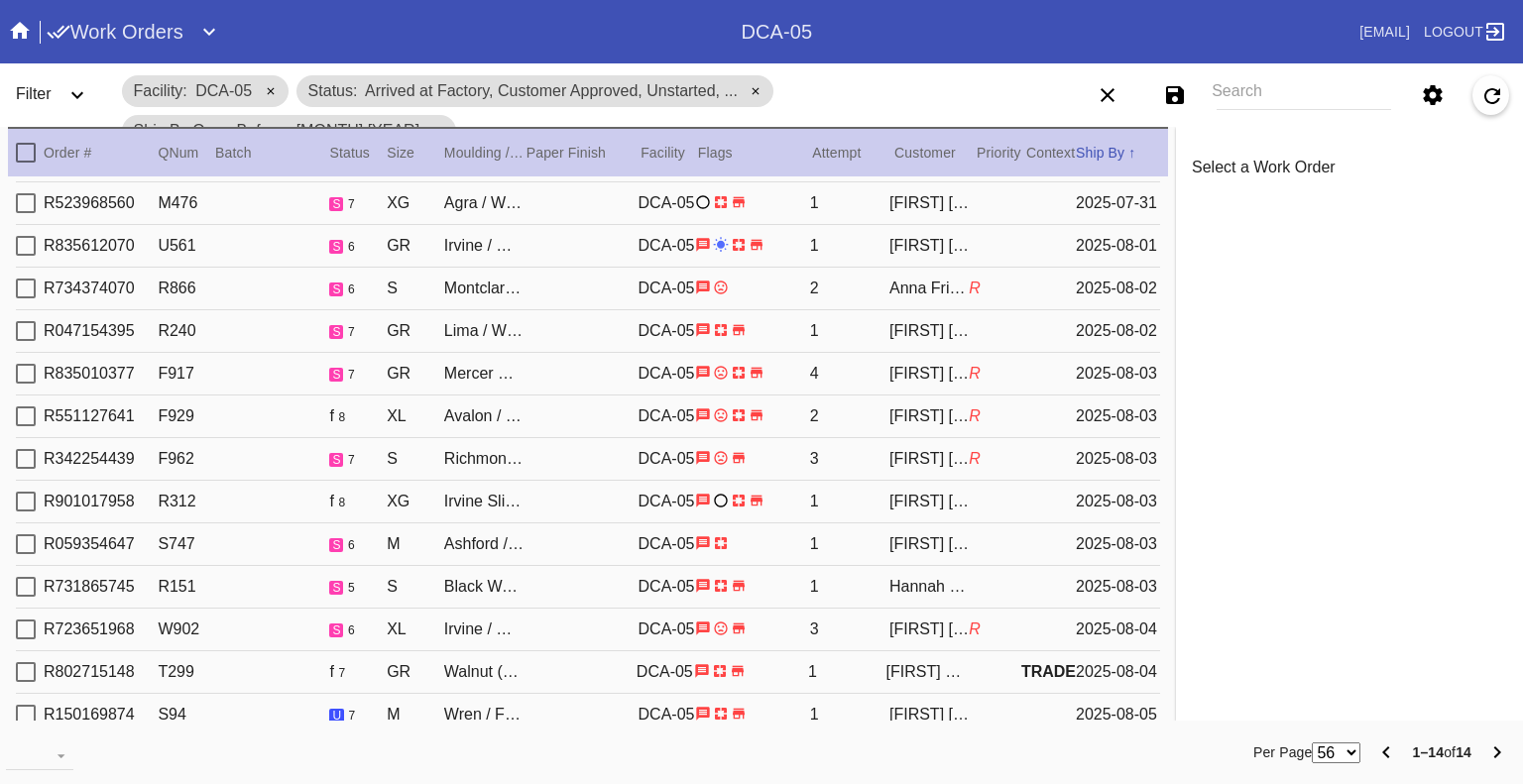 scroll, scrollTop: 64, scrollLeft: 0, axis: vertical 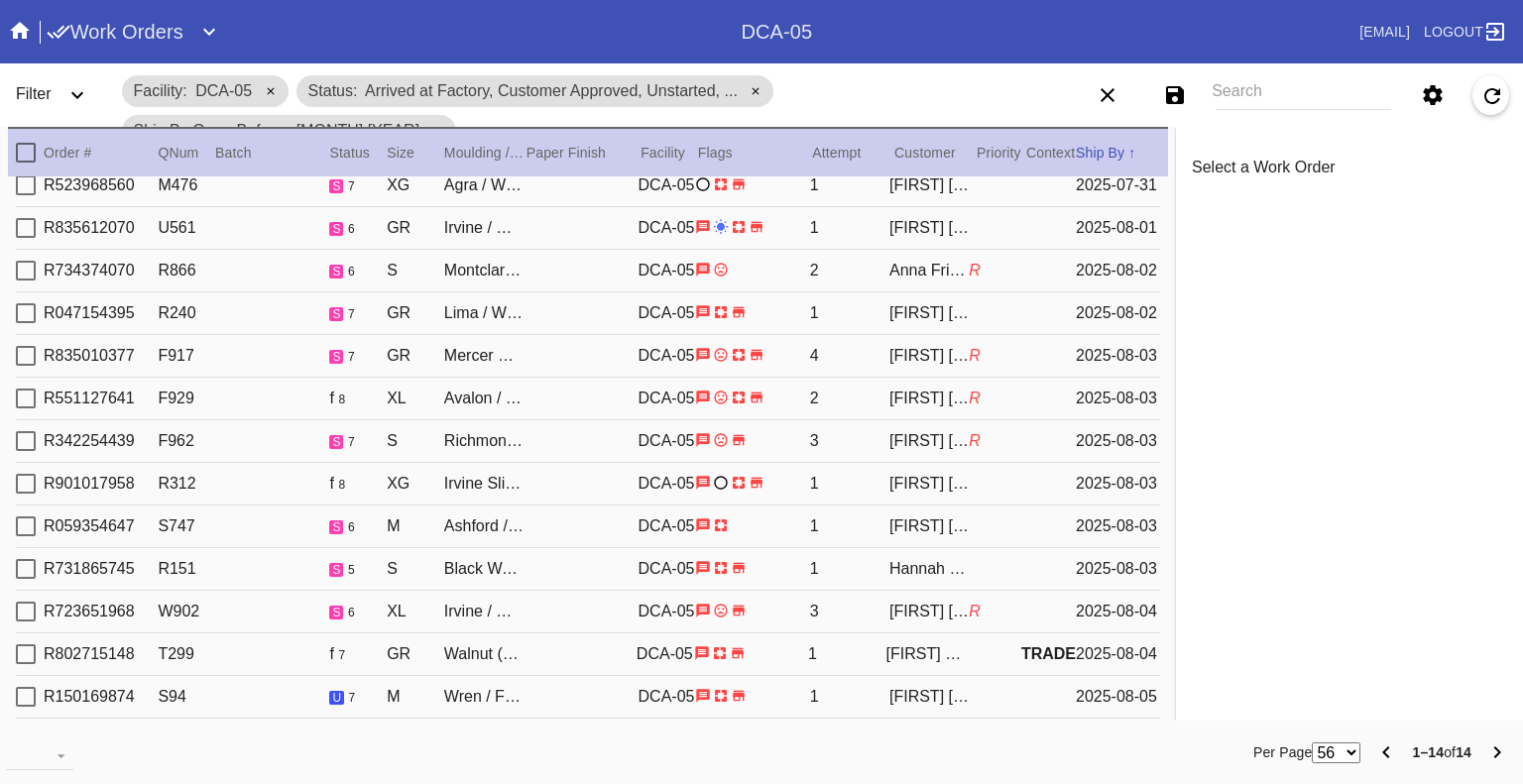 click at bounding box center (26, 153) 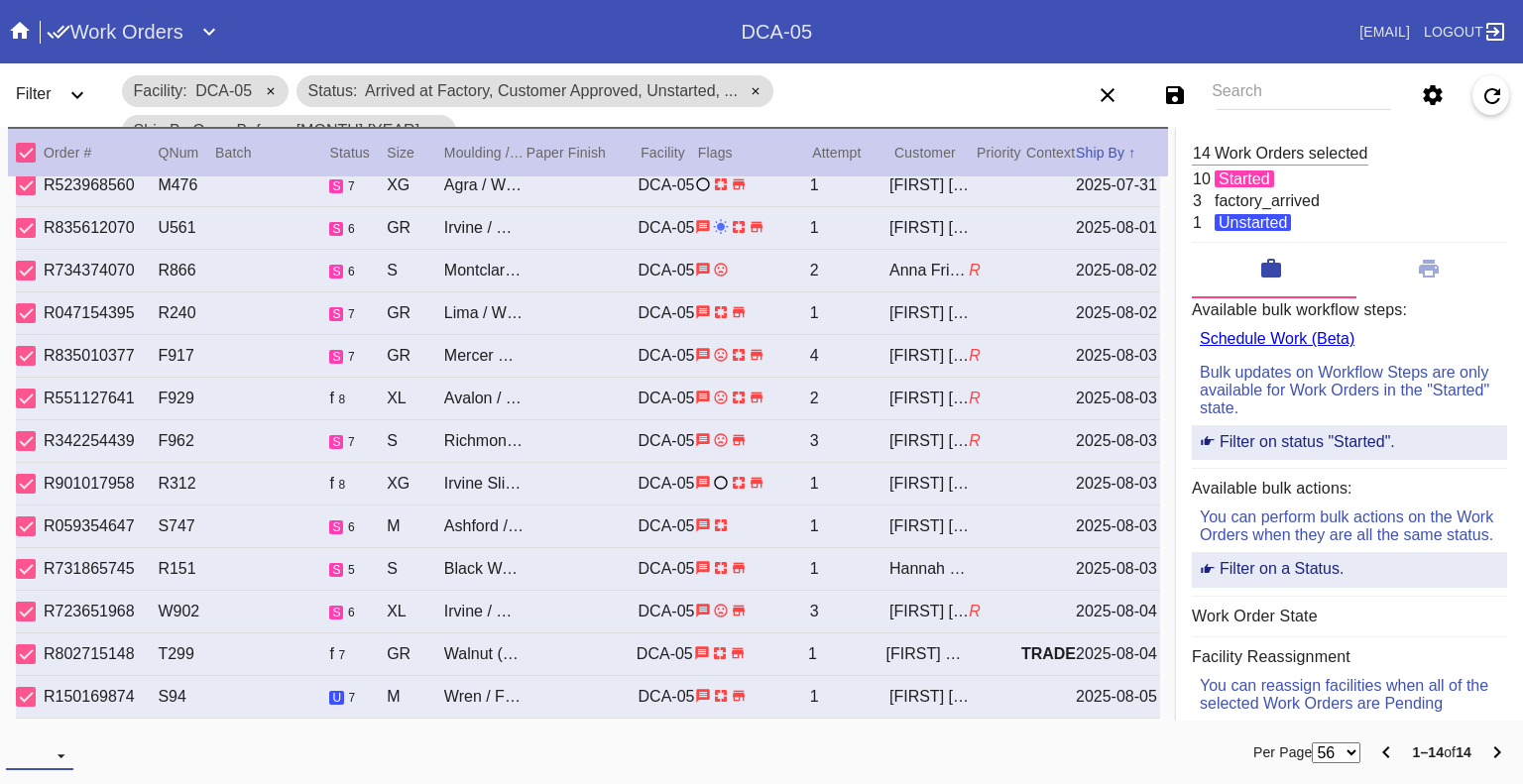 click on "Download... Export Selected Items Print Work Orders Frame Labels Frame Labels v2 Mat Labels Moulding Plate Labels Acrylic Labels Foam Labels Foam Data Story Pockets Mini Story Pockets OMGA Data GUNNAR Data FastCAM Data" at bounding box center (40, 755) 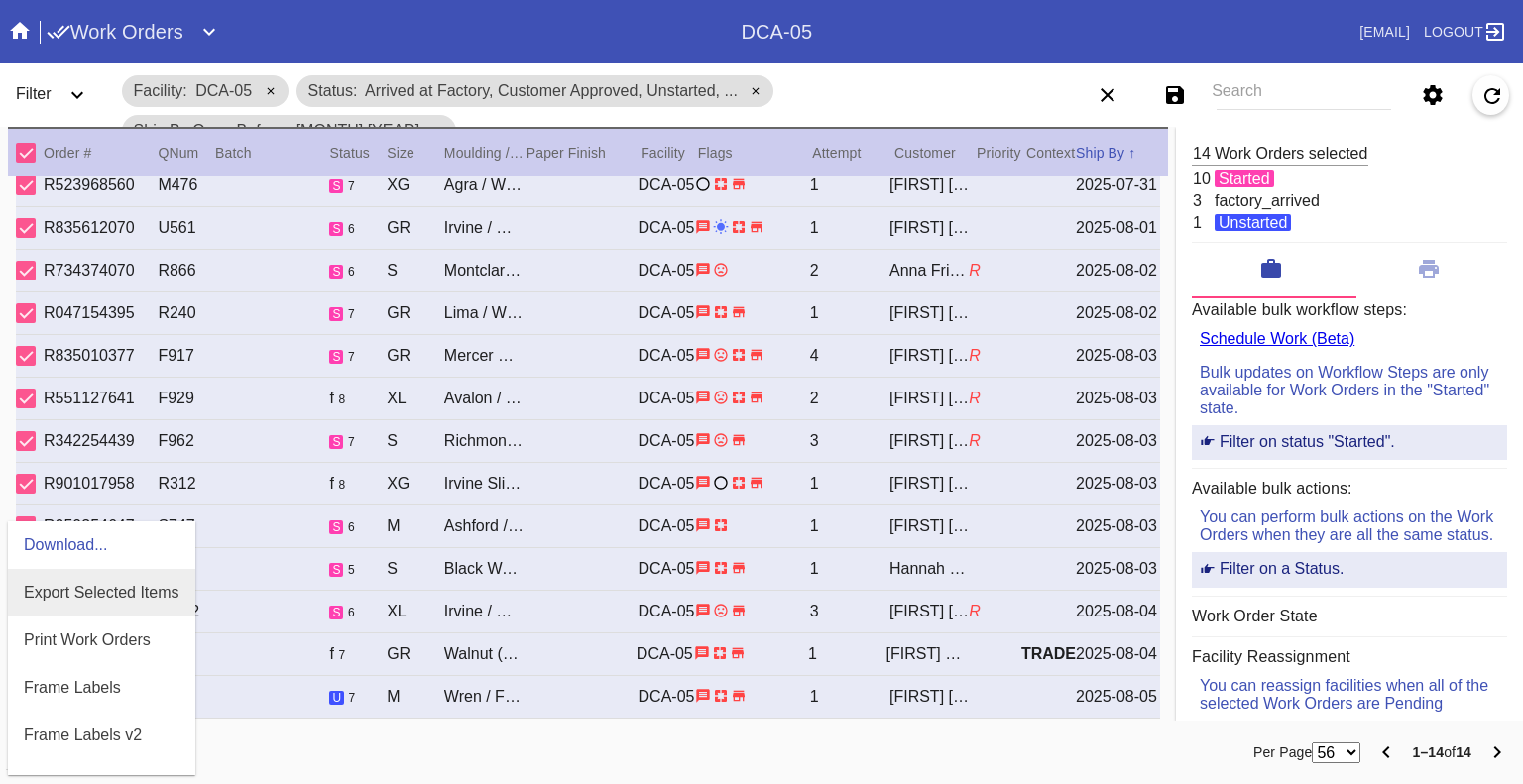 click on "Export Selected Items" at bounding box center [101, 592] 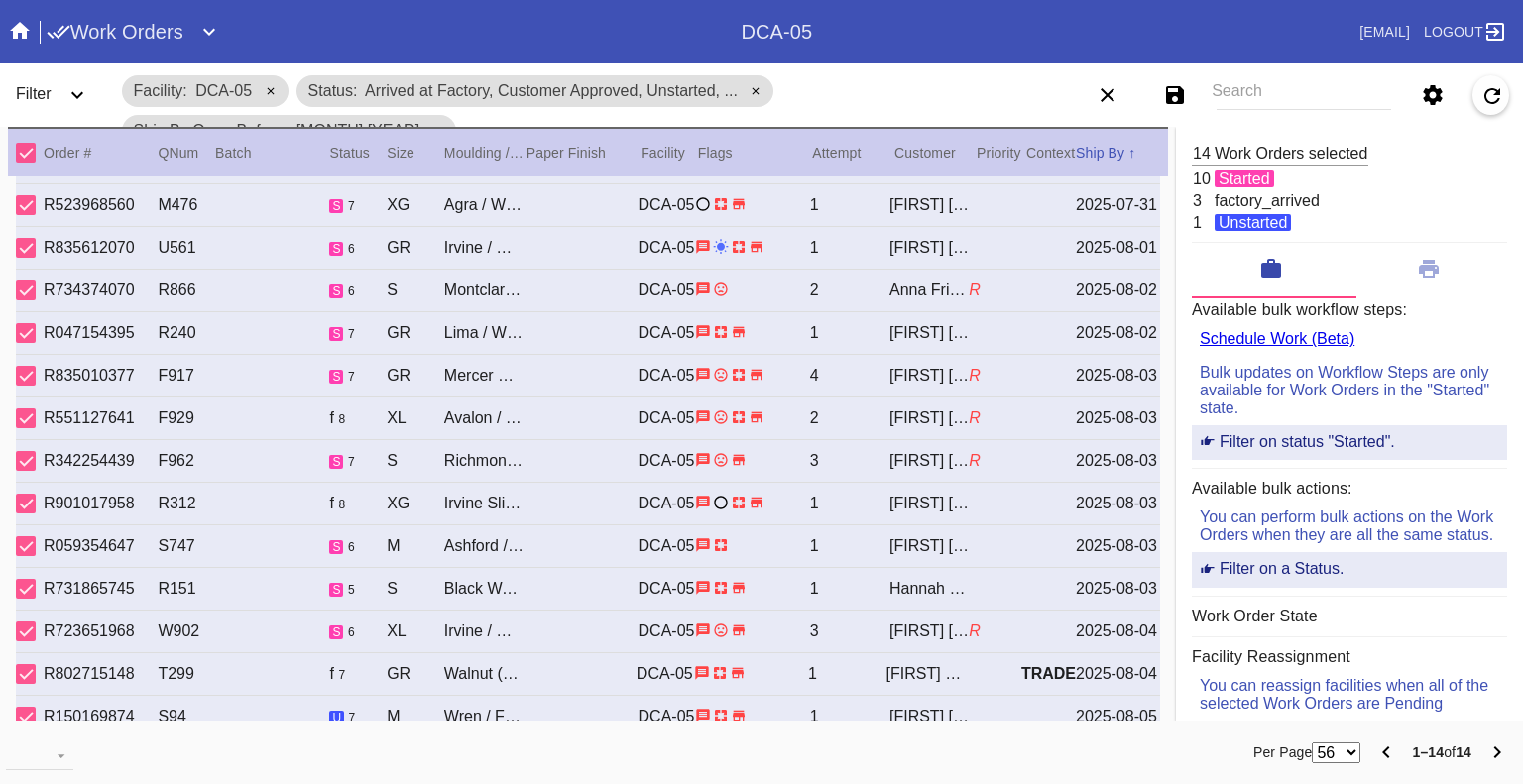 scroll, scrollTop: 64, scrollLeft: 0, axis: vertical 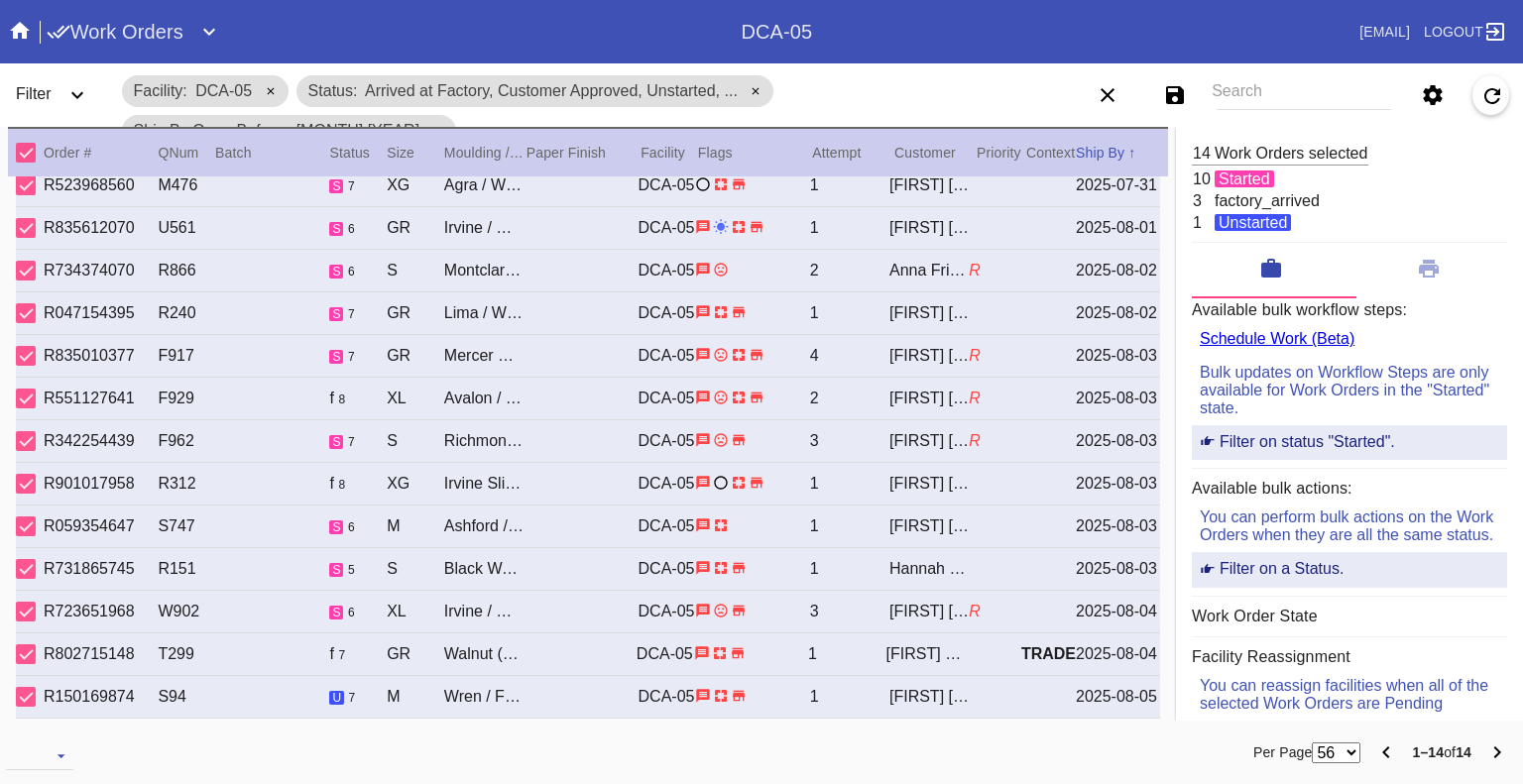 click on "Search" at bounding box center (1304, 95) 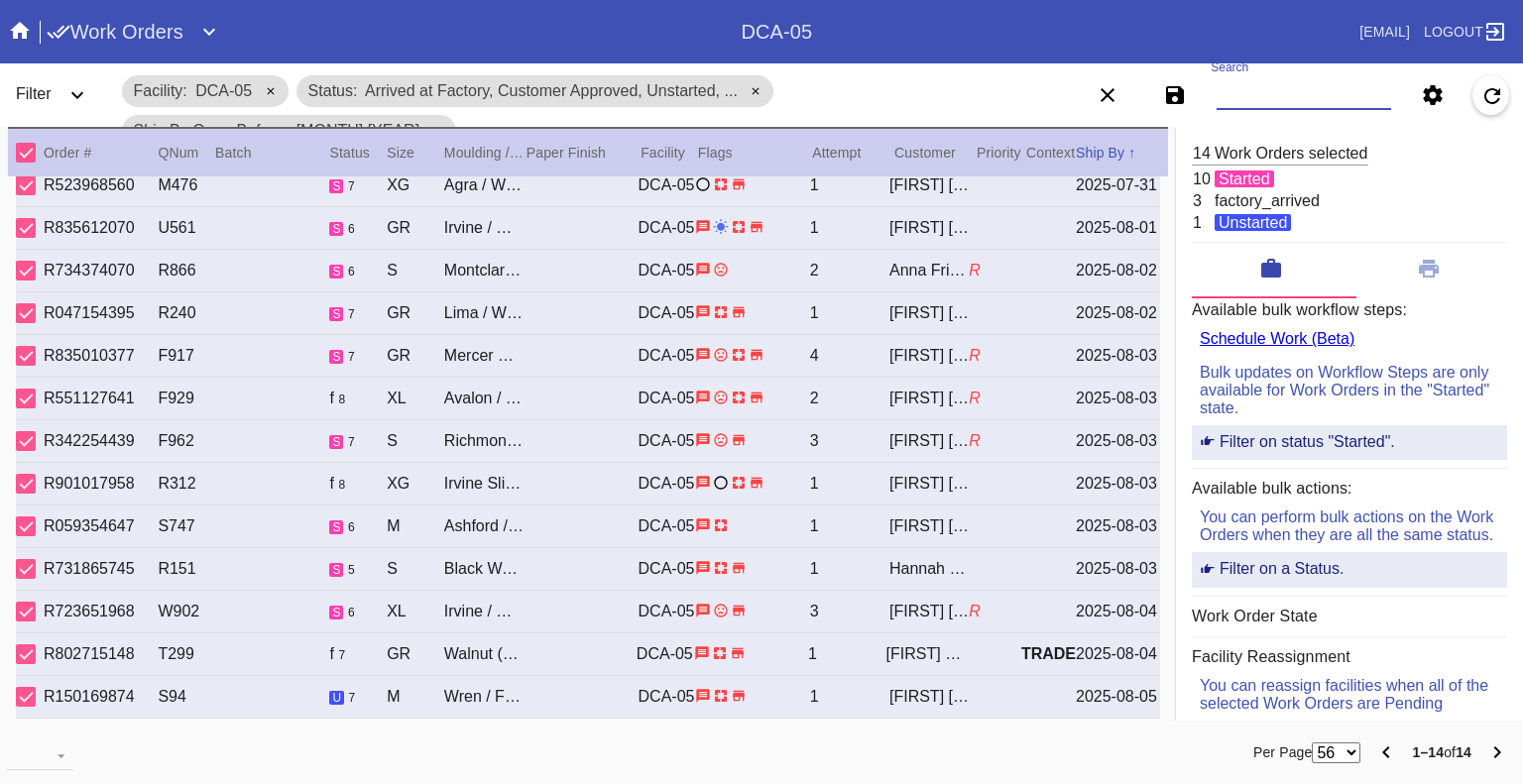 paste on "W966300193511376" 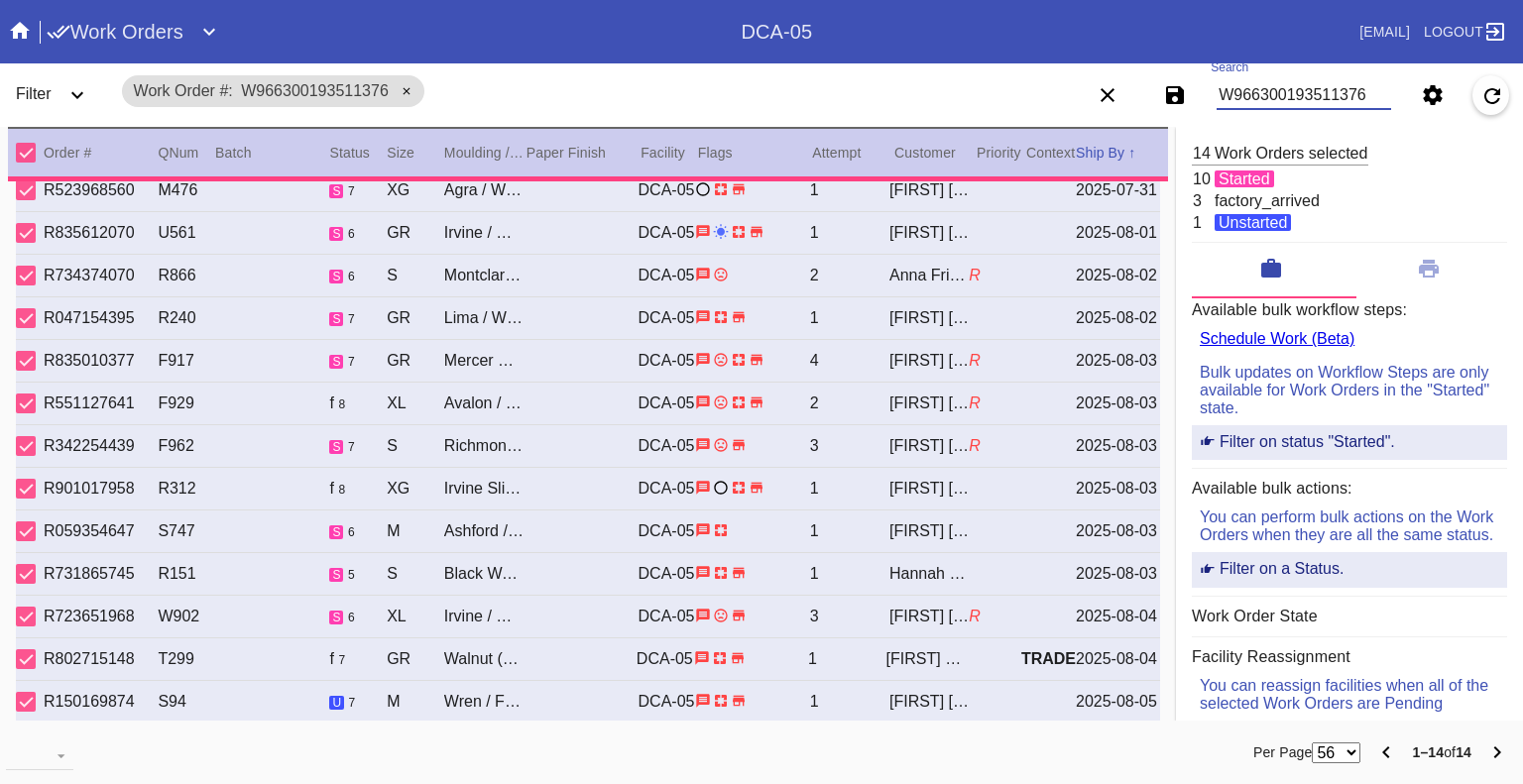 type on "1.5" 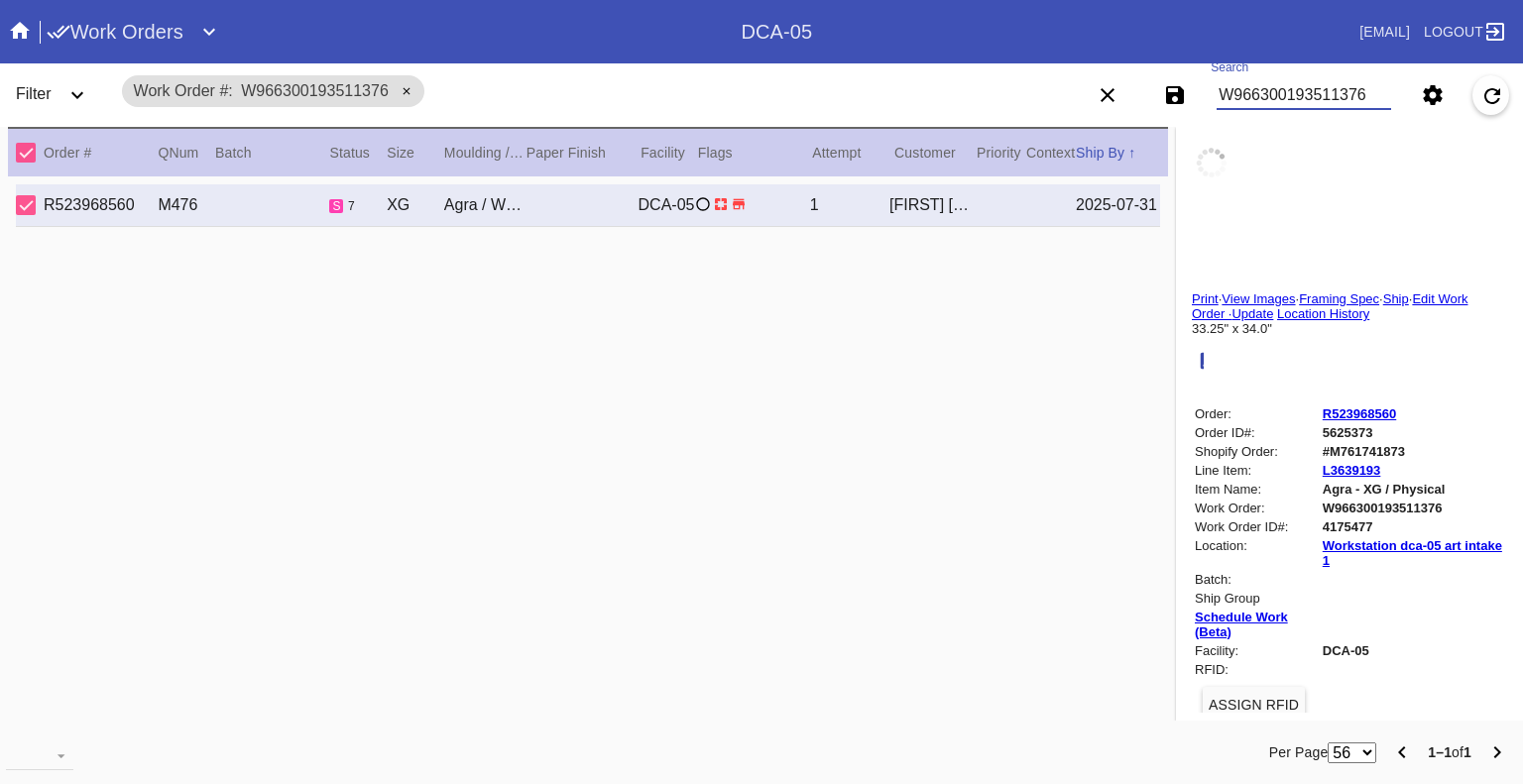 scroll, scrollTop: 0, scrollLeft: 0, axis: both 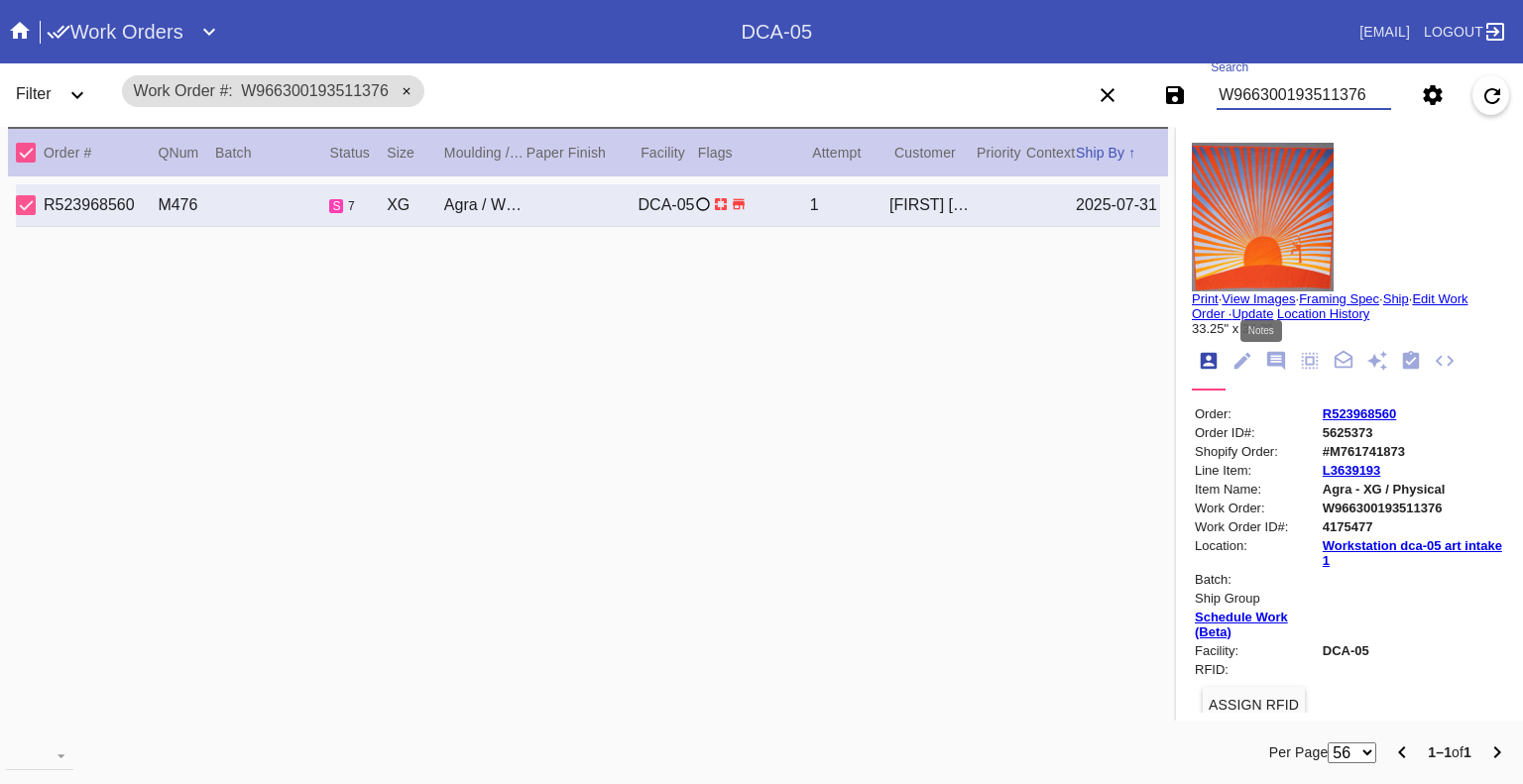 type on "W966300193511376" 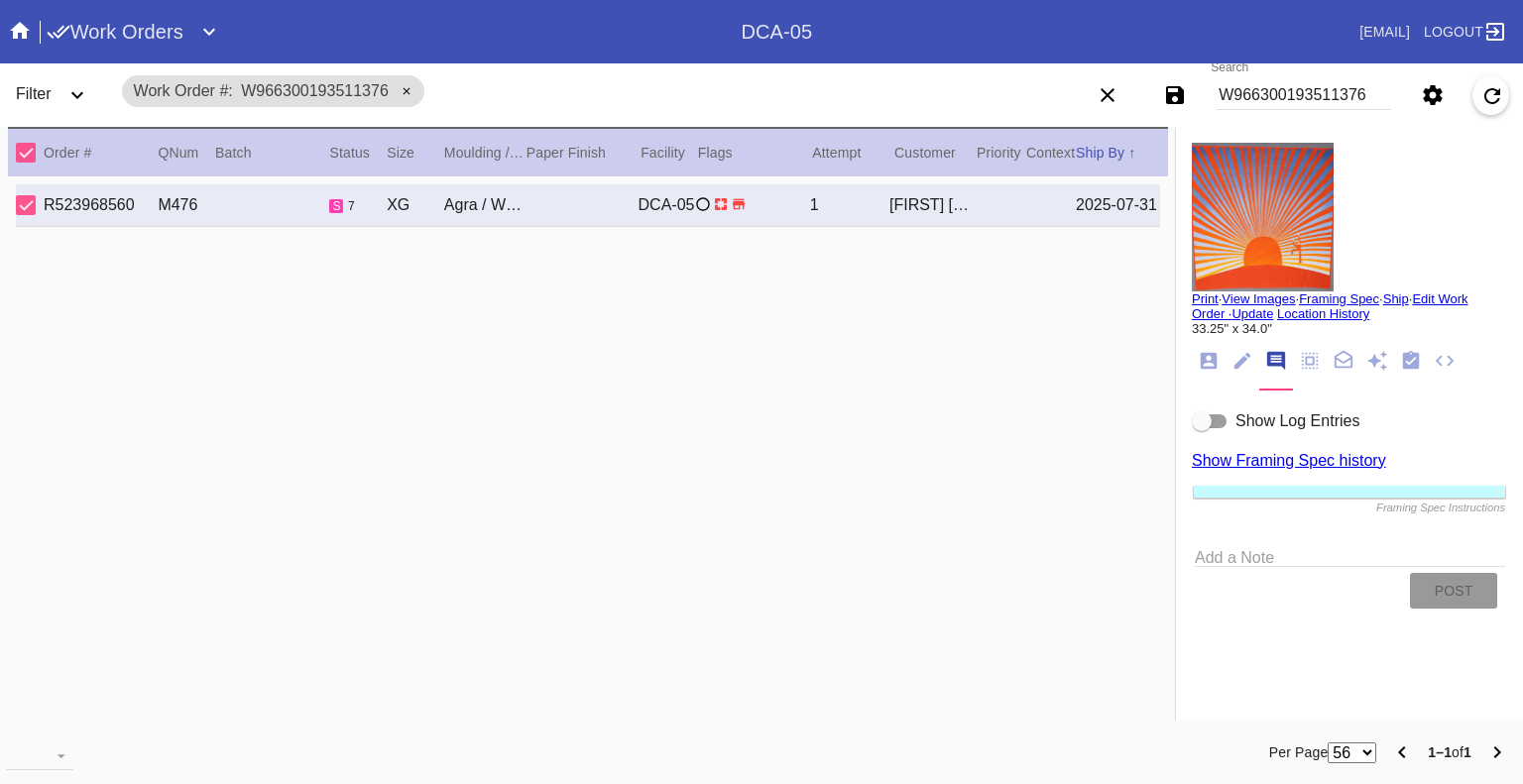 click at bounding box center [1210, 421] 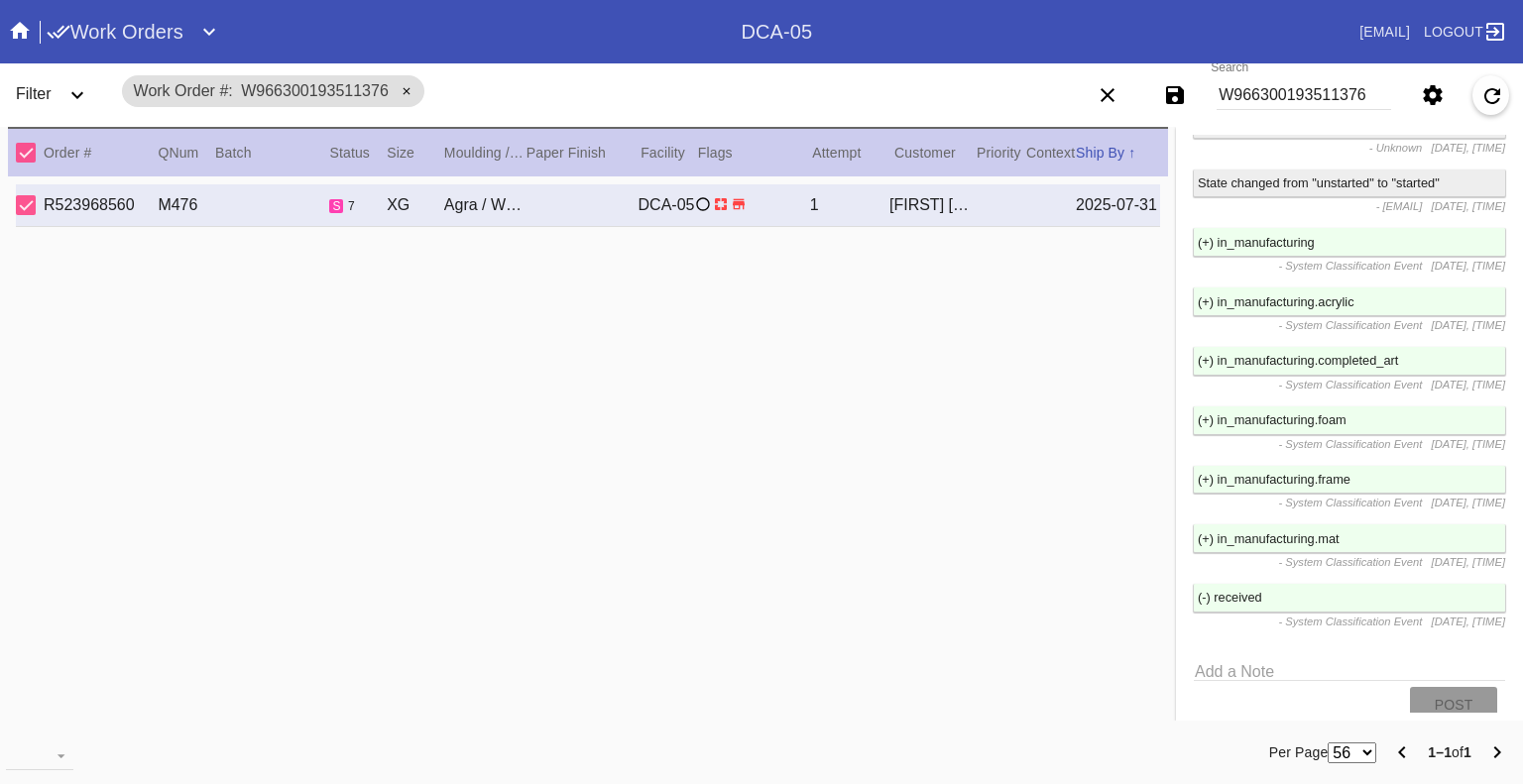 scroll, scrollTop: 2658, scrollLeft: 0, axis: vertical 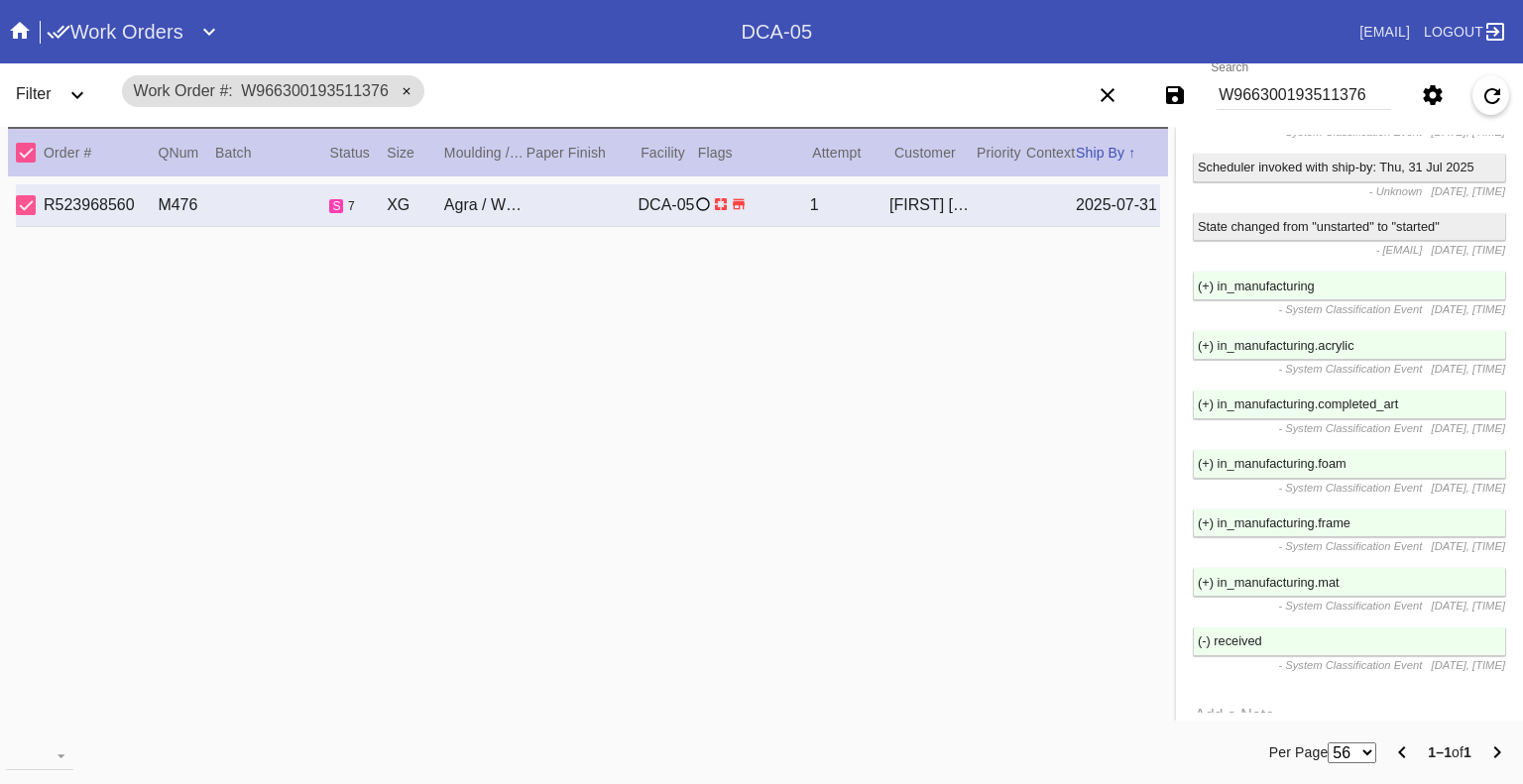 click 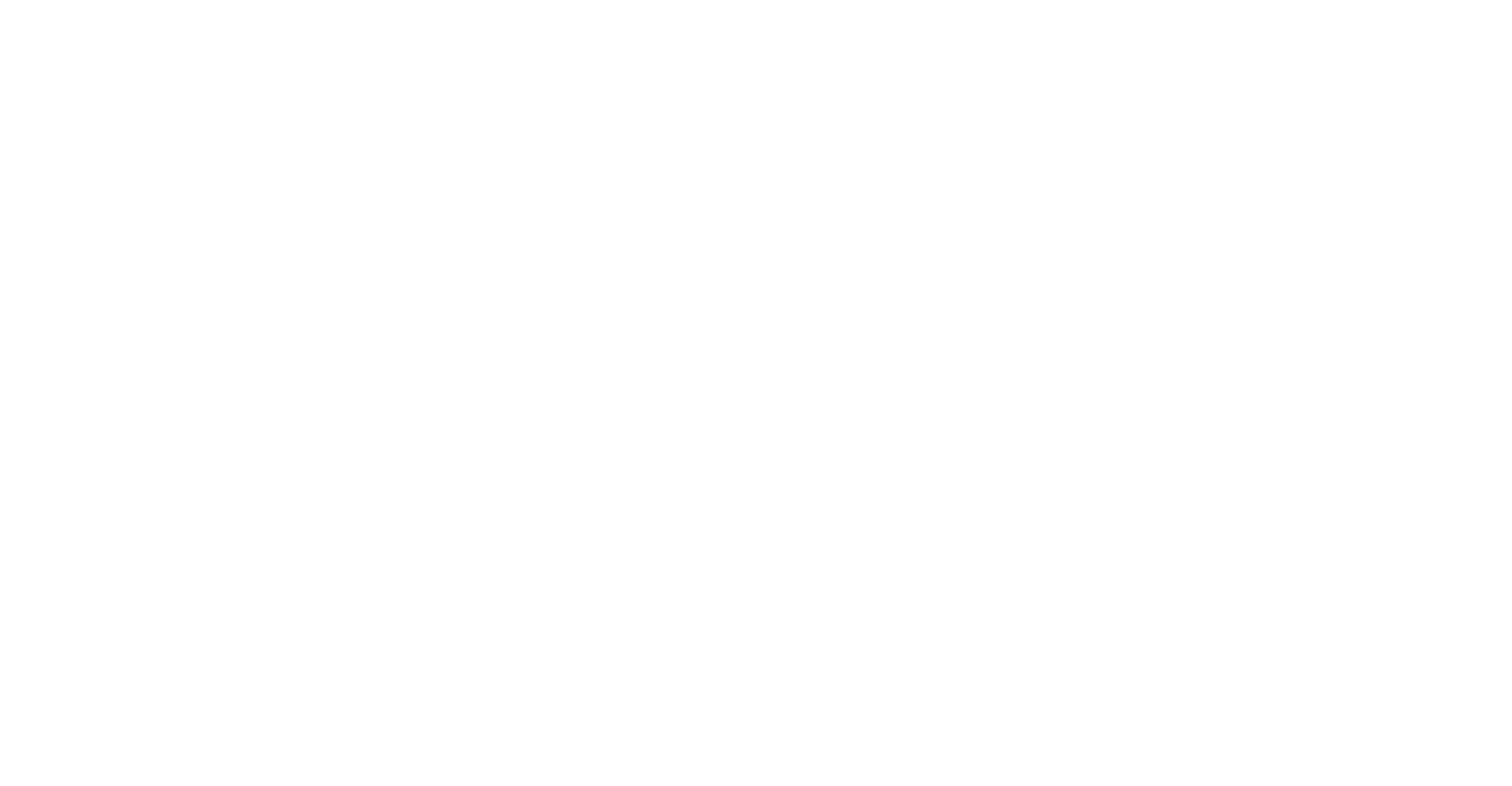 scroll, scrollTop: 0, scrollLeft: 0, axis: both 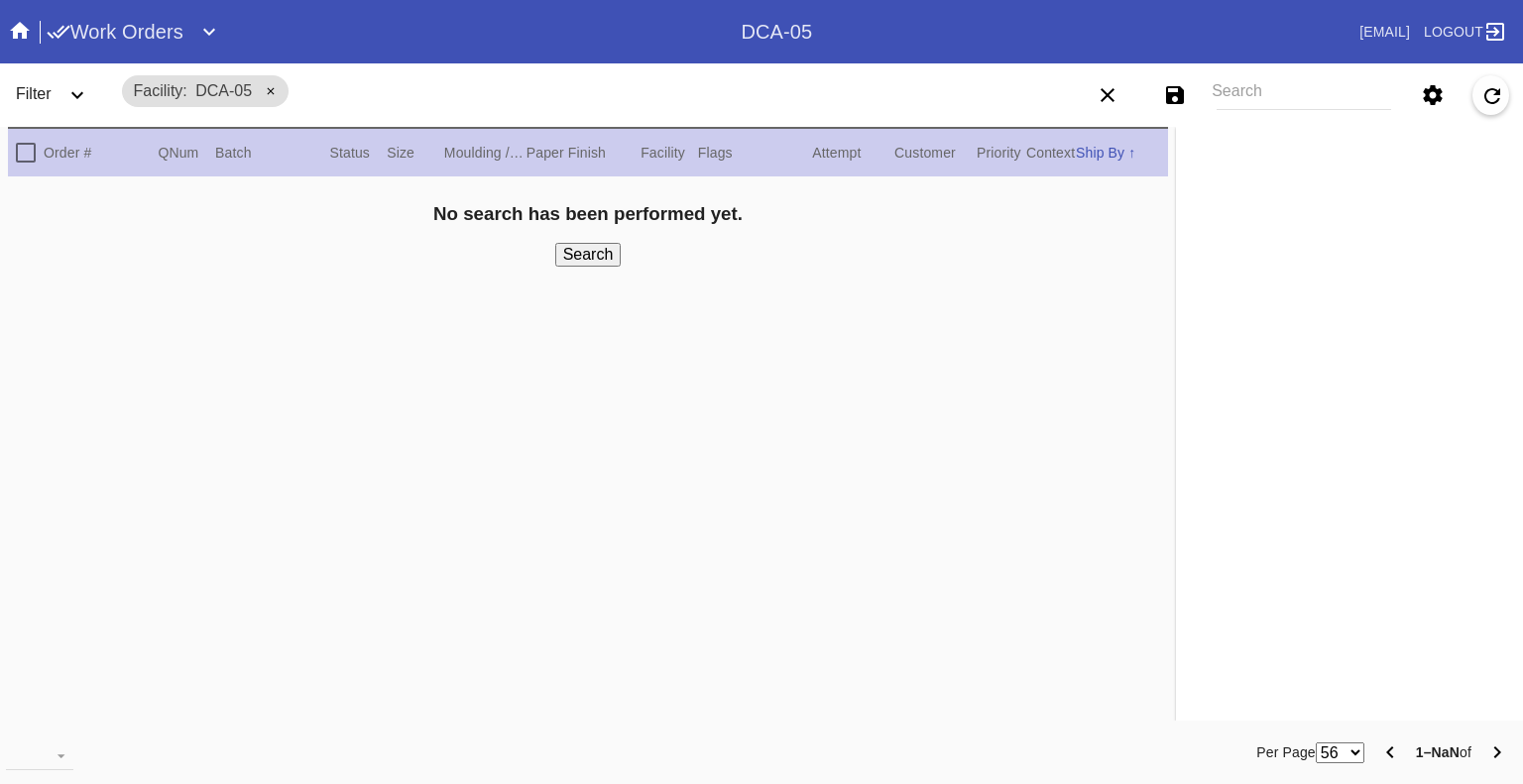 click on "Work Orders" at bounding box center [115, 32] 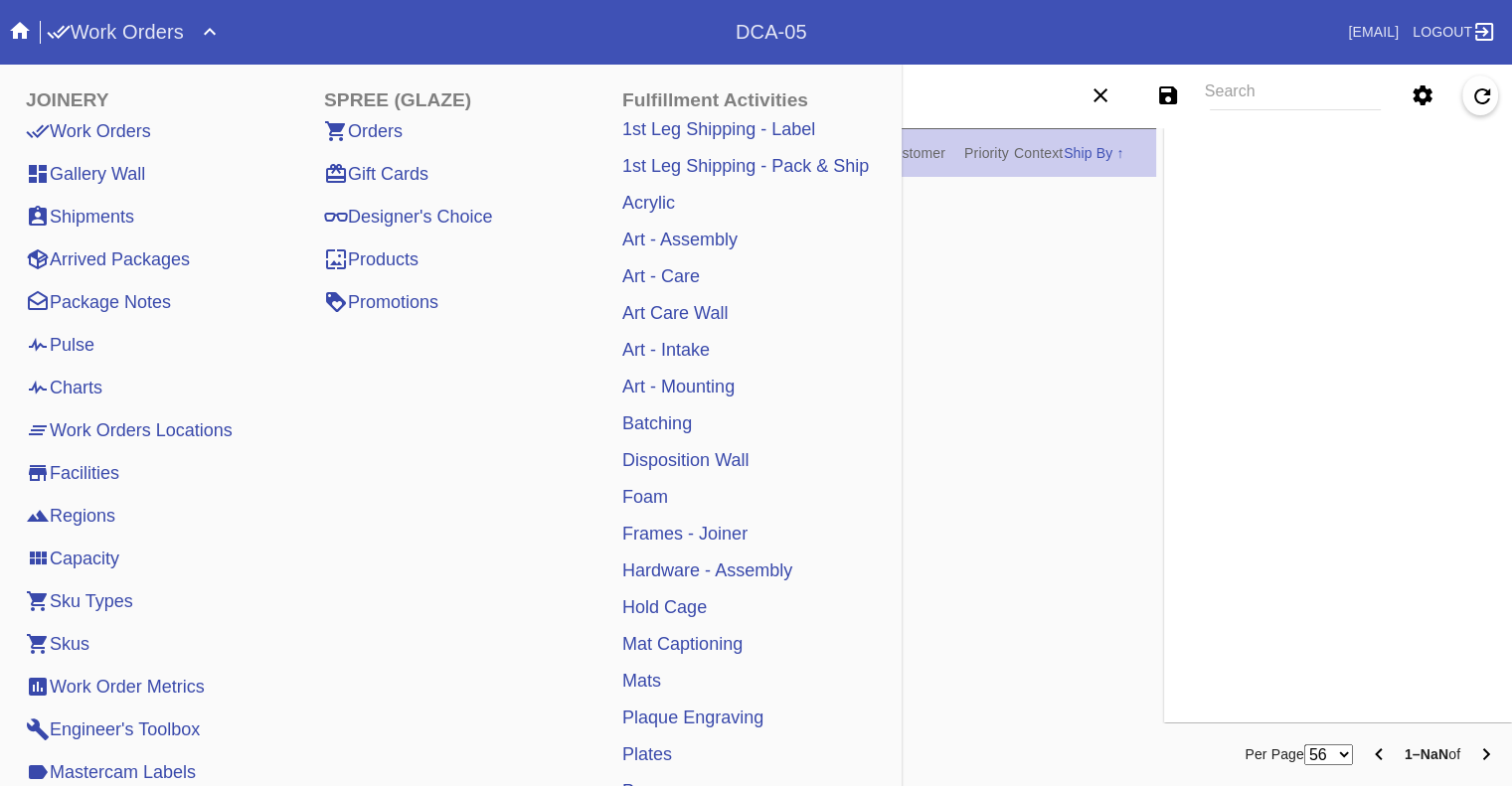 click on "Pulse" at bounding box center (60, 345) 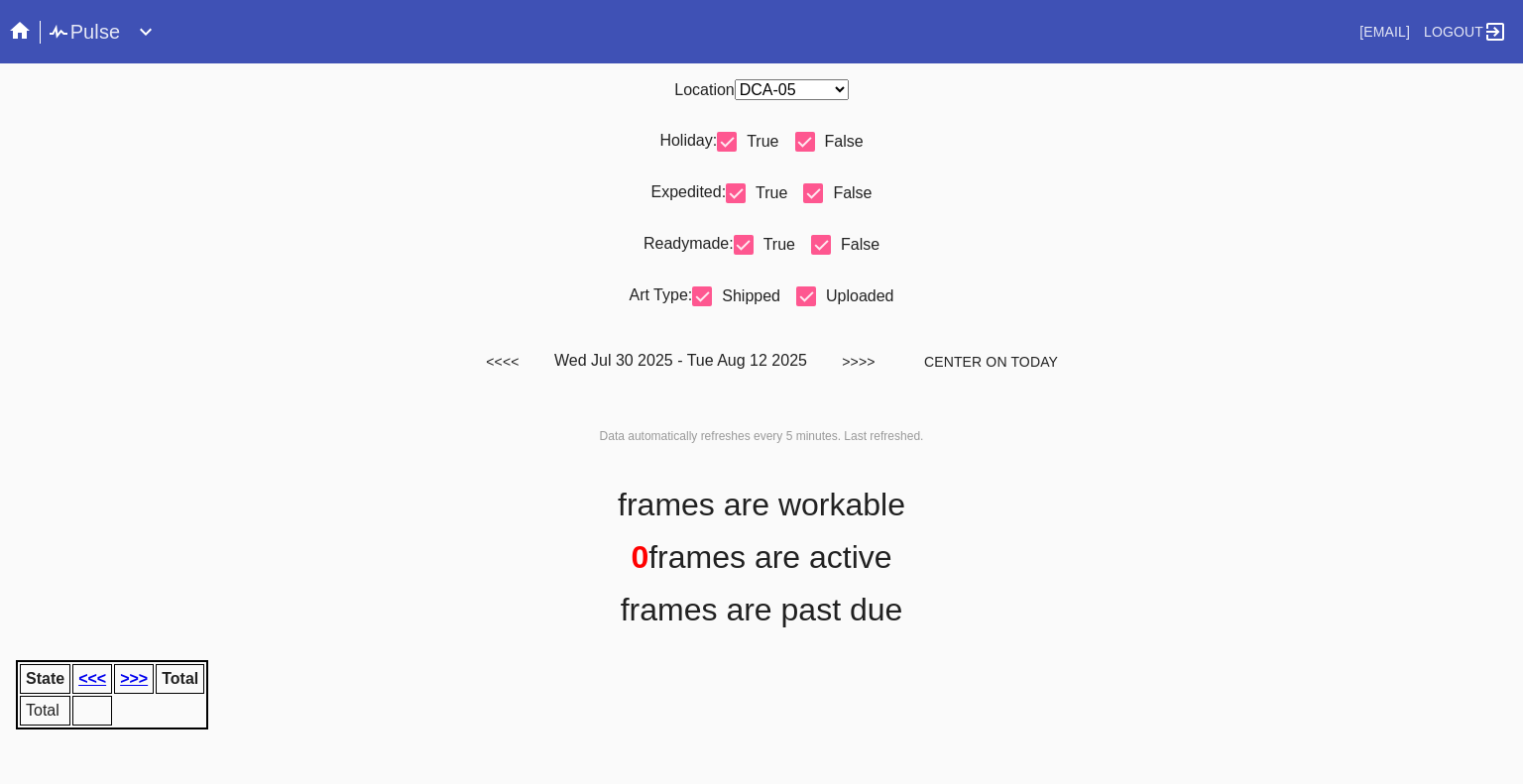 scroll, scrollTop: 0, scrollLeft: 0, axis: both 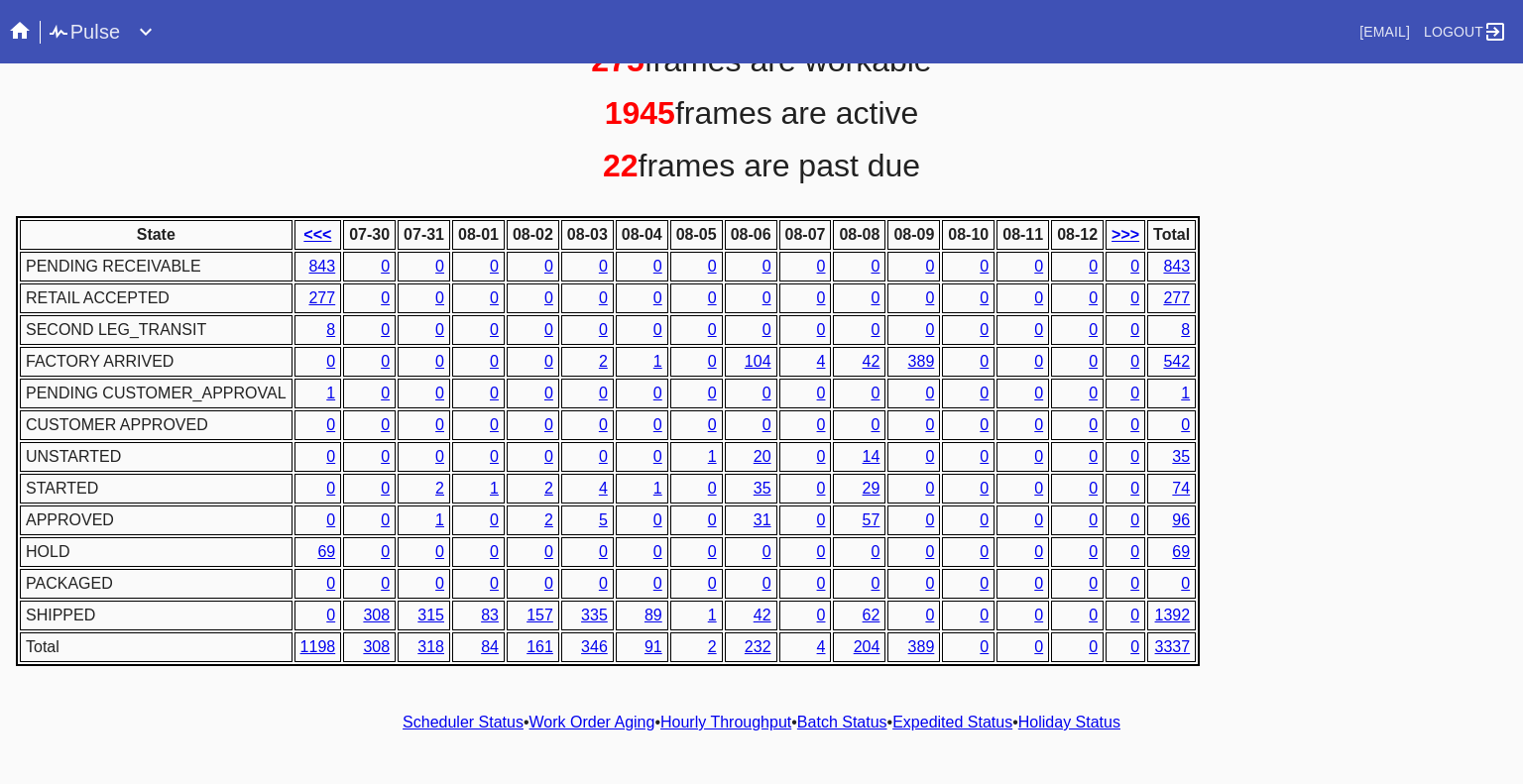 click 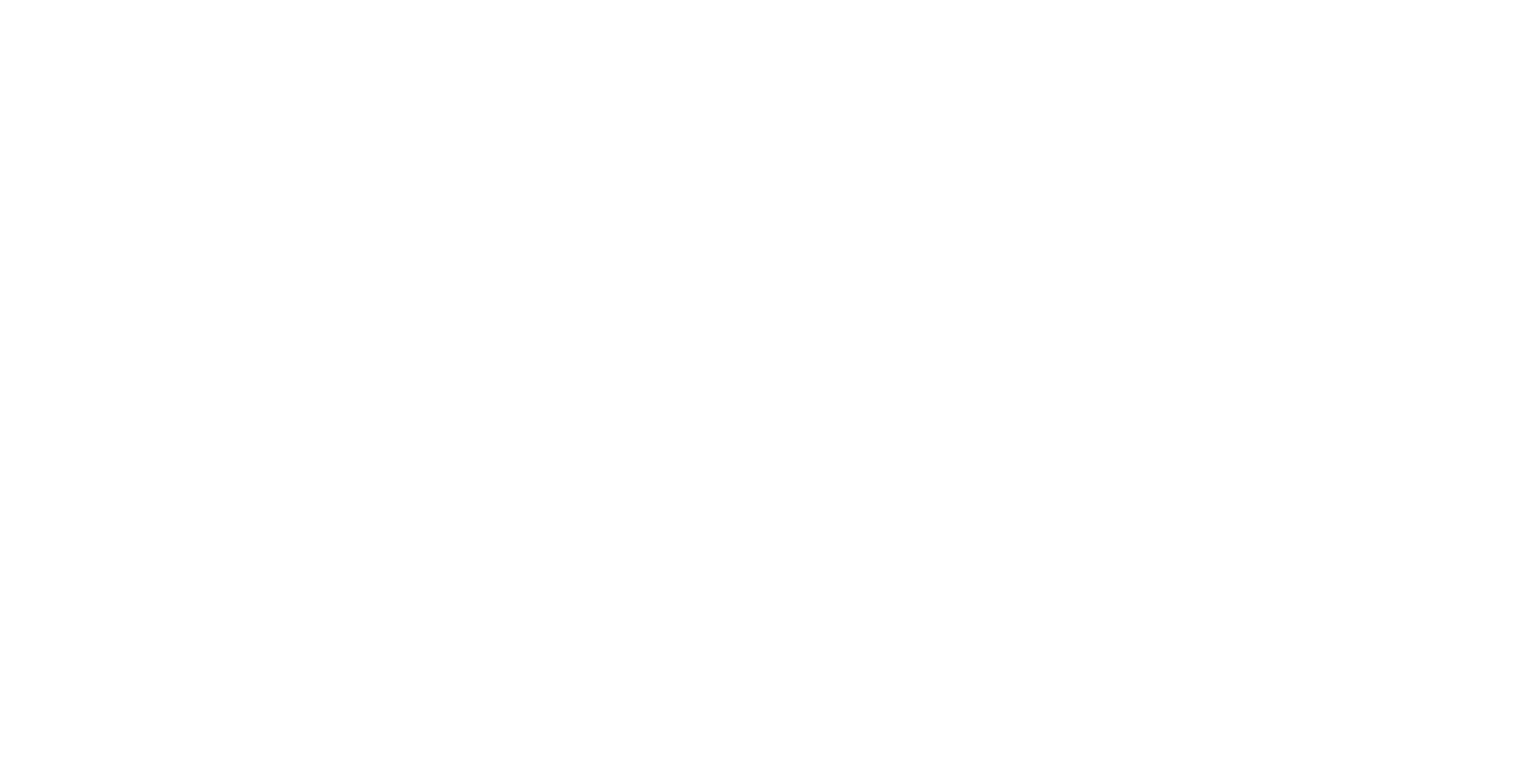 scroll, scrollTop: 0, scrollLeft: 0, axis: both 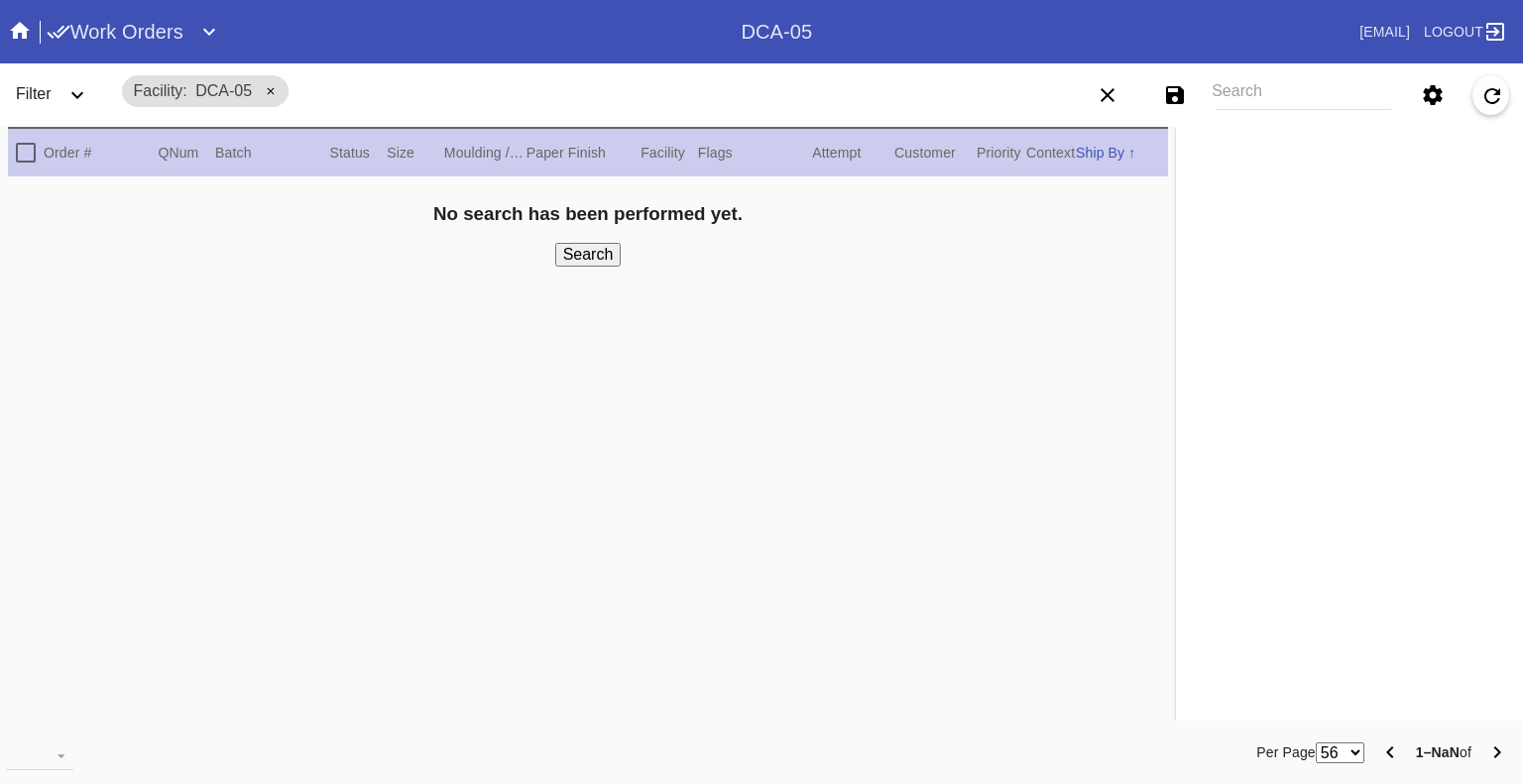 click on "Search" at bounding box center (1304, 95) 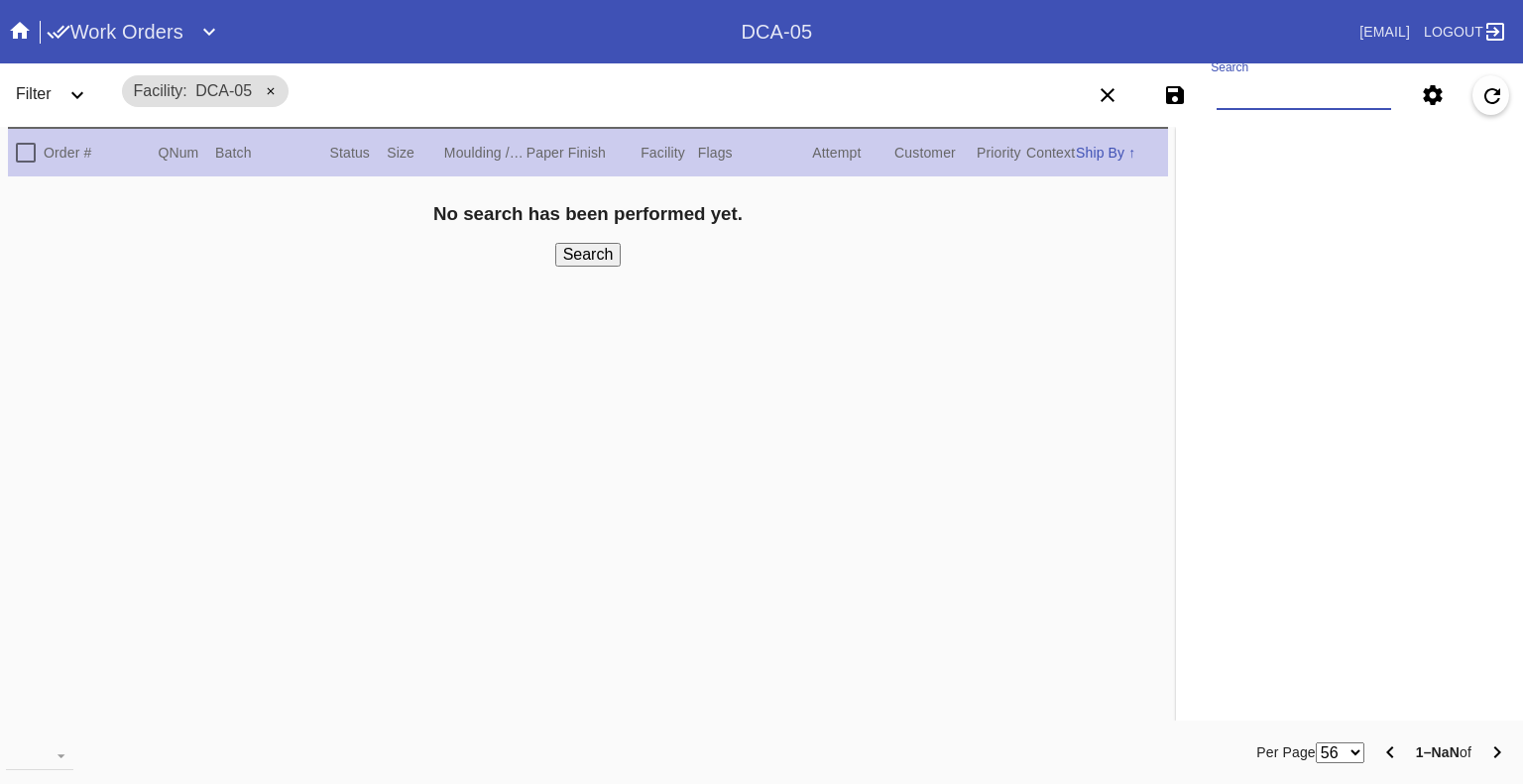 paste on "W966300193511376" 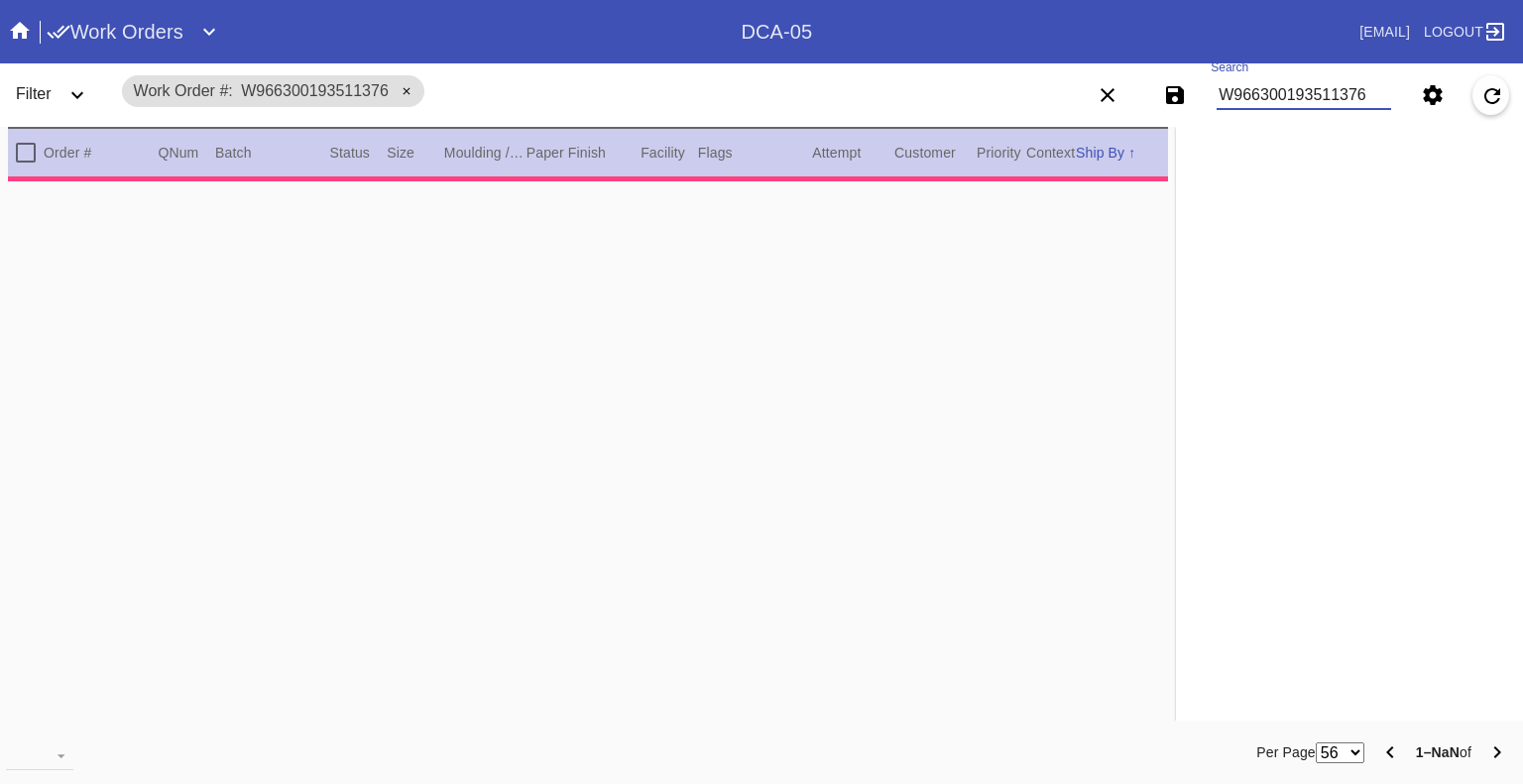 type on "1.5" 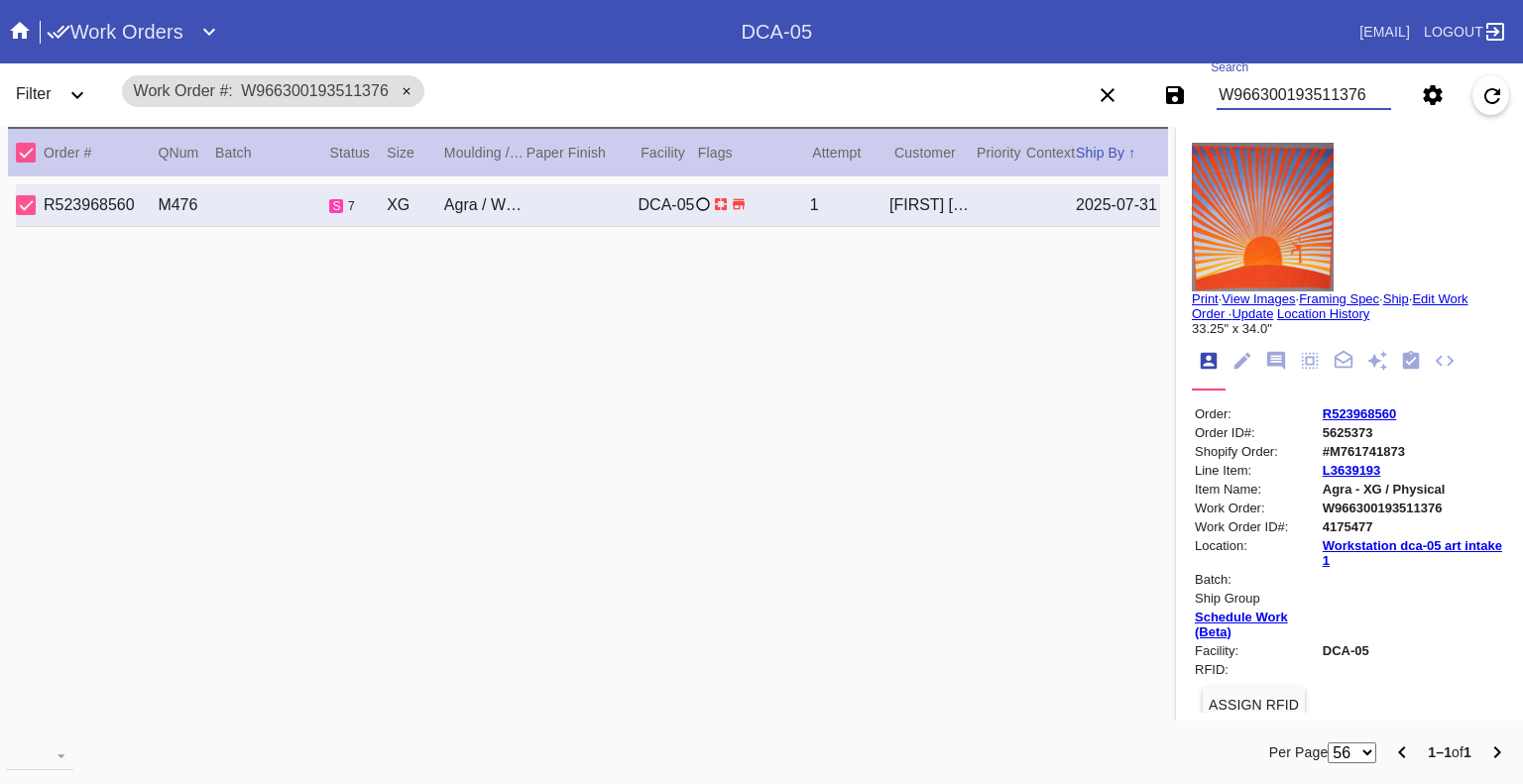click on "Print" at bounding box center (1205, 298) 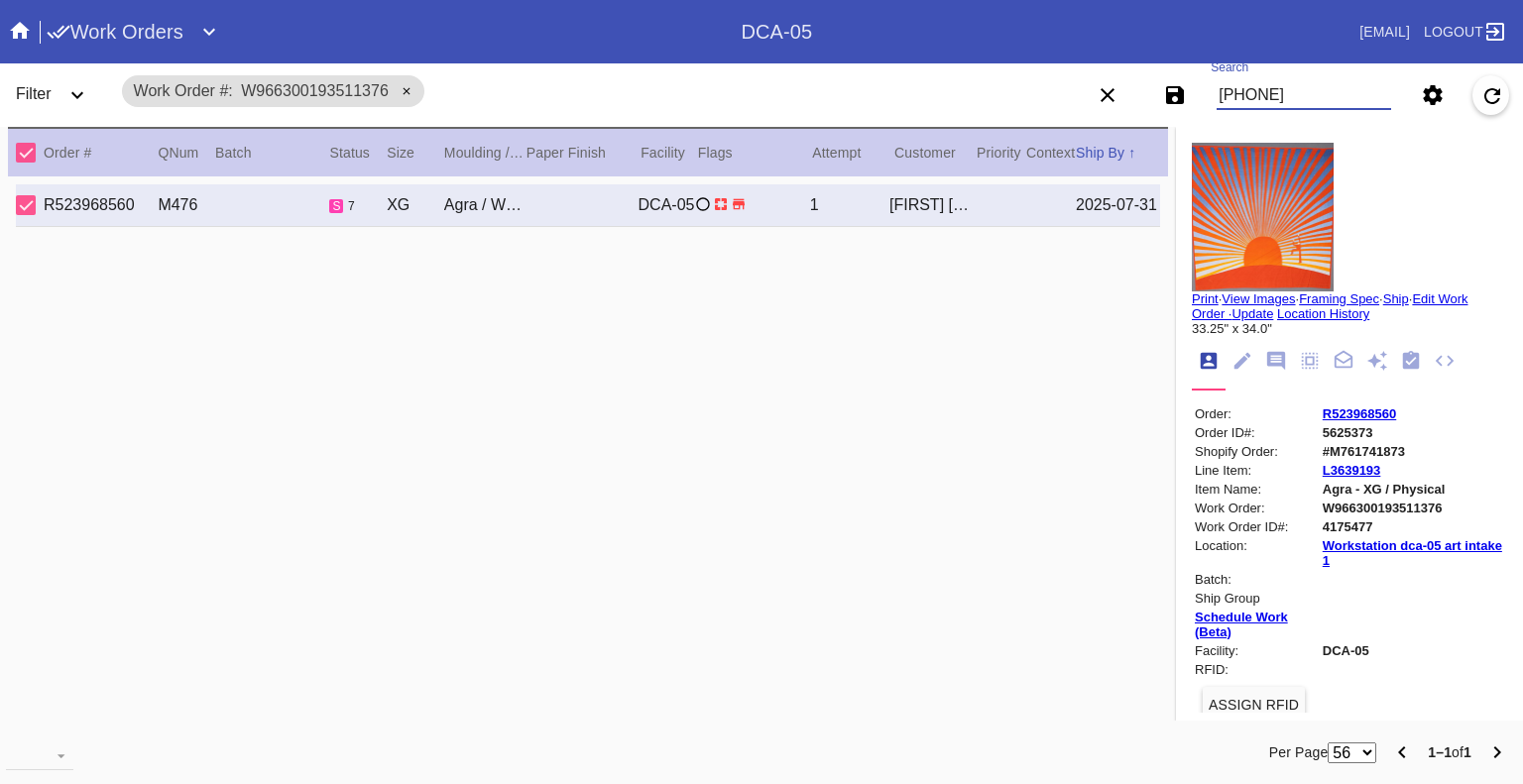 scroll, scrollTop: 0, scrollLeft: 1943, axis: horizontal 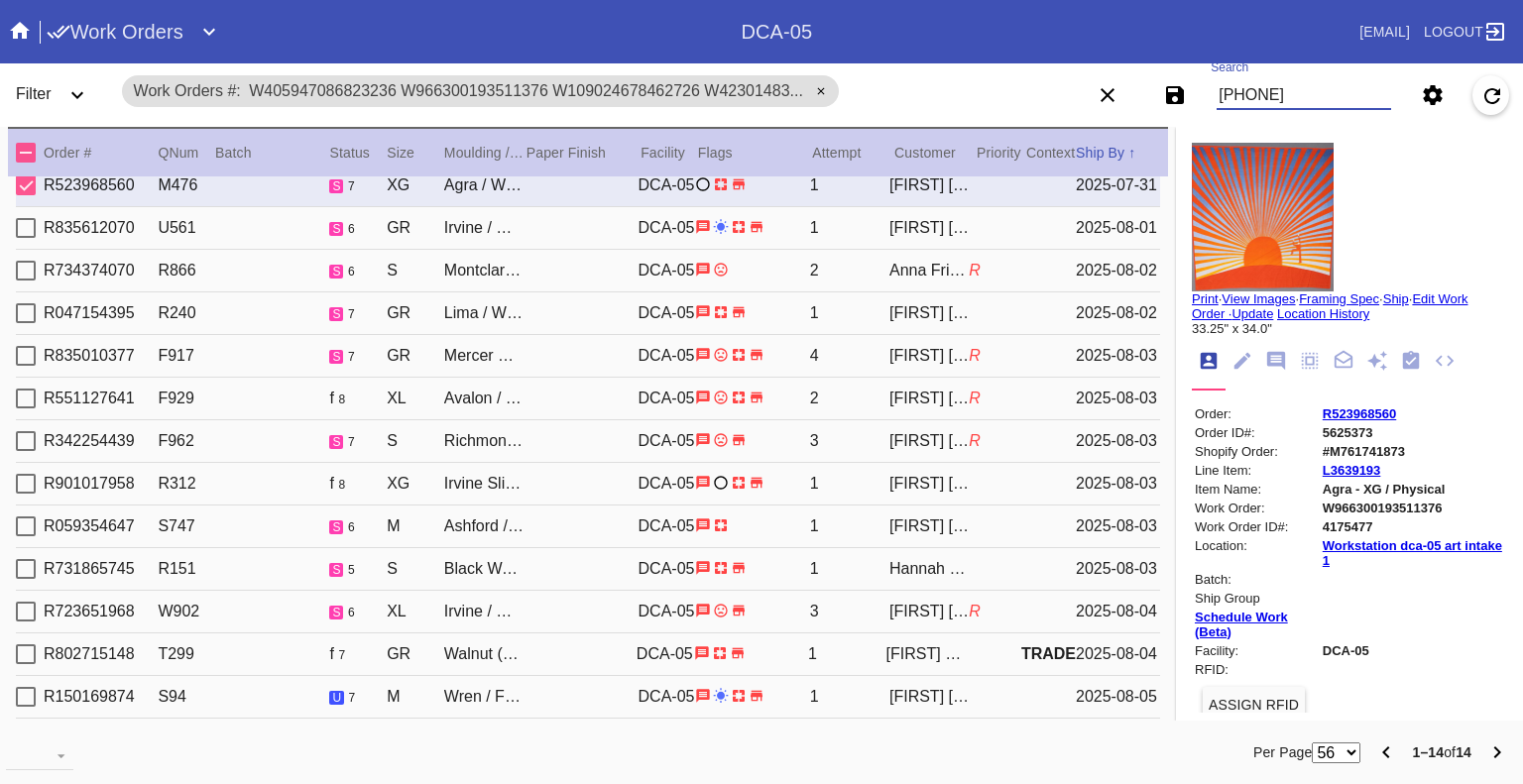 type on "W405947086823236 W966300193511376 W109024678462726 W423014838424948 W558101435702473 W987512229814878 W470236885814251 W408820535369920 W848515893711198 W548057448059857 W620441169629508 W910029760356884 W237663584993752 W432657971802763" 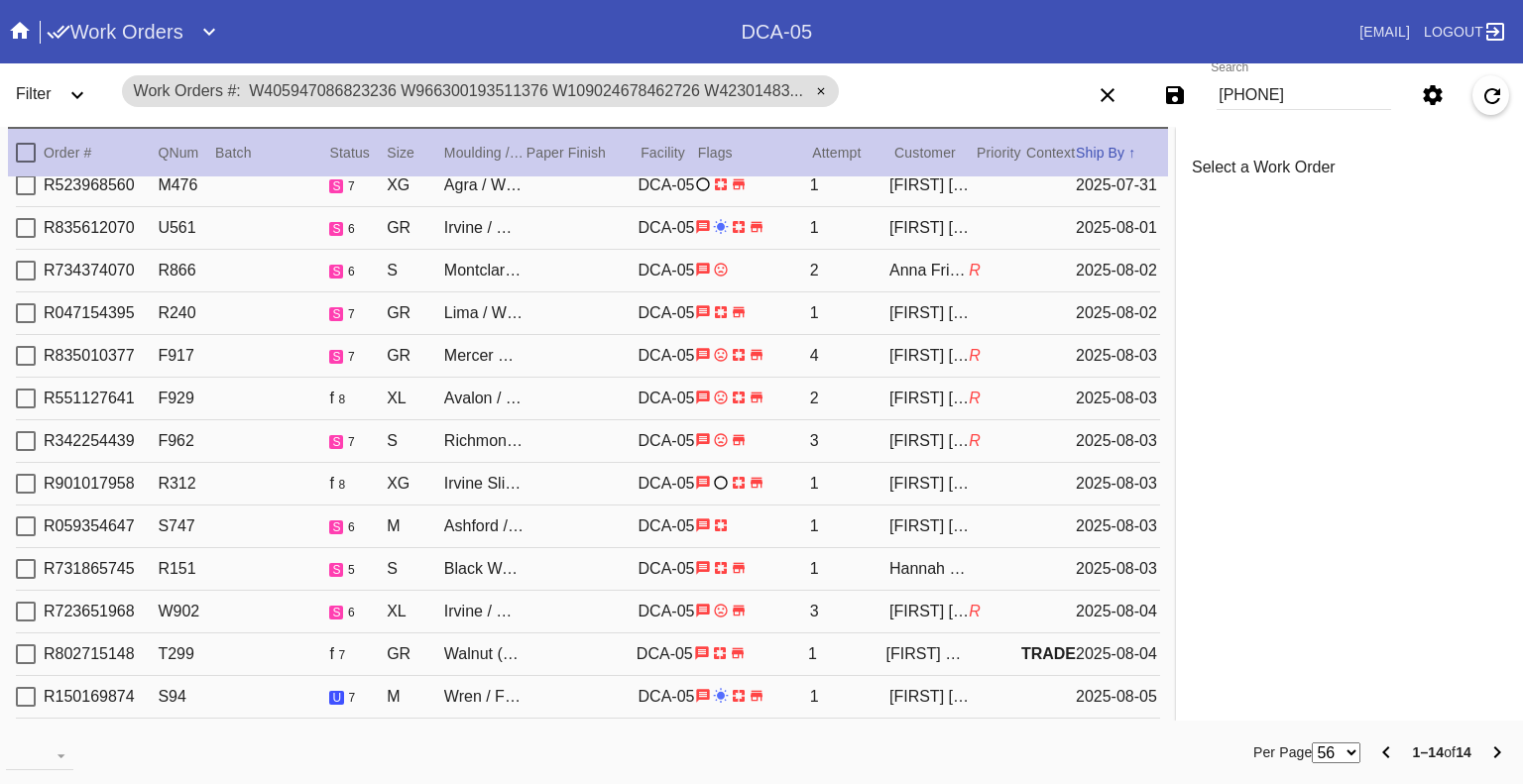 click on "R835010377 F917 s   7 GR Mercer Slim (Medium) / White DCA-05 4 Dana Davis
R
2025-08-03" at bounding box center [588, 356] 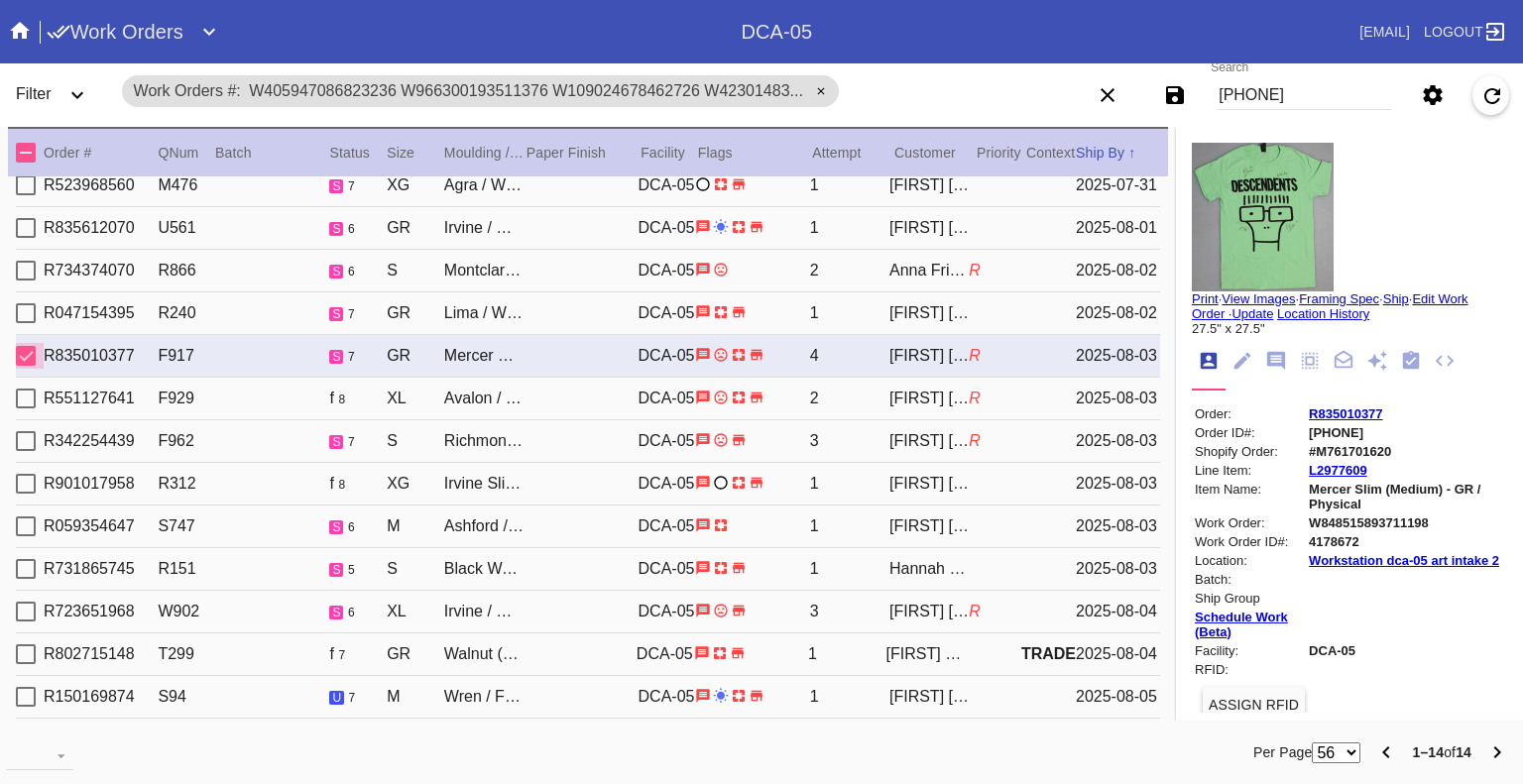 click at bounding box center [26, 356] 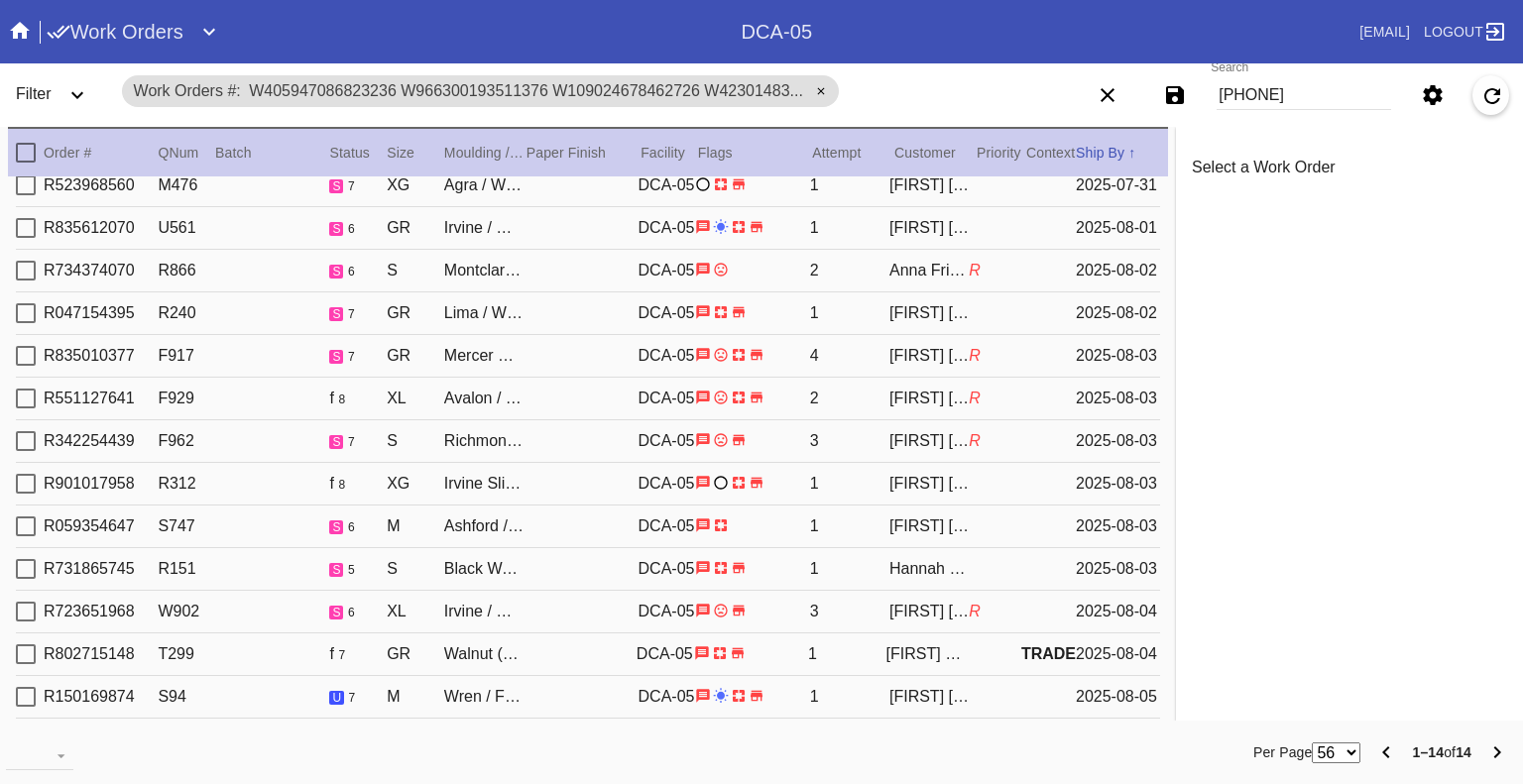 click at bounding box center (26, 526) 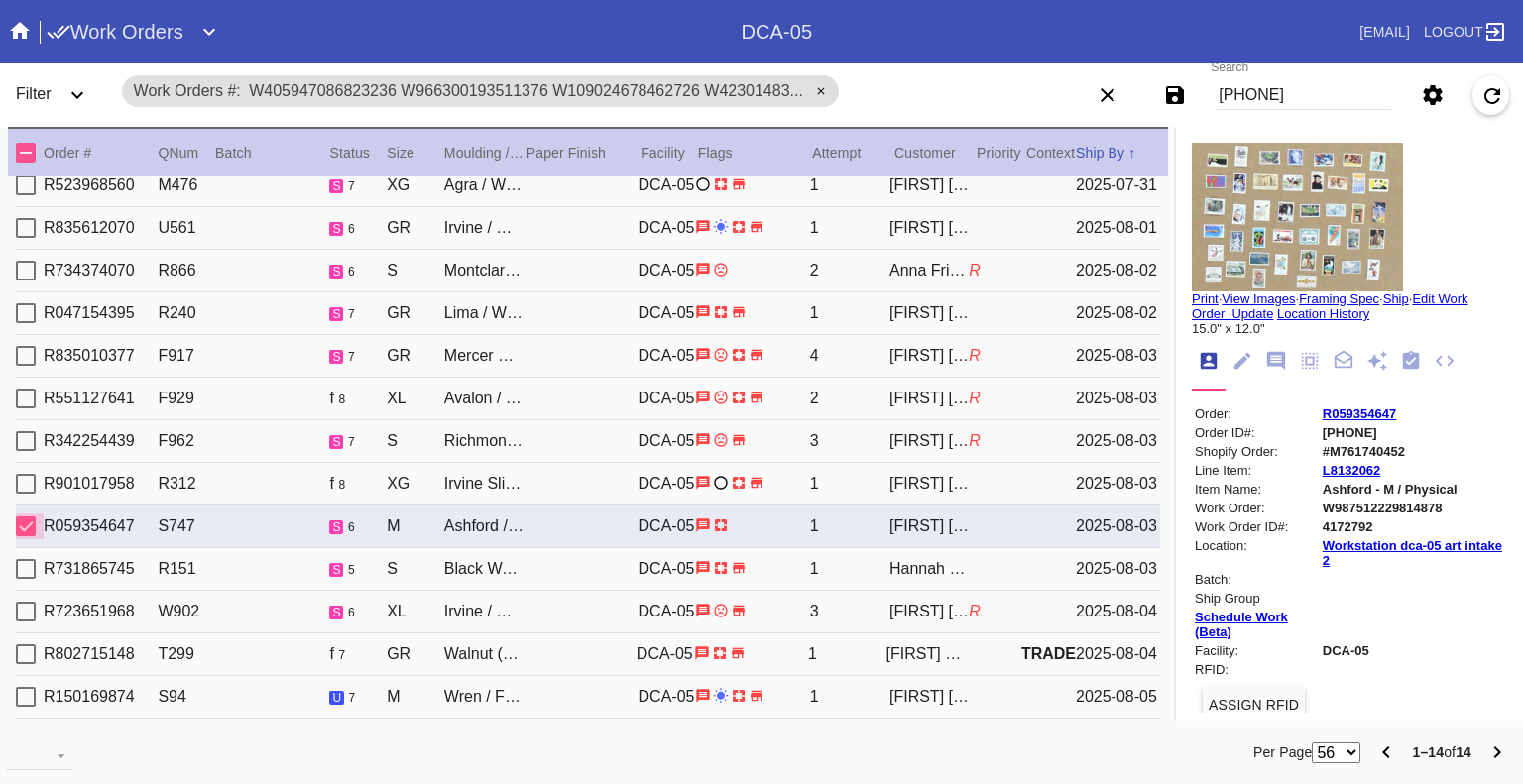 click at bounding box center (26, 526) 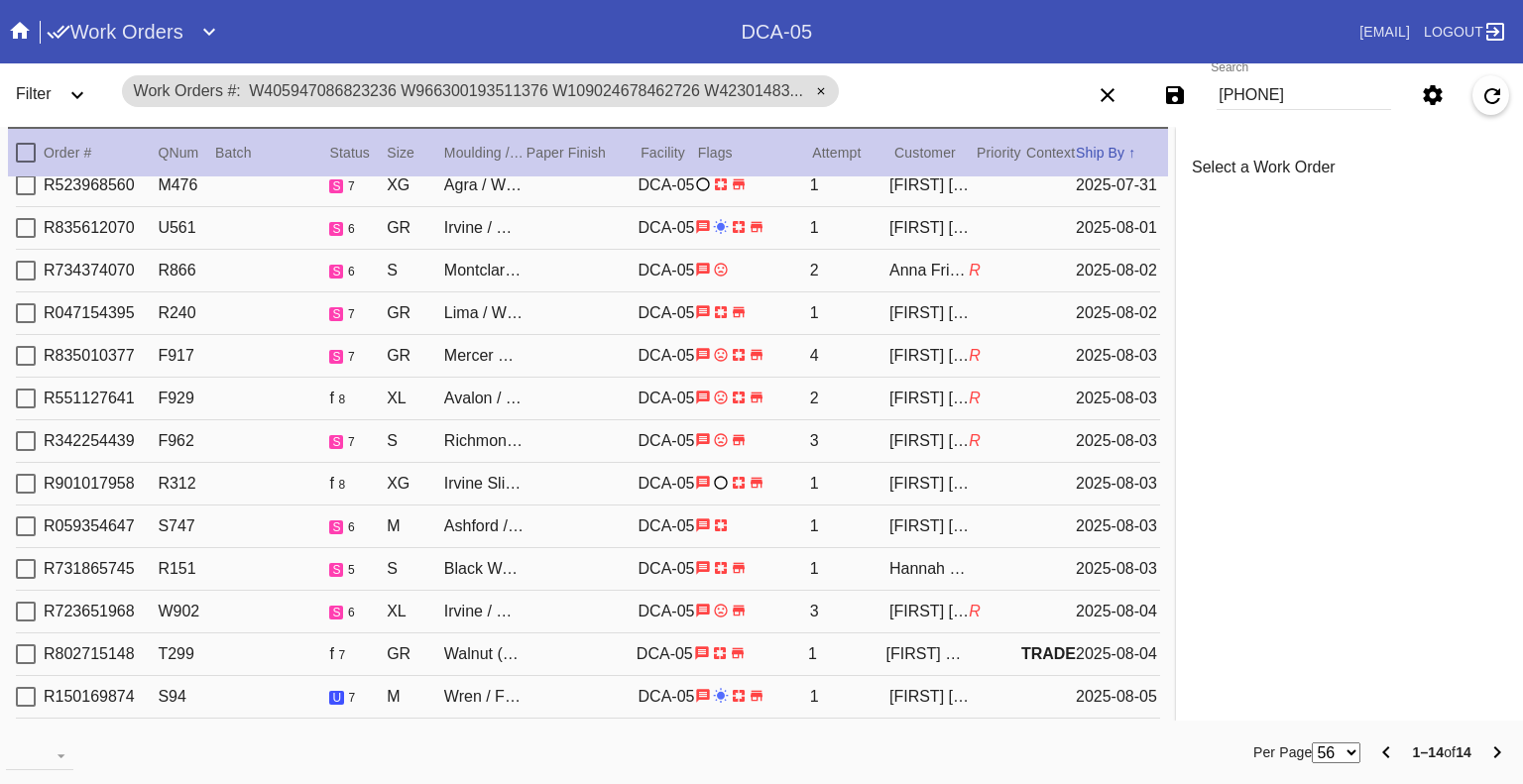 scroll, scrollTop: 0, scrollLeft: 0, axis: both 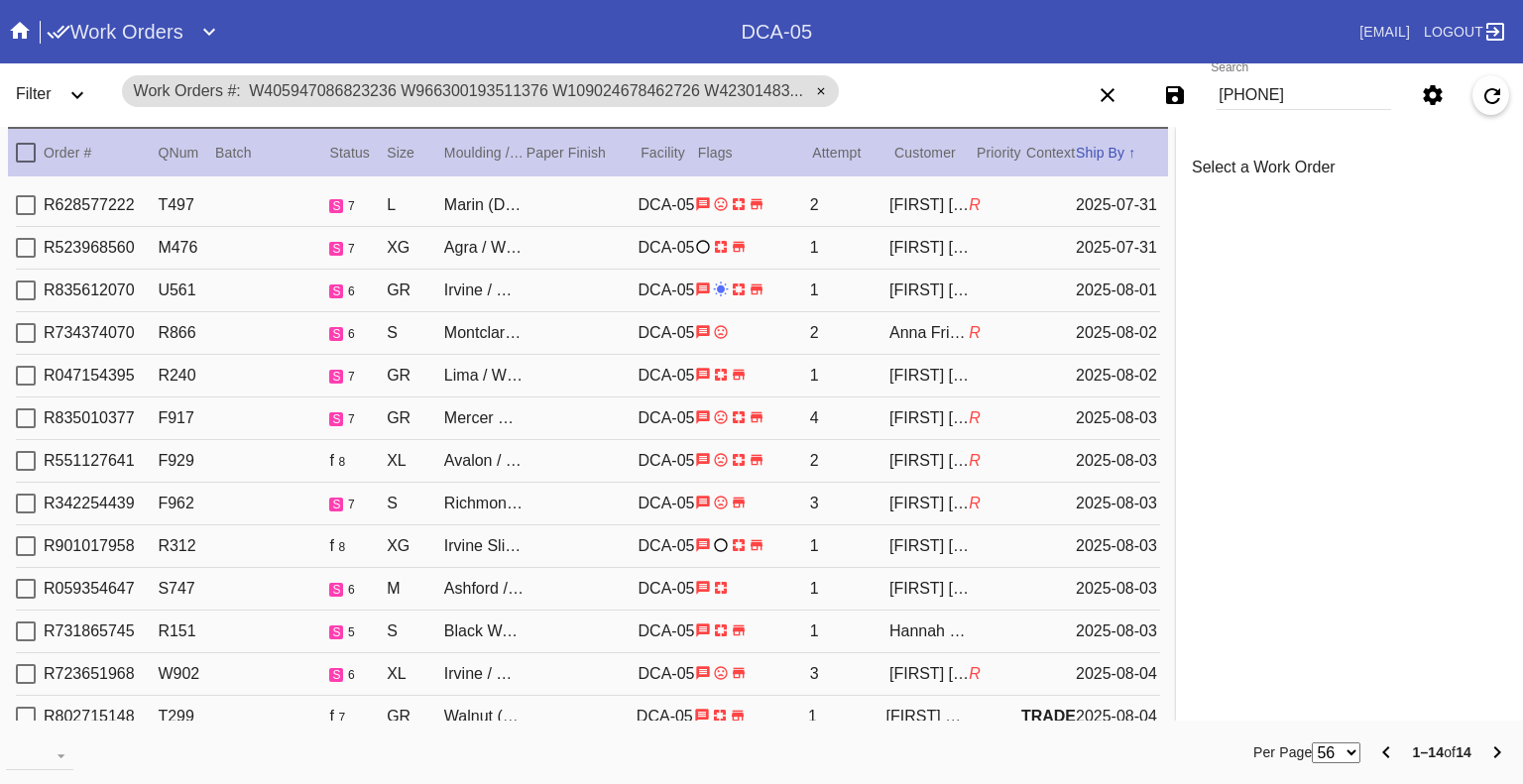 click at bounding box center (26, 205) 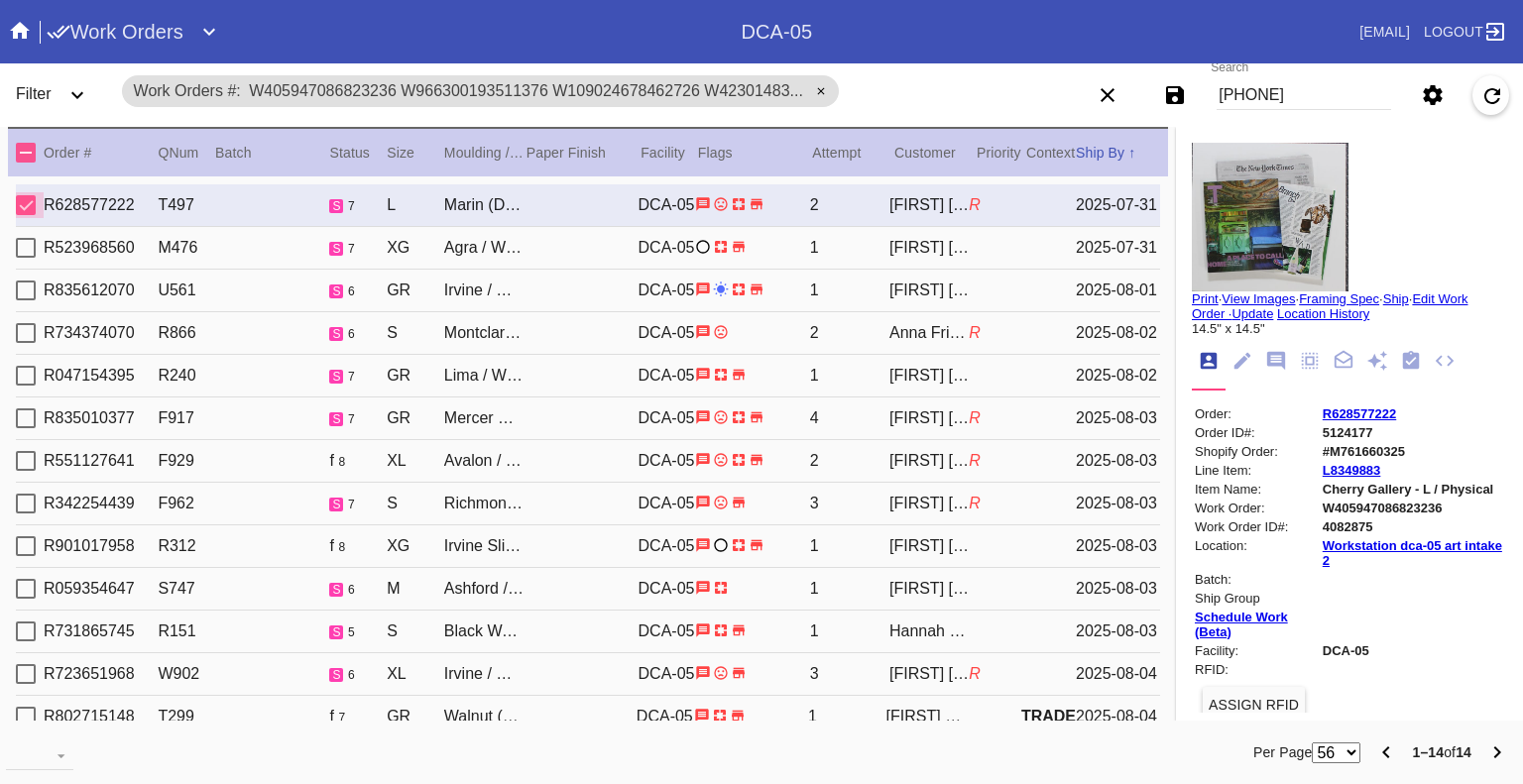 click at bounding box center (26, 205) 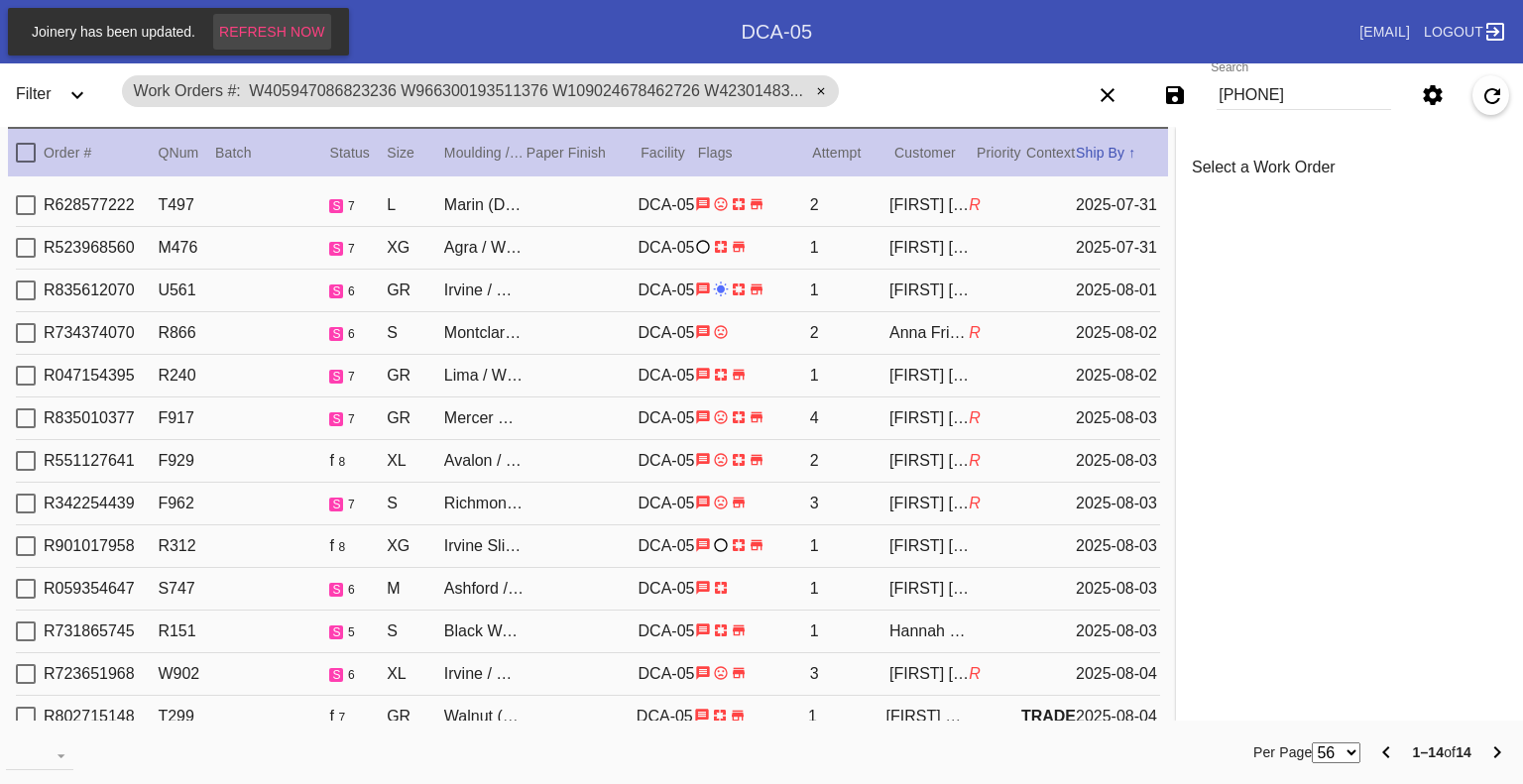 click on "Refresh Now" at bounding box center [272, 32] 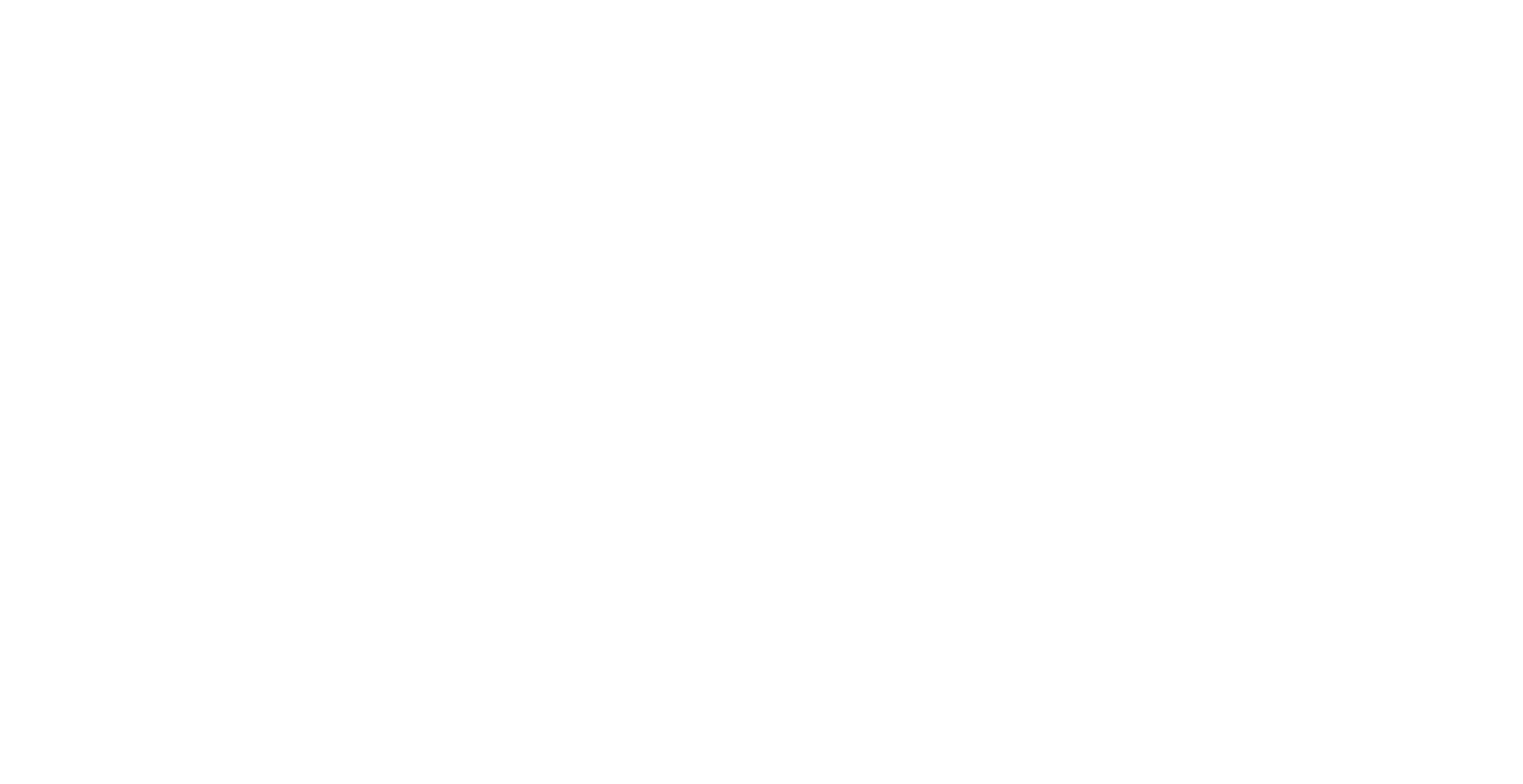 scroll, scrollTop: 0, scrollLeft: 0, axis: both 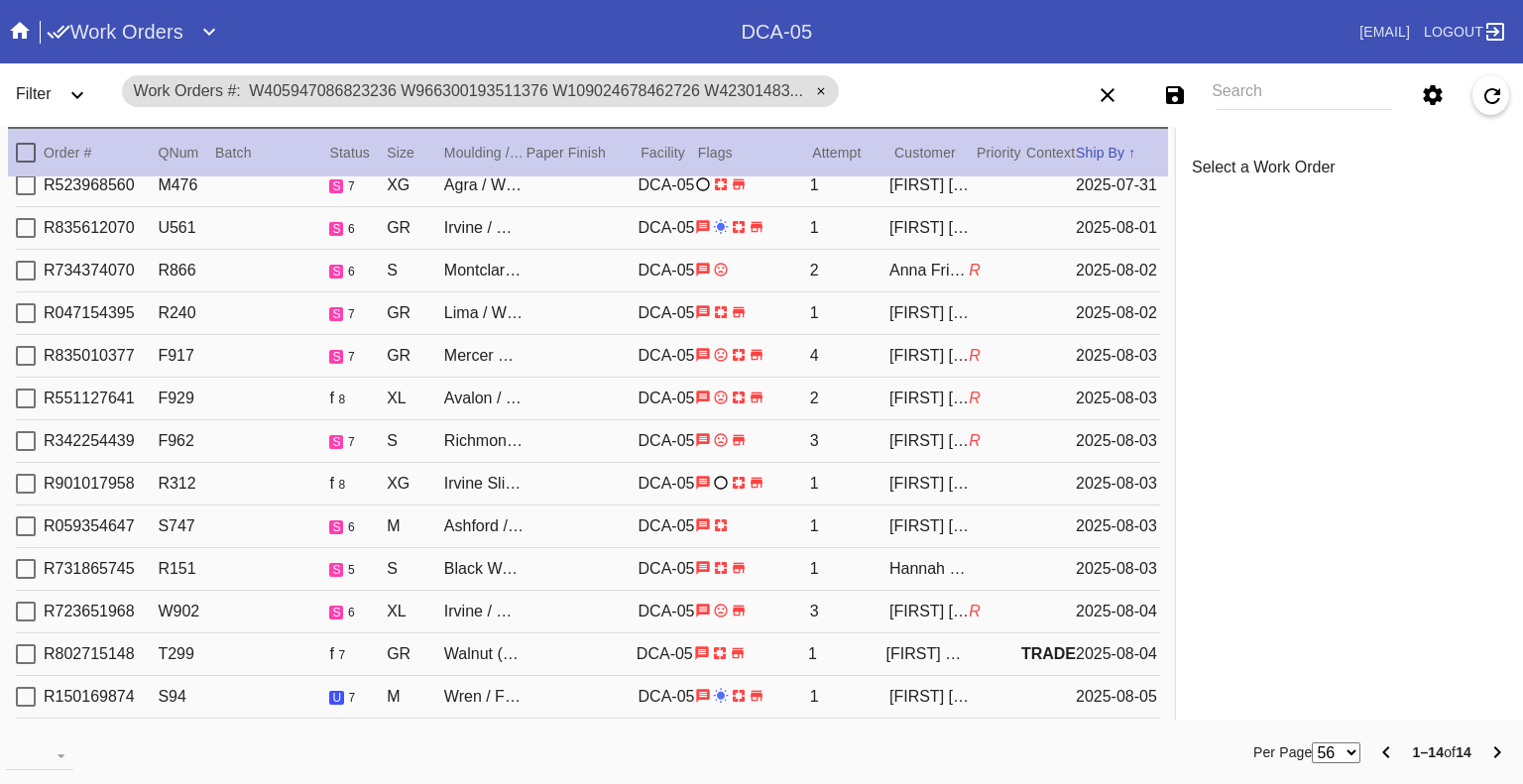 click on "Work Orders" at bounding box center [394, 32] 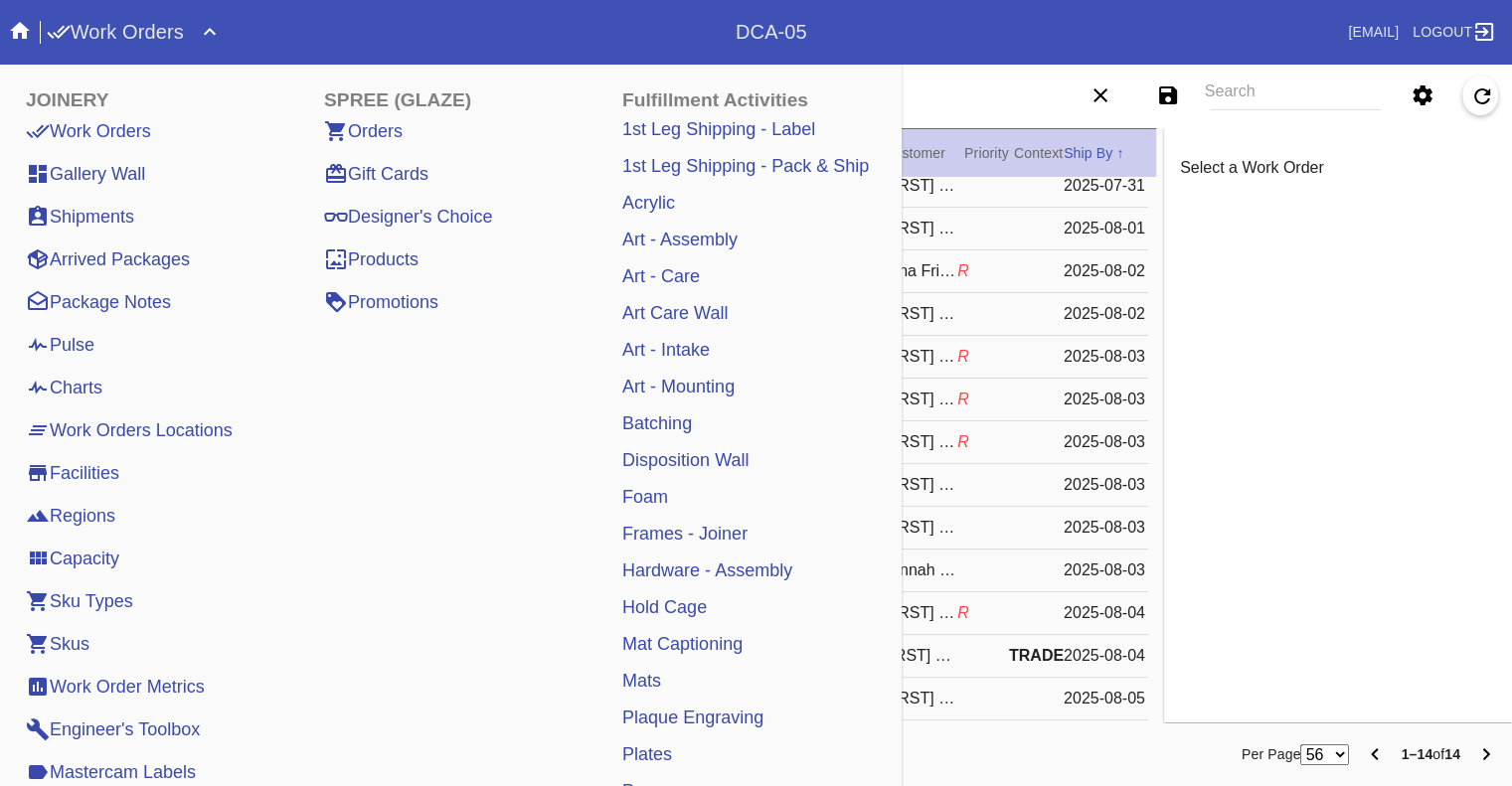 click on "Pulse" at bounding box center [60, 345] 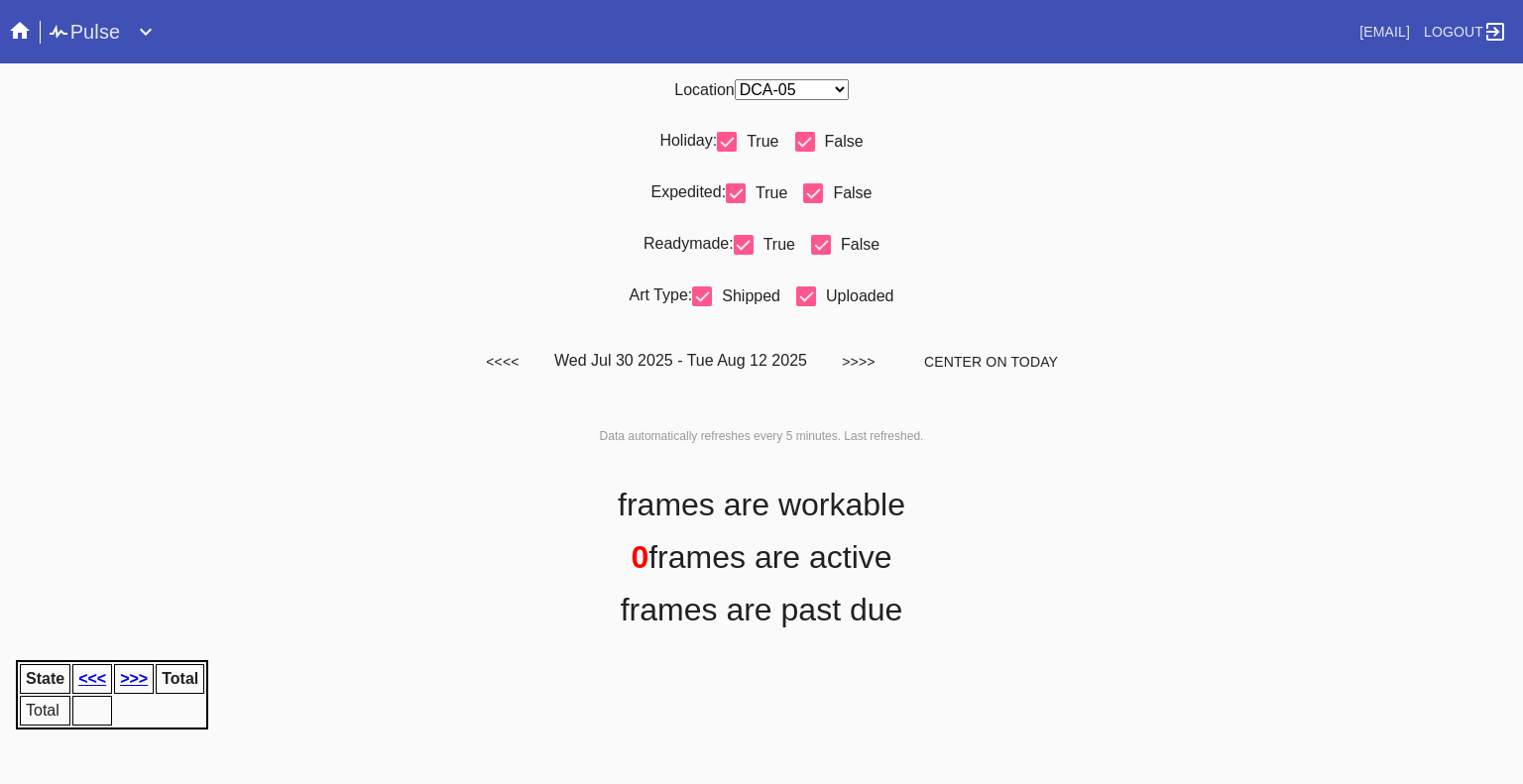 scroll, scrollTop: 0, scrollLeft: 0, axis: both 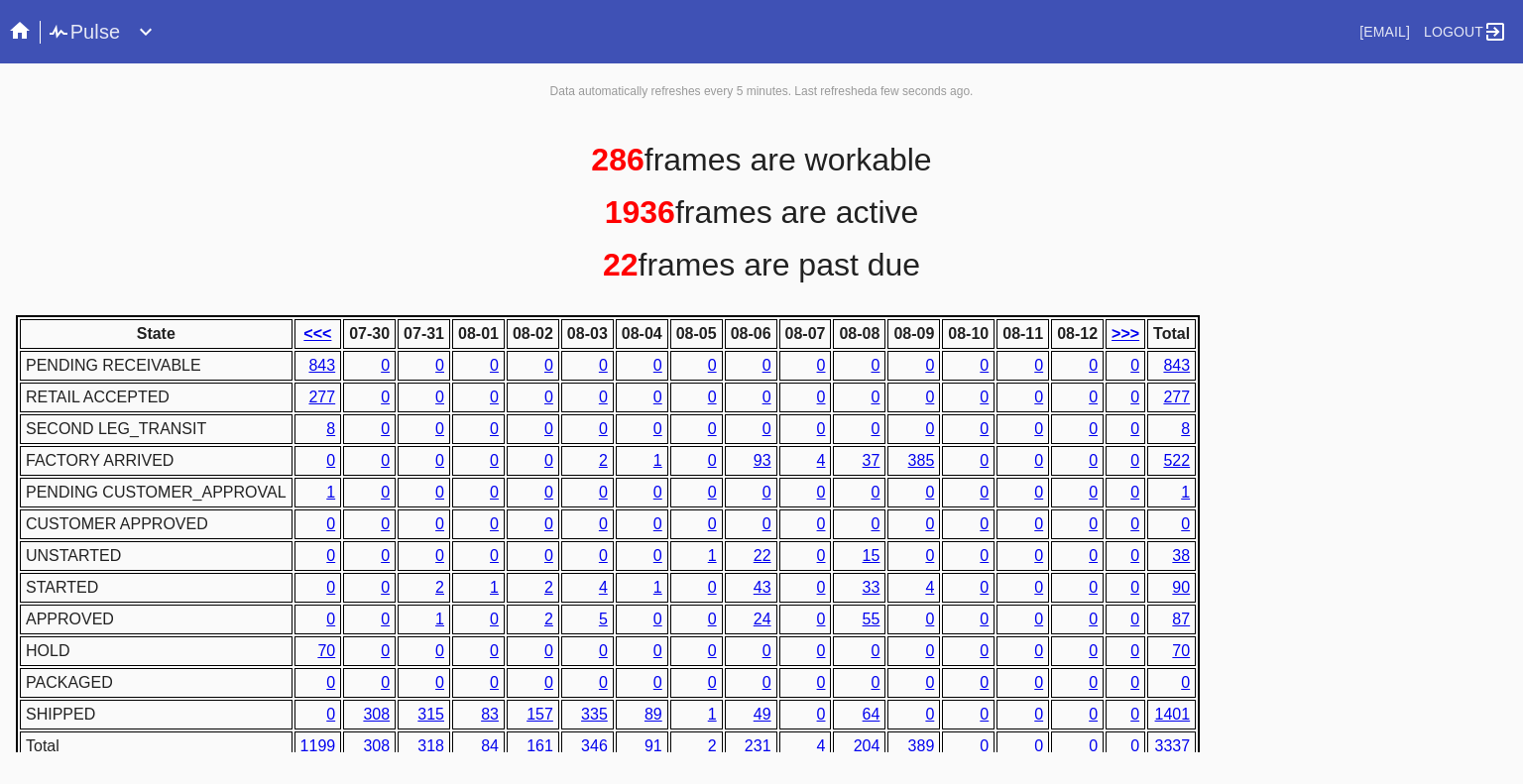 click 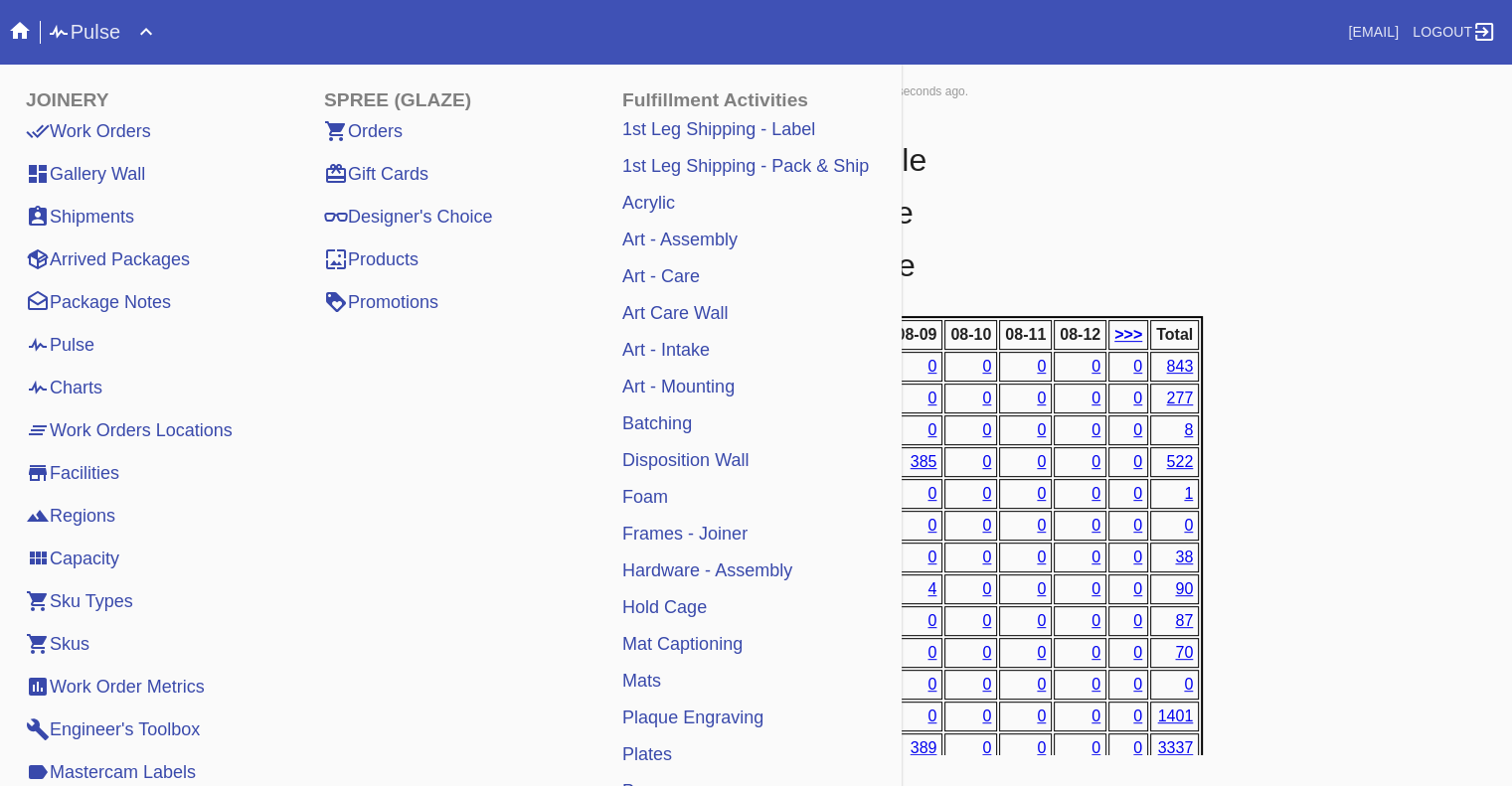 scroll, scrollTop: 507, scrollLeft: 0, axis: vertical 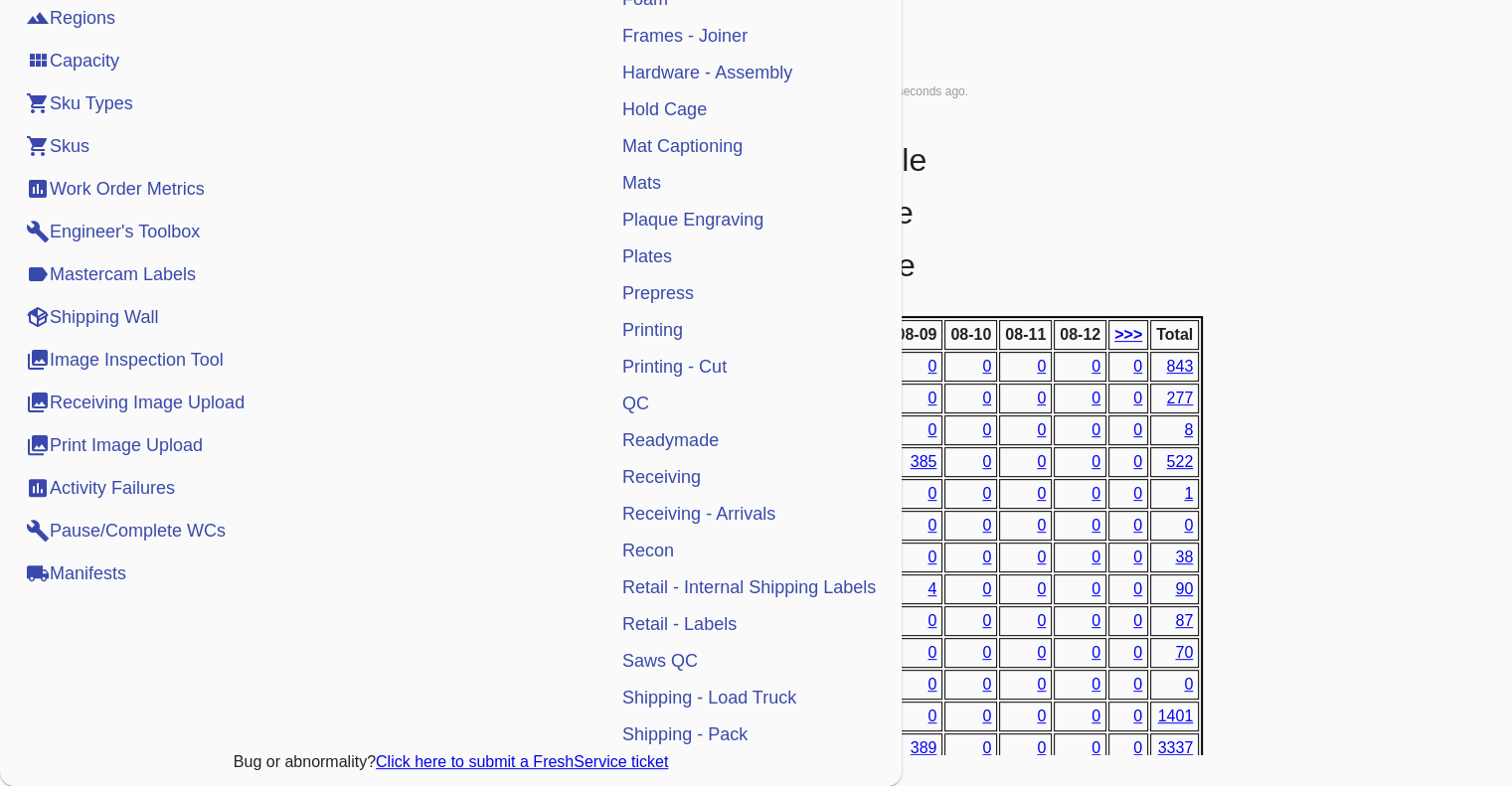 click on "Shipping Wall" at bounding box center (91, 317) 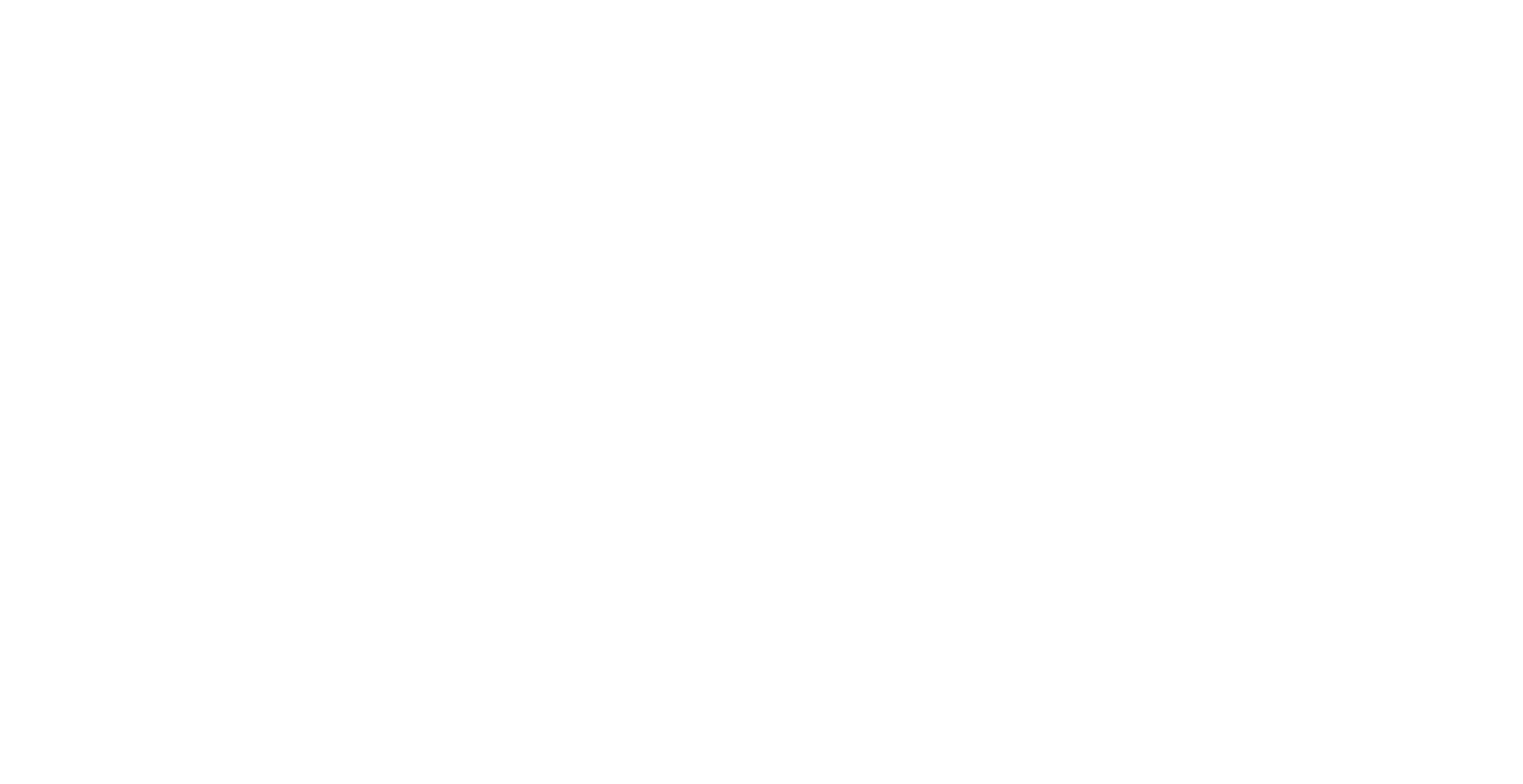 scroll, scrollTop: 0, scrollLeft: 0, axis: both 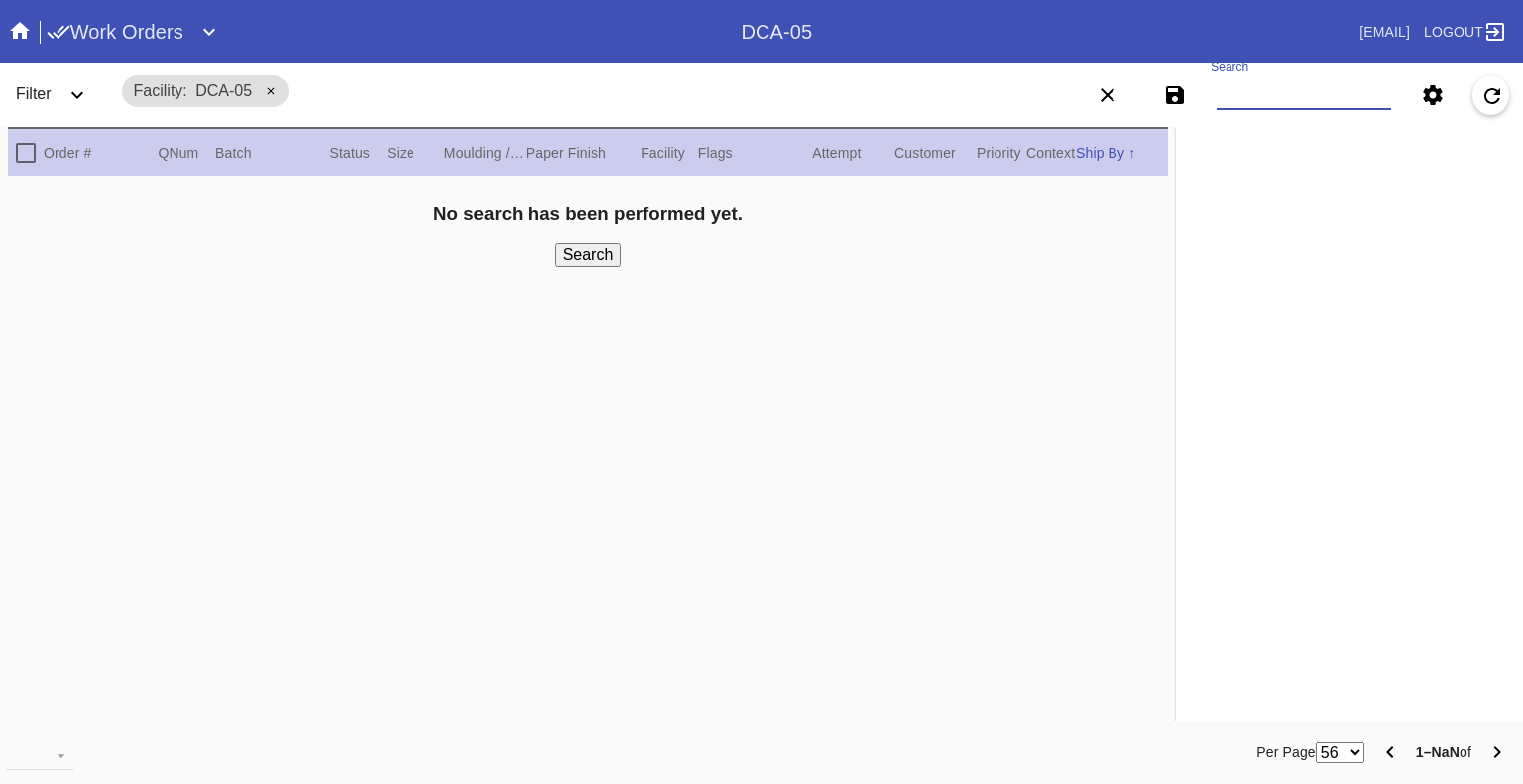 click on "Search" at bounding box center (1304, 95) 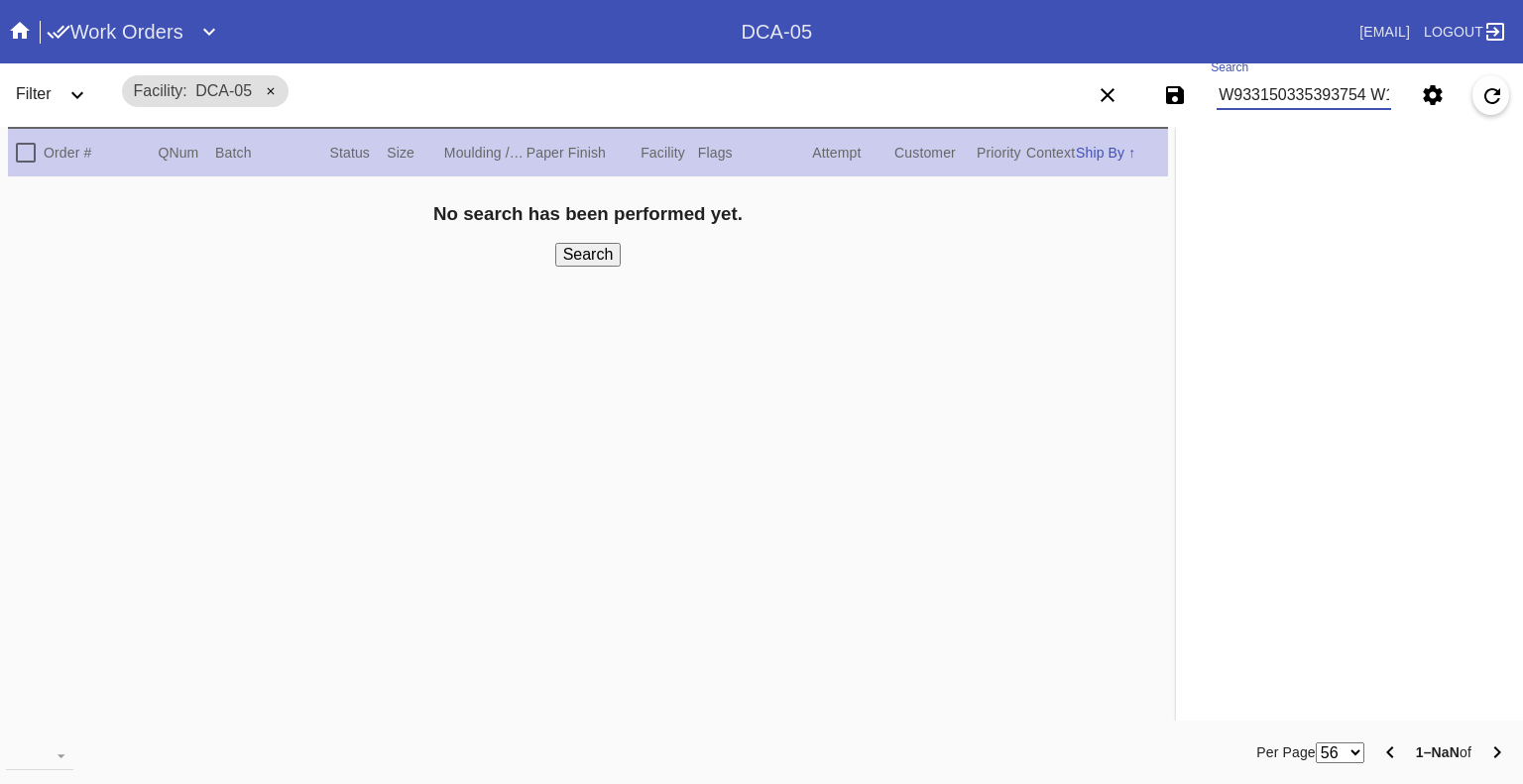 scroll, scrollTop: 0, scrollLeft: 279, axis: horizontal 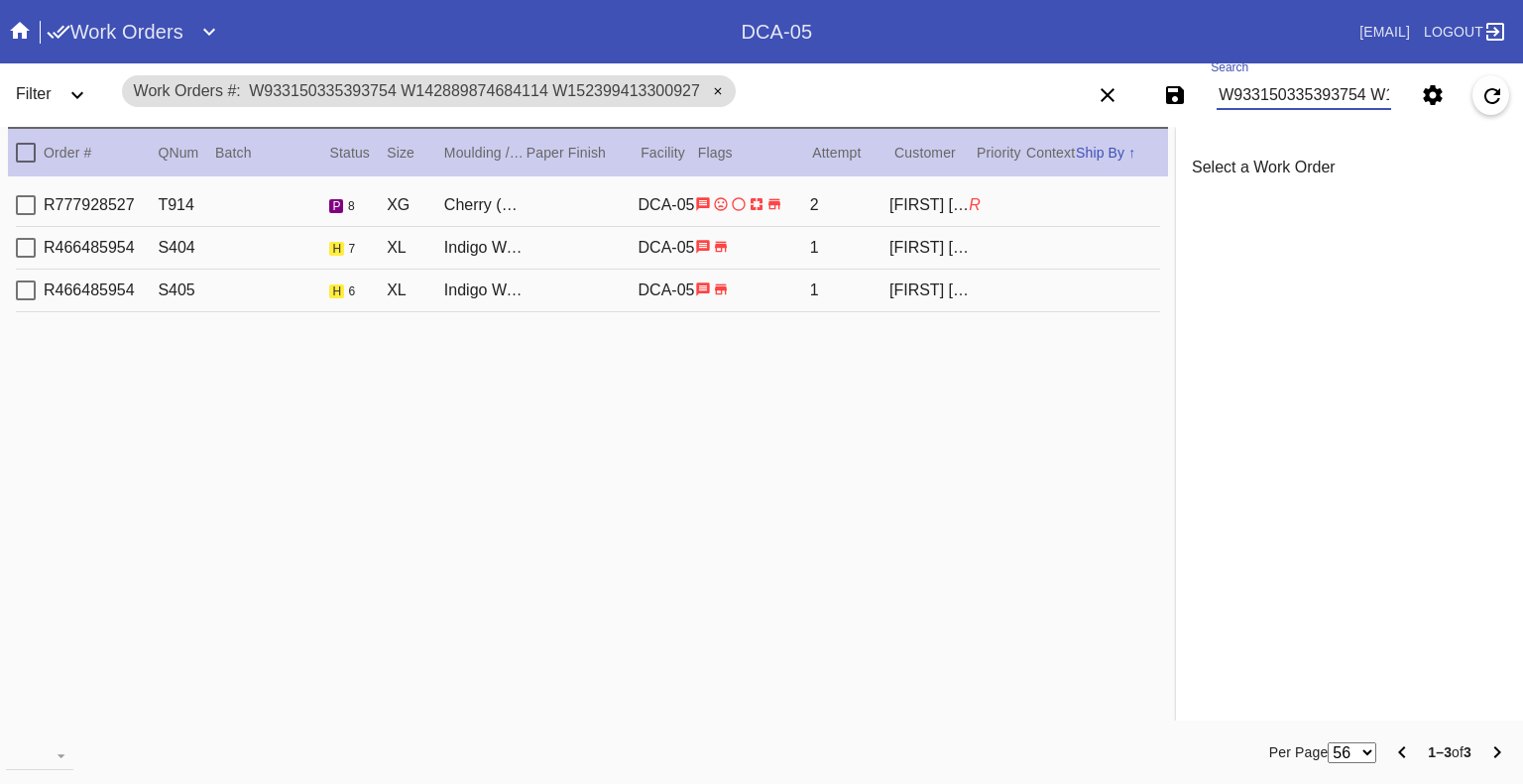 click on "W933150335393754 W142889874684114 W152399413300927" at bounding box center (1304, 95) 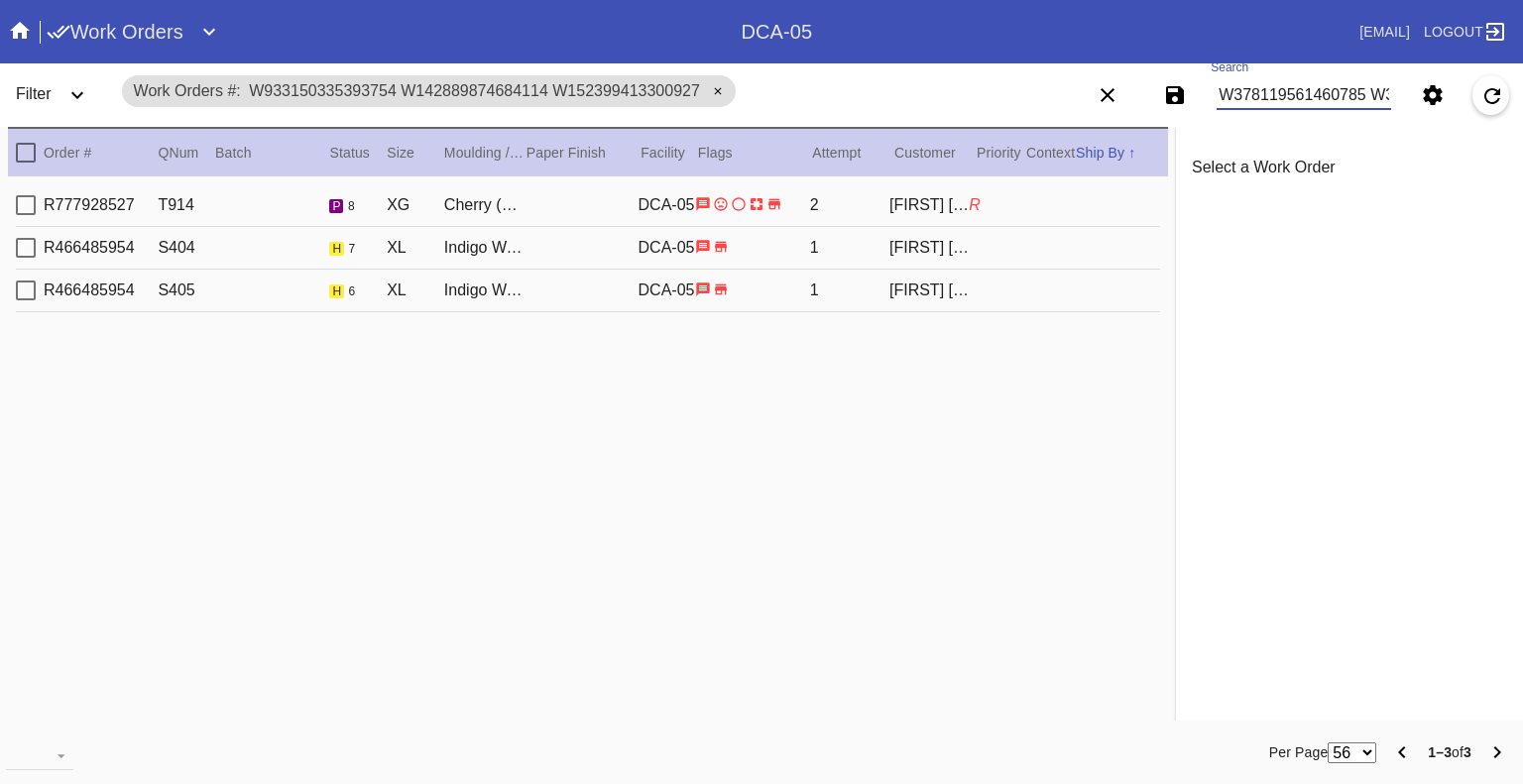 scroll, scrollTop: 0, scrollLeft: 127, axis: horizontal 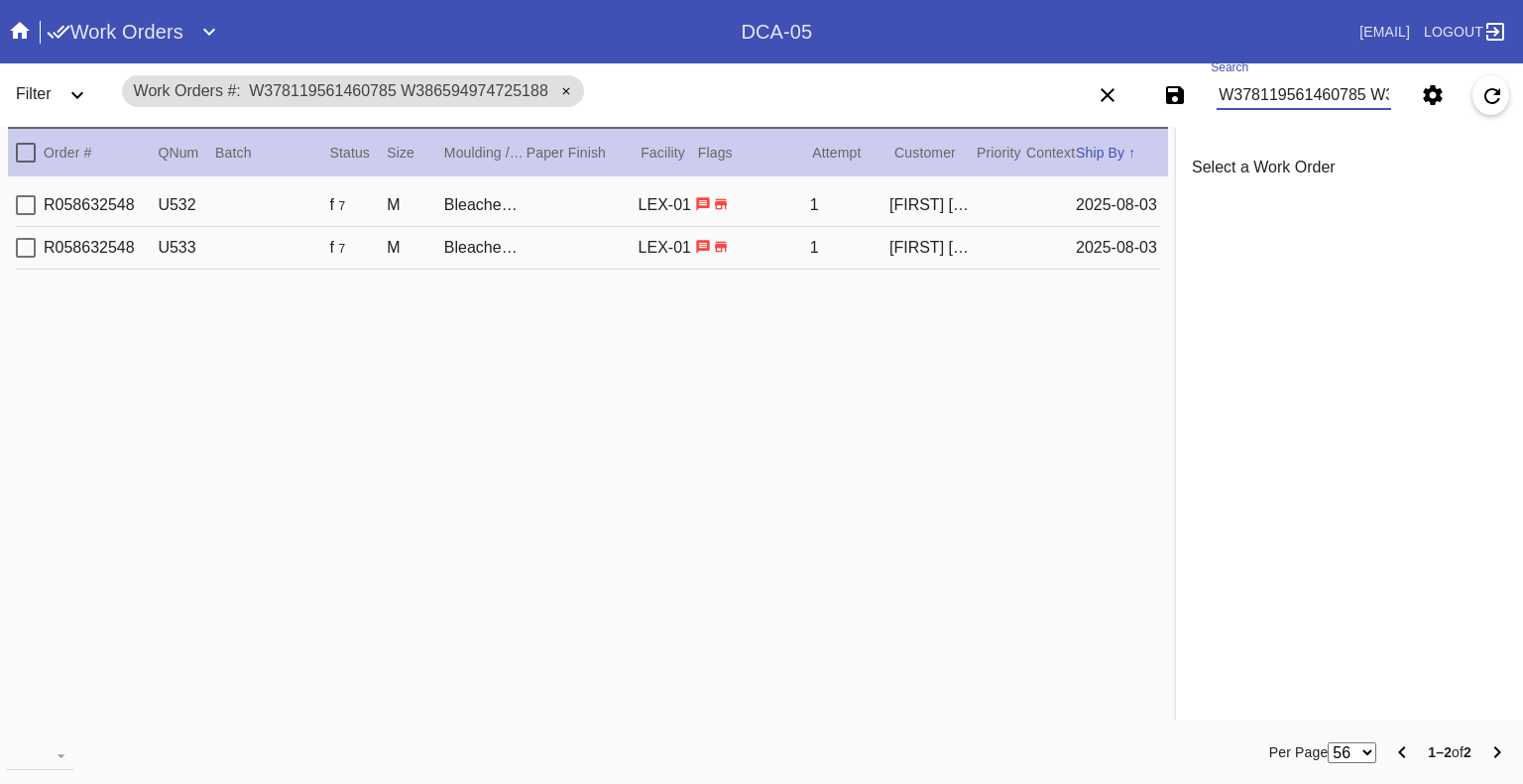 click on "W378119561460785 W386594974725188" at bounding box center (1304, 95) 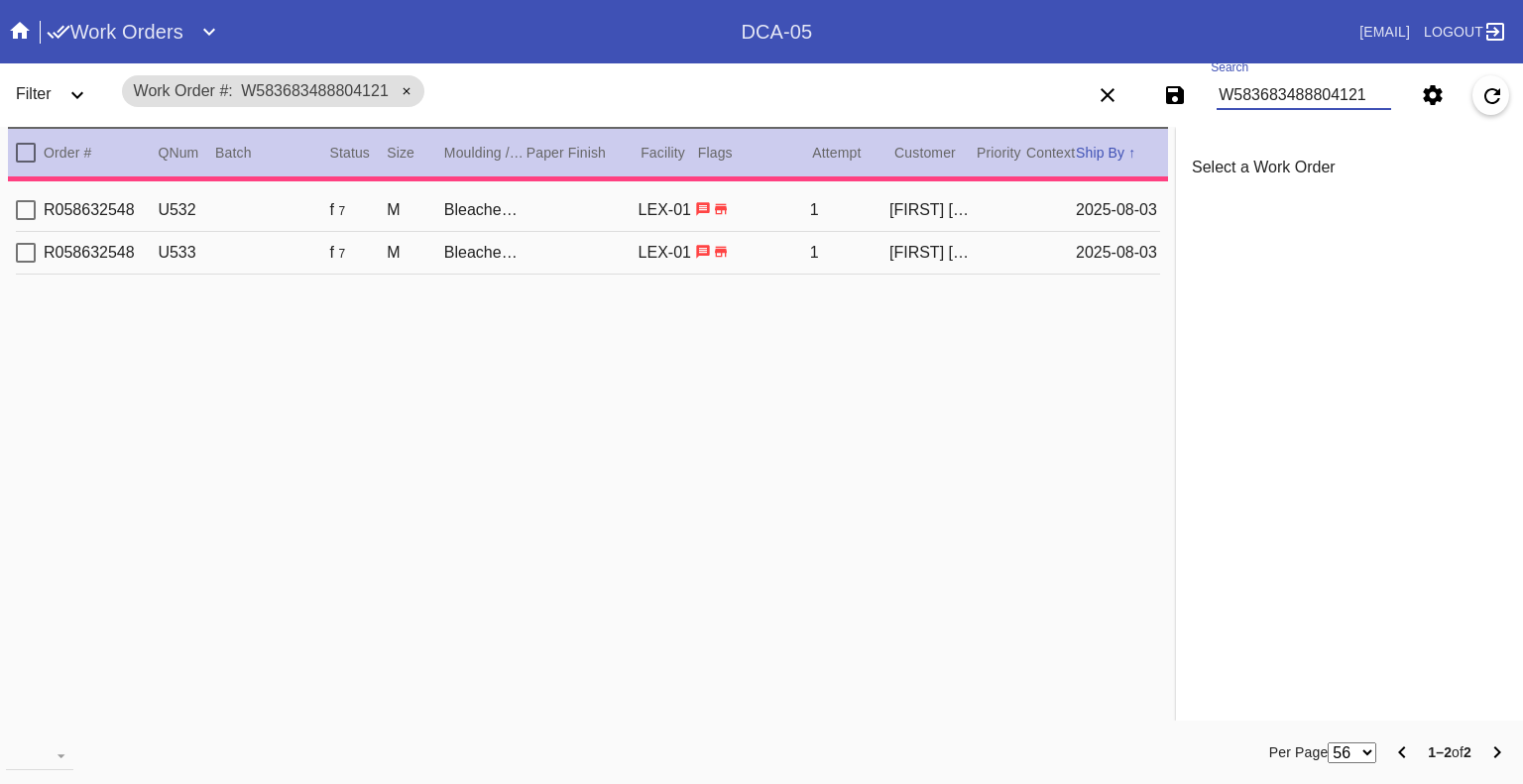 type on "1.5" 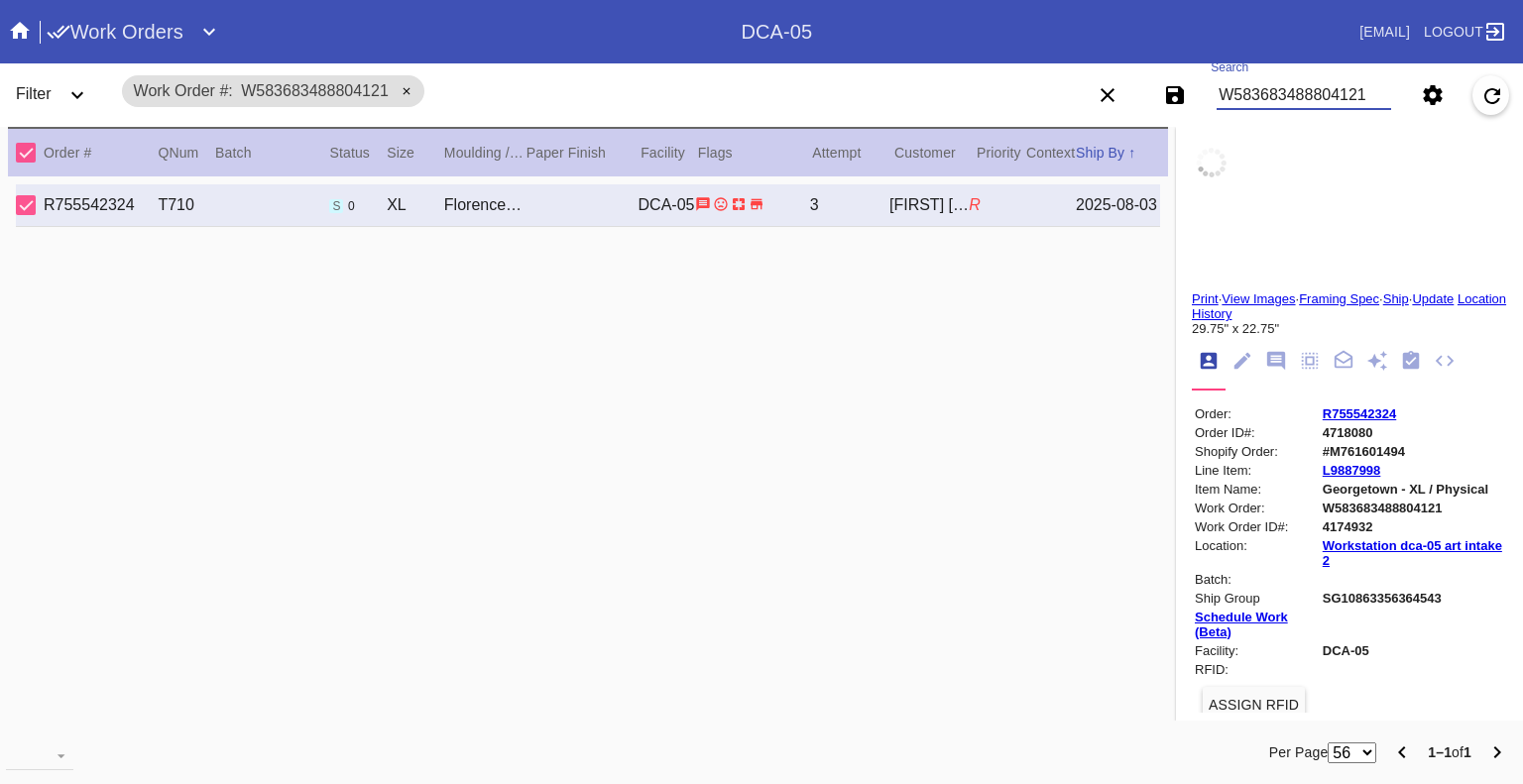click on "W583683488804121" at bounding box center (1304, 95) 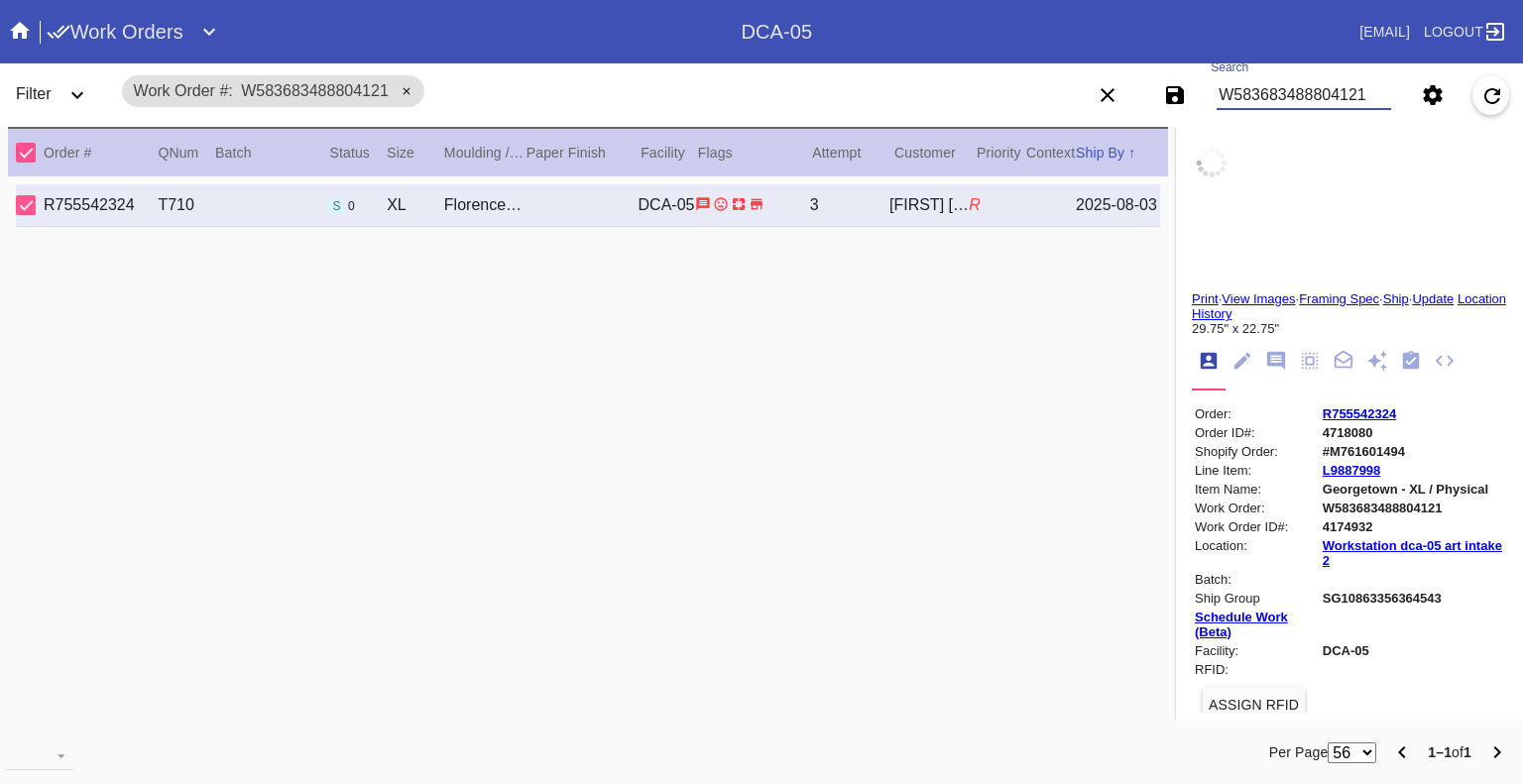 click on "W583683488804121" at bounding box center [1304, 95] 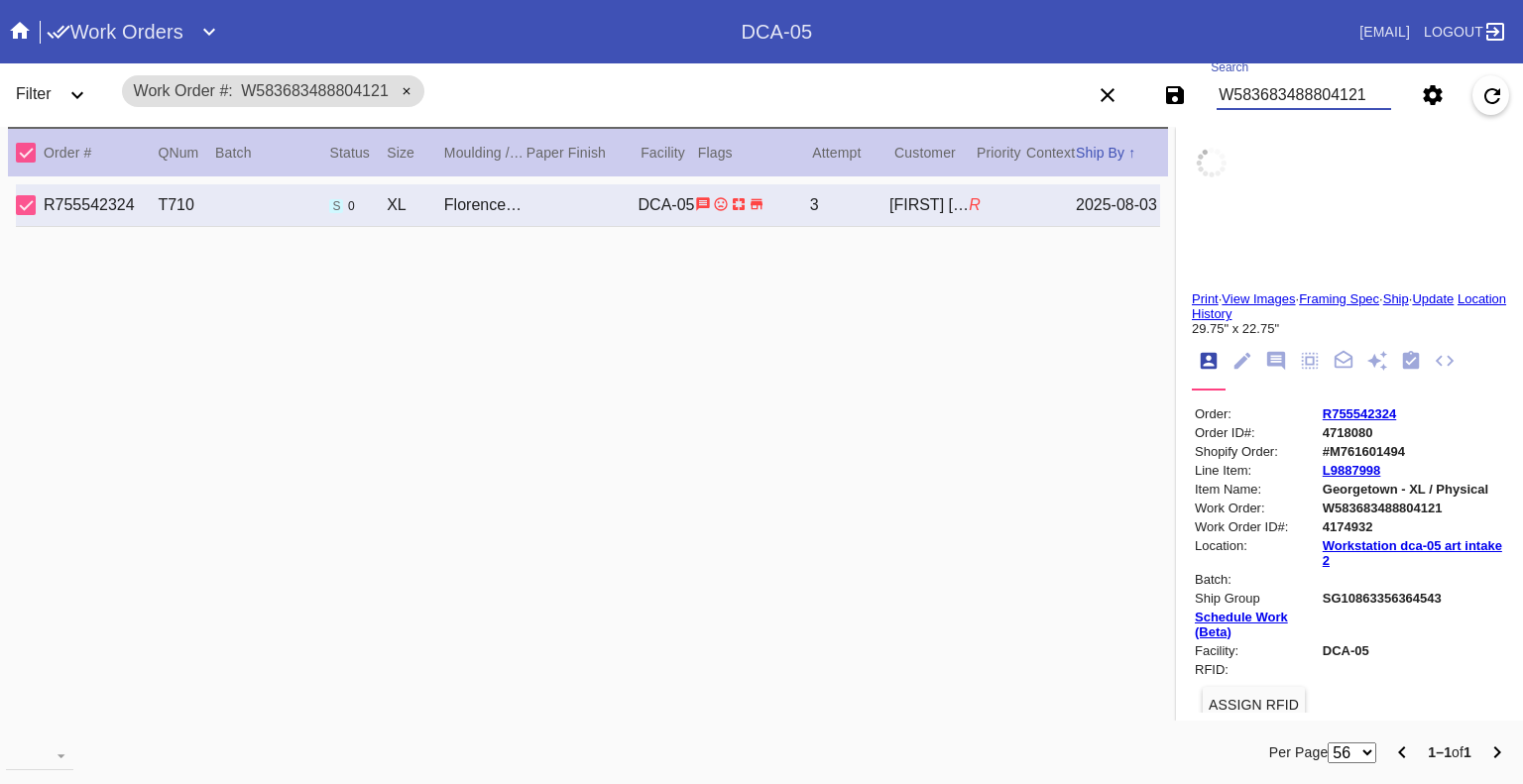 paste on "432657971802763 W876279077580557" 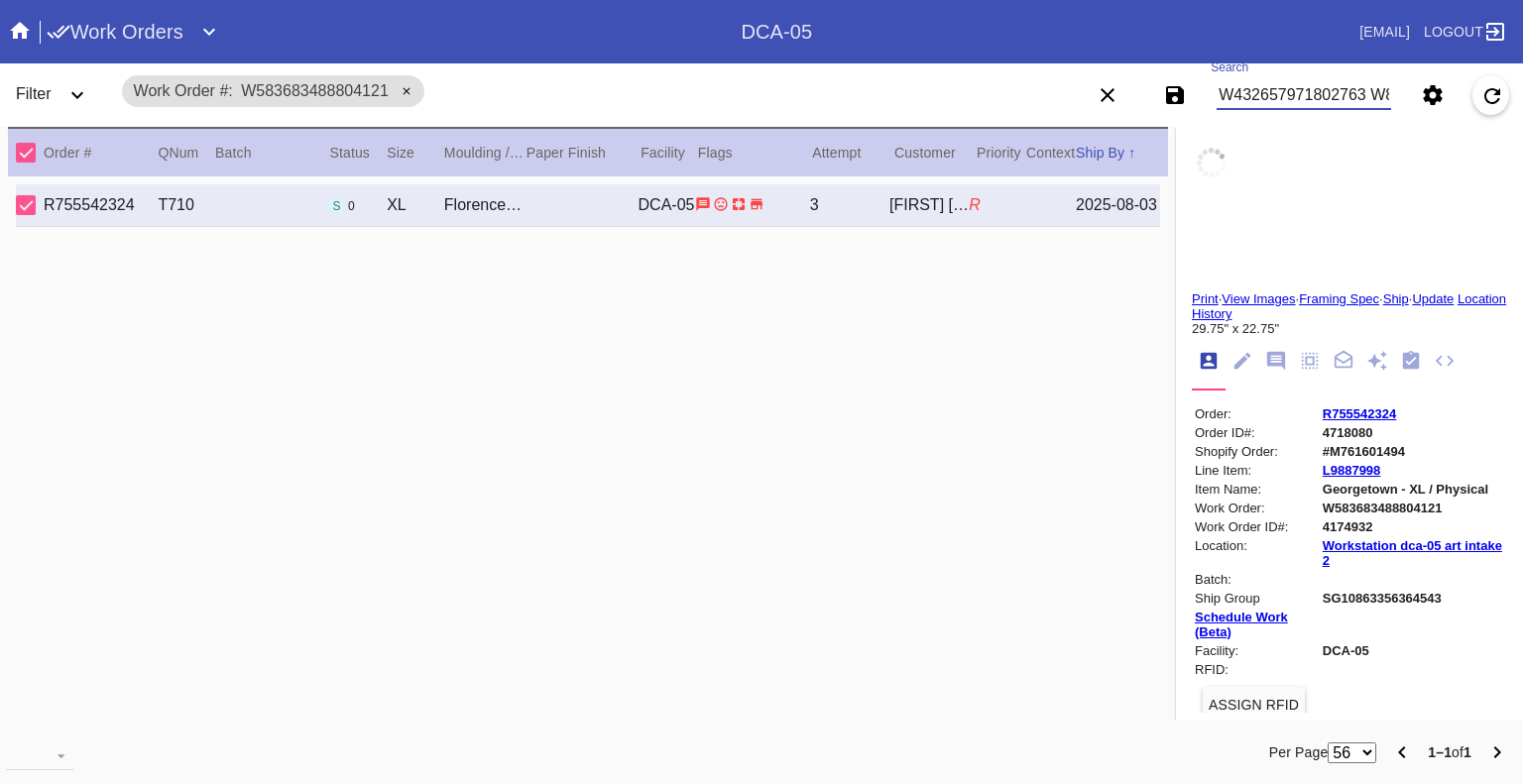 scroll, scrollTop: 0, scrollLeft: 128, axis: horizontal 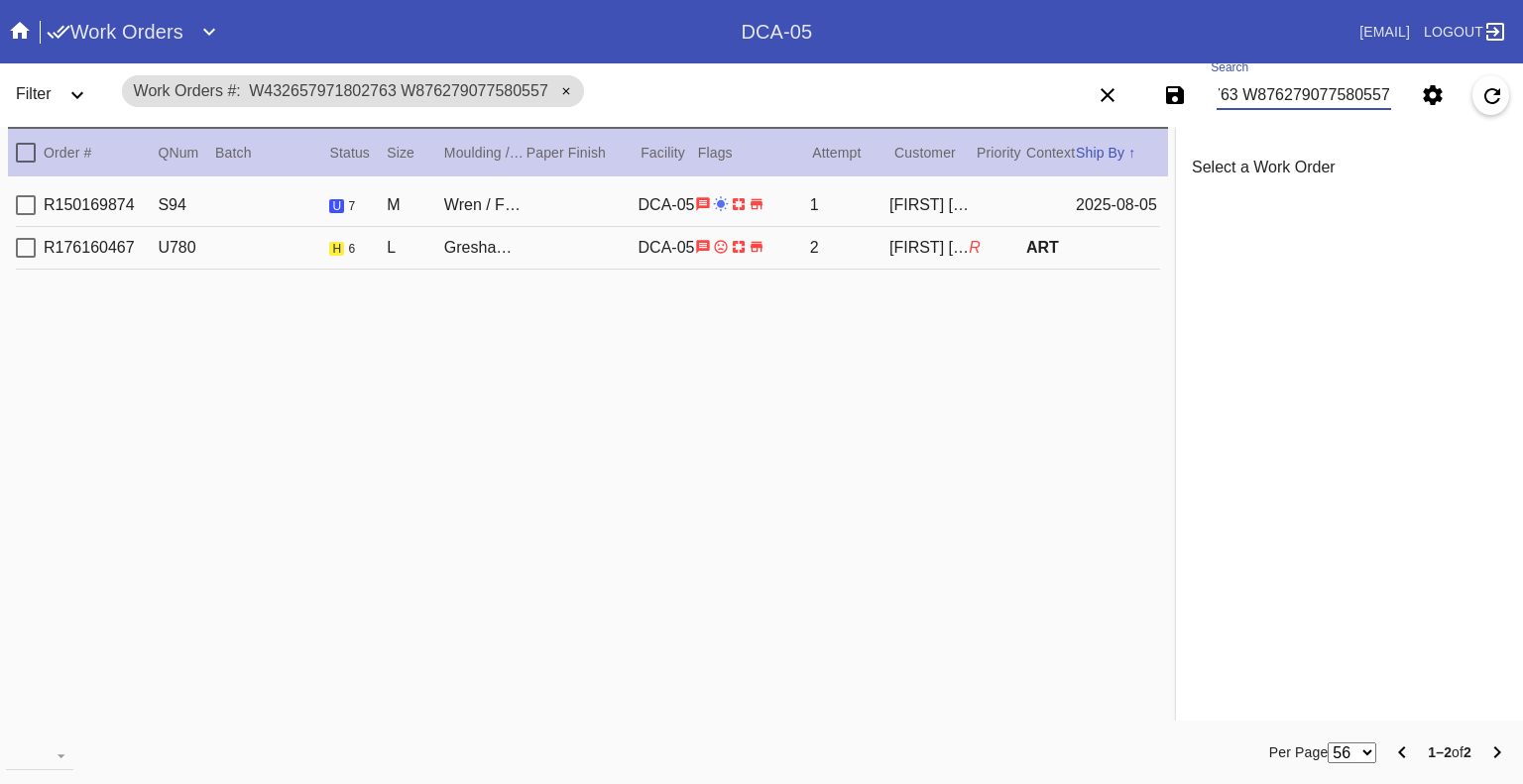 type on "W432657971802763 W876279077580557" 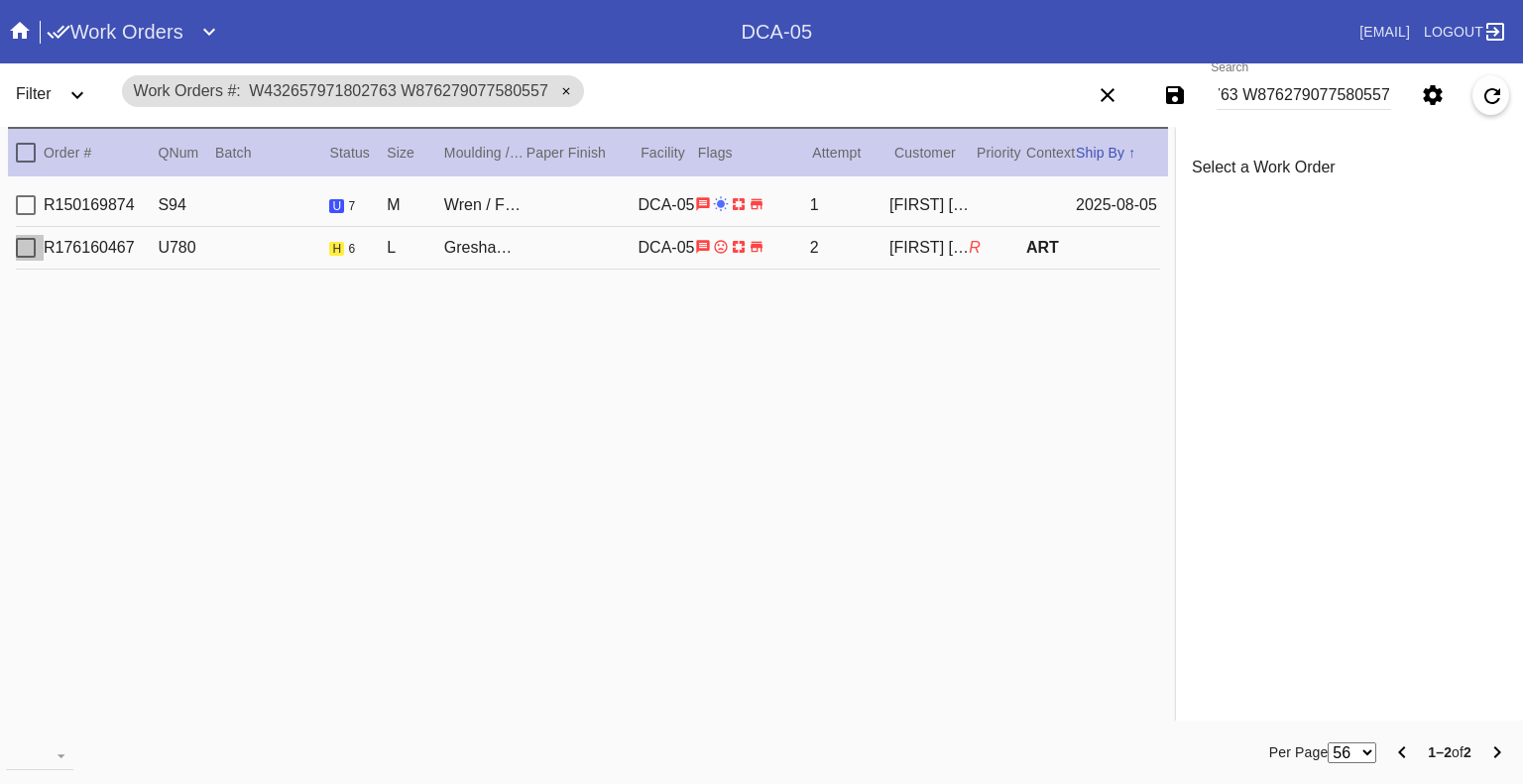 click at bounding box center (26, 248) 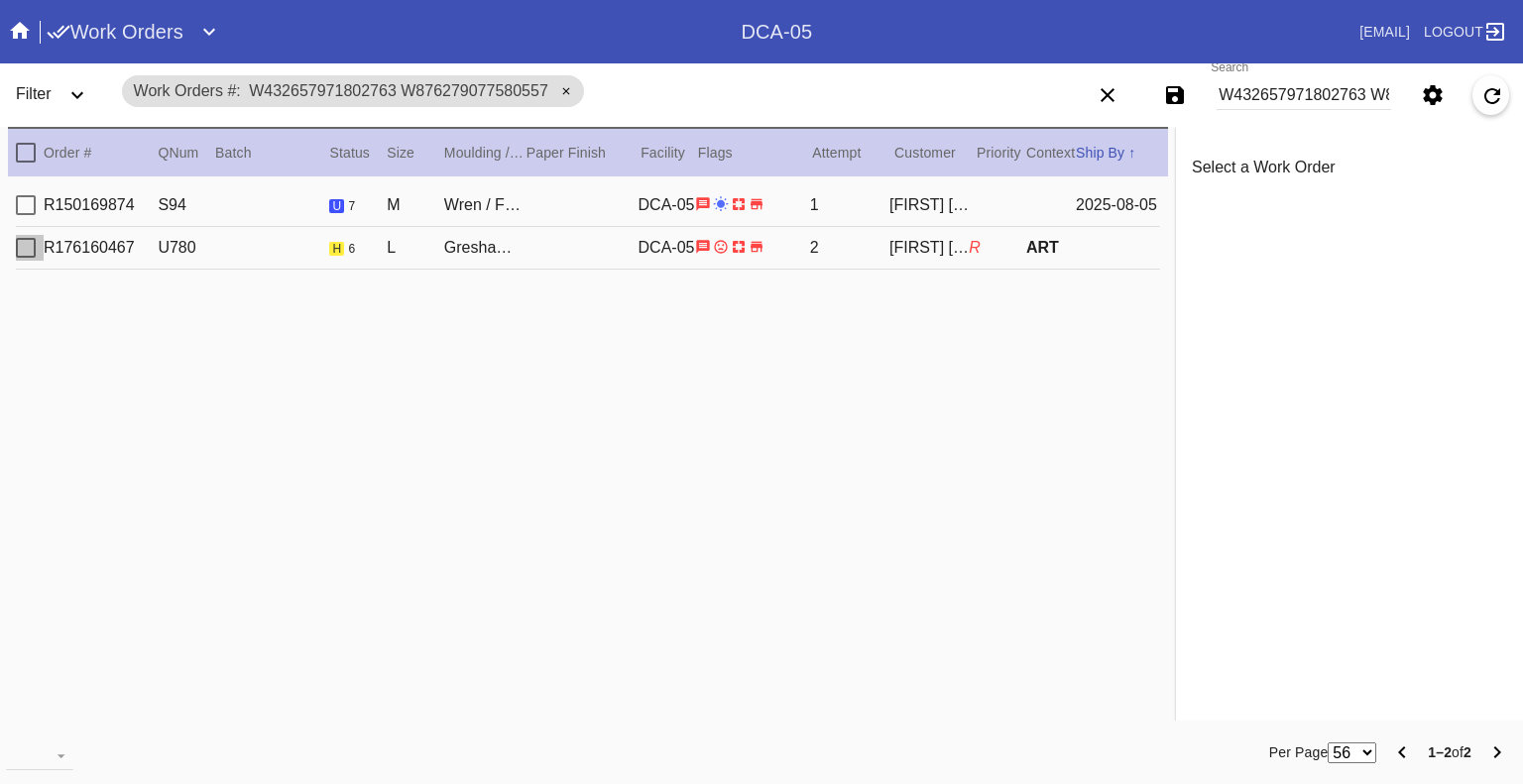 type on "2.0" 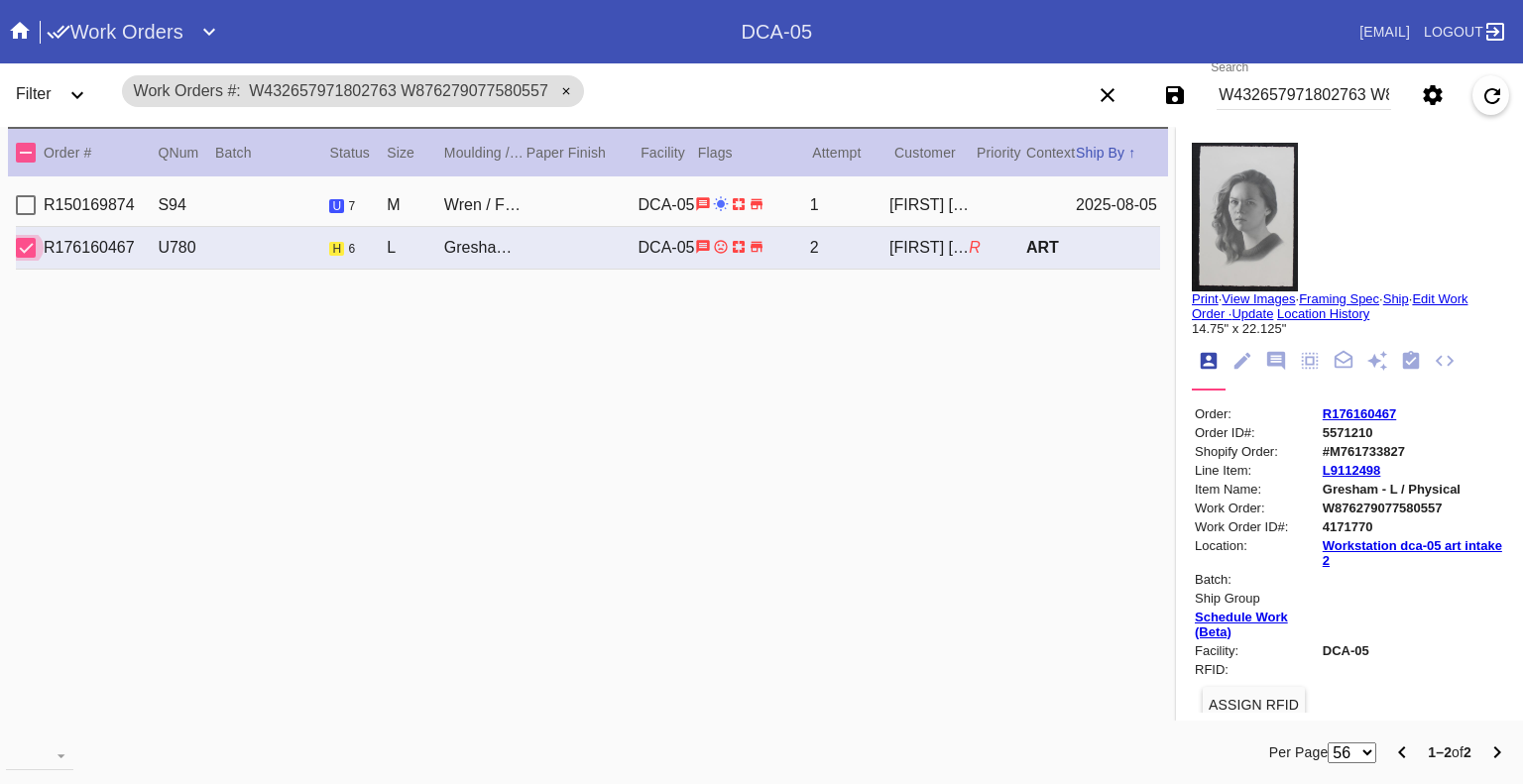 click on "W432657971802763 W876279077580557" at bounding box center (1304, 95) 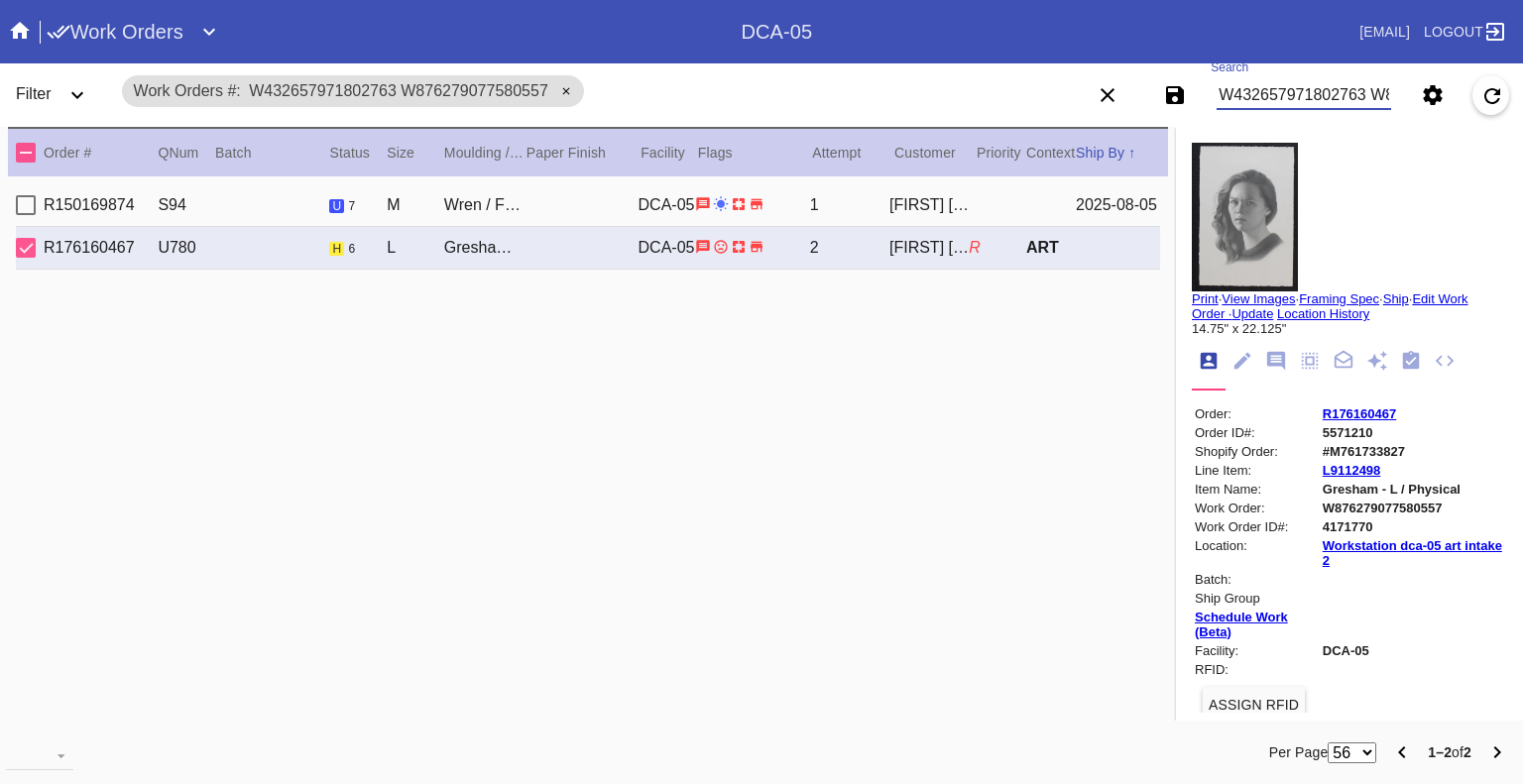 click on "W432657971802763 W876279077580557" at bounding box center (1304, 95) 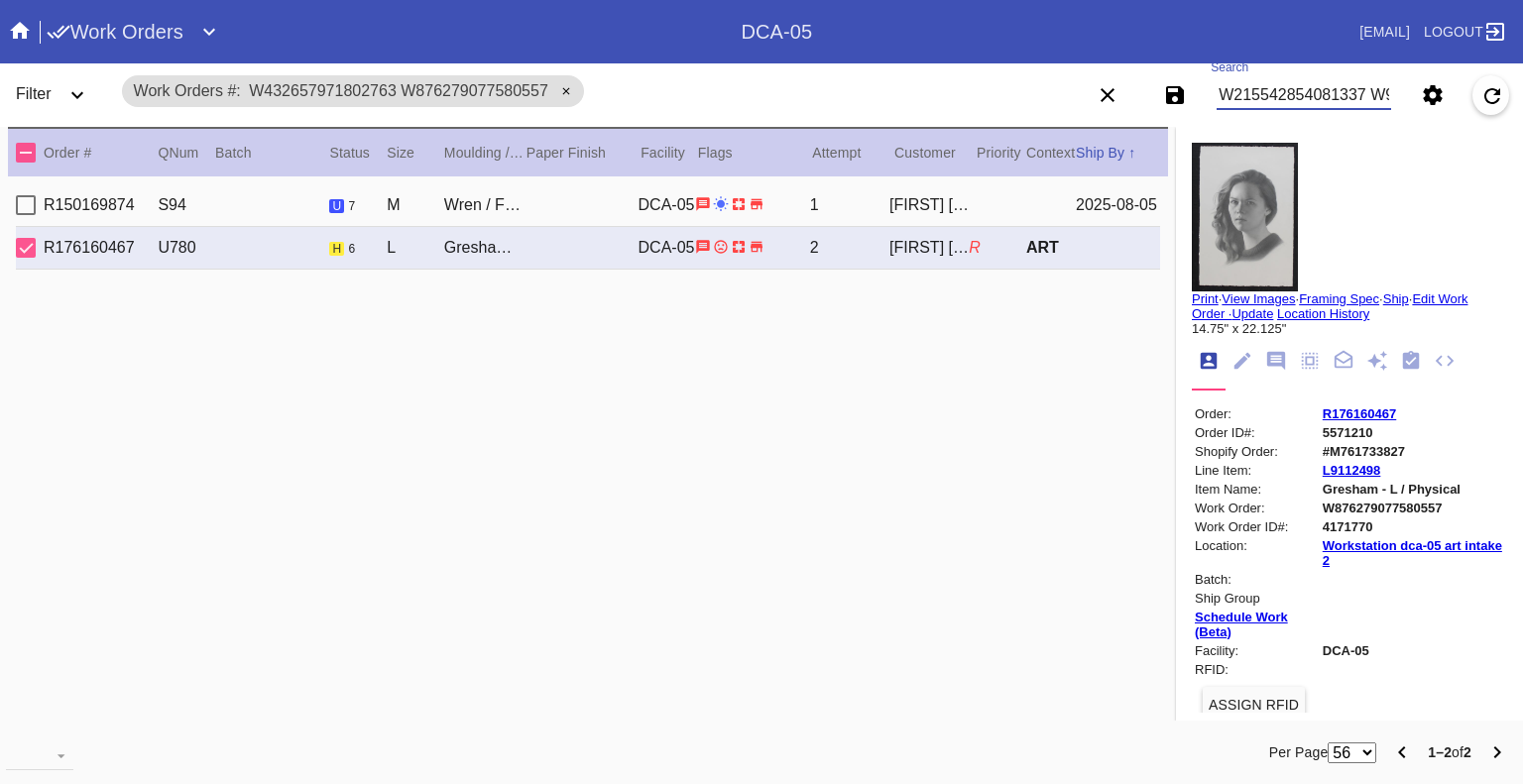 scroll, scrollTop: 0, scrollLeft: 278, axis: horizontal 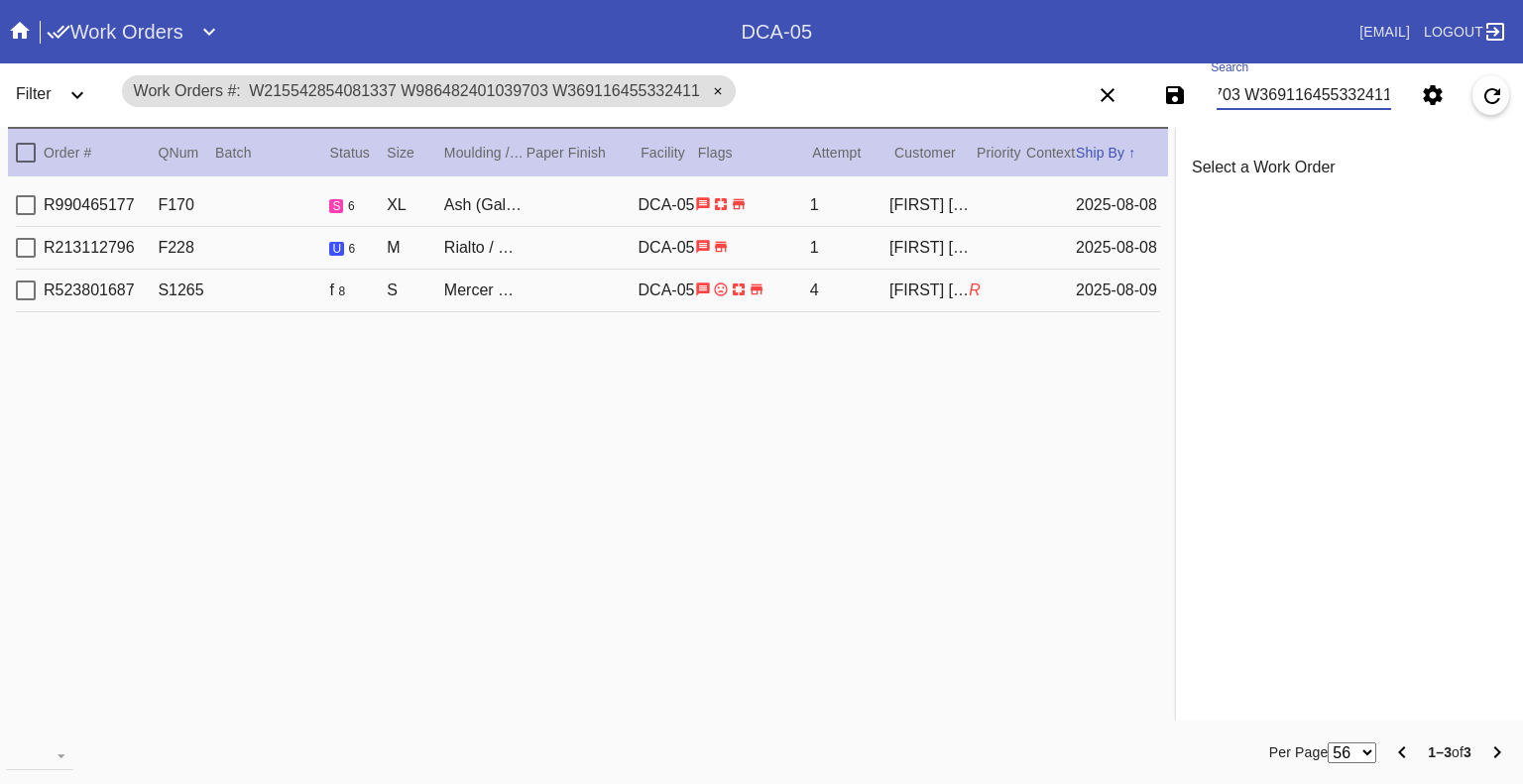 type on "W215542854081337 W986482401039703 W369116455332411" 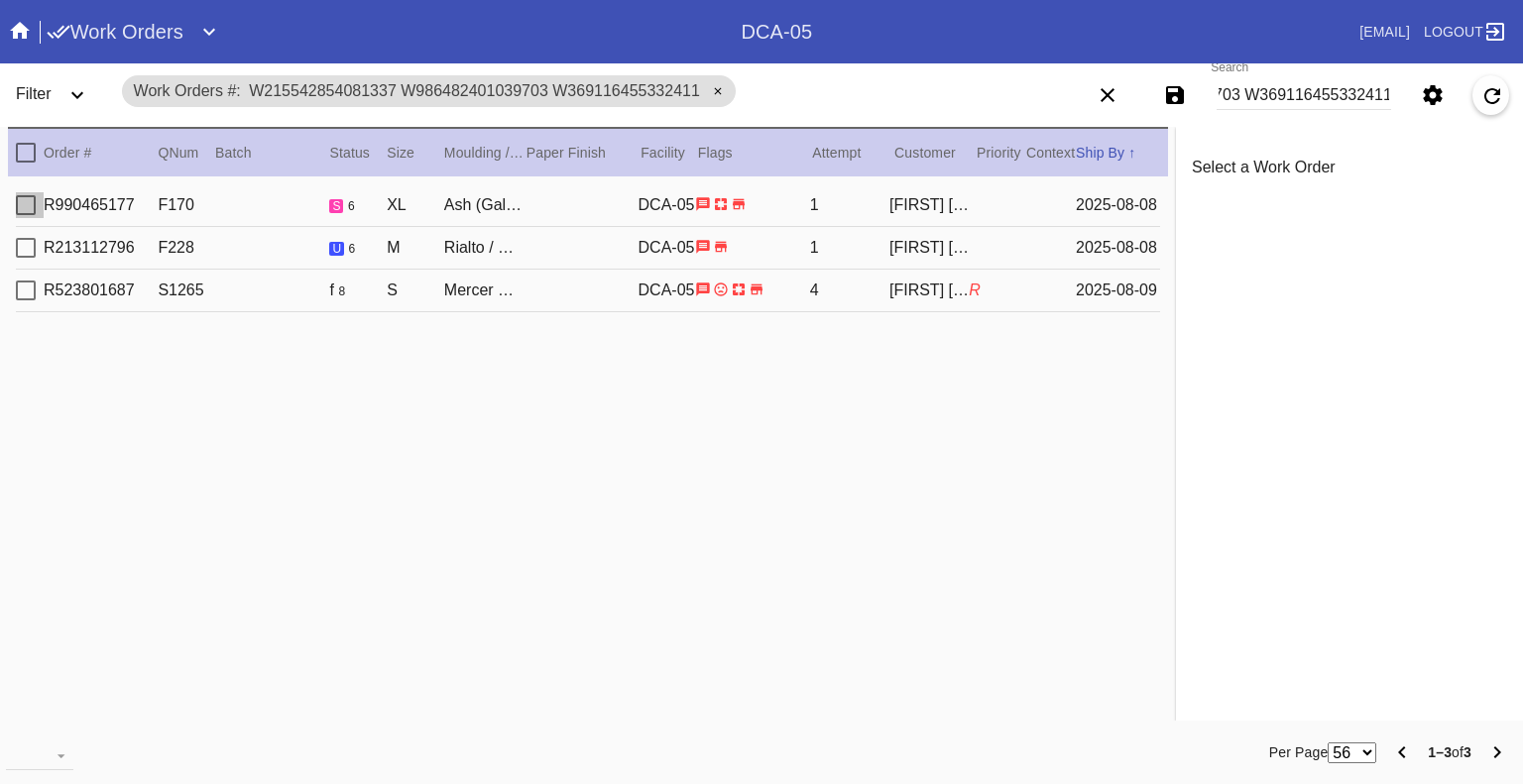 click at bounding box center (26, 205) 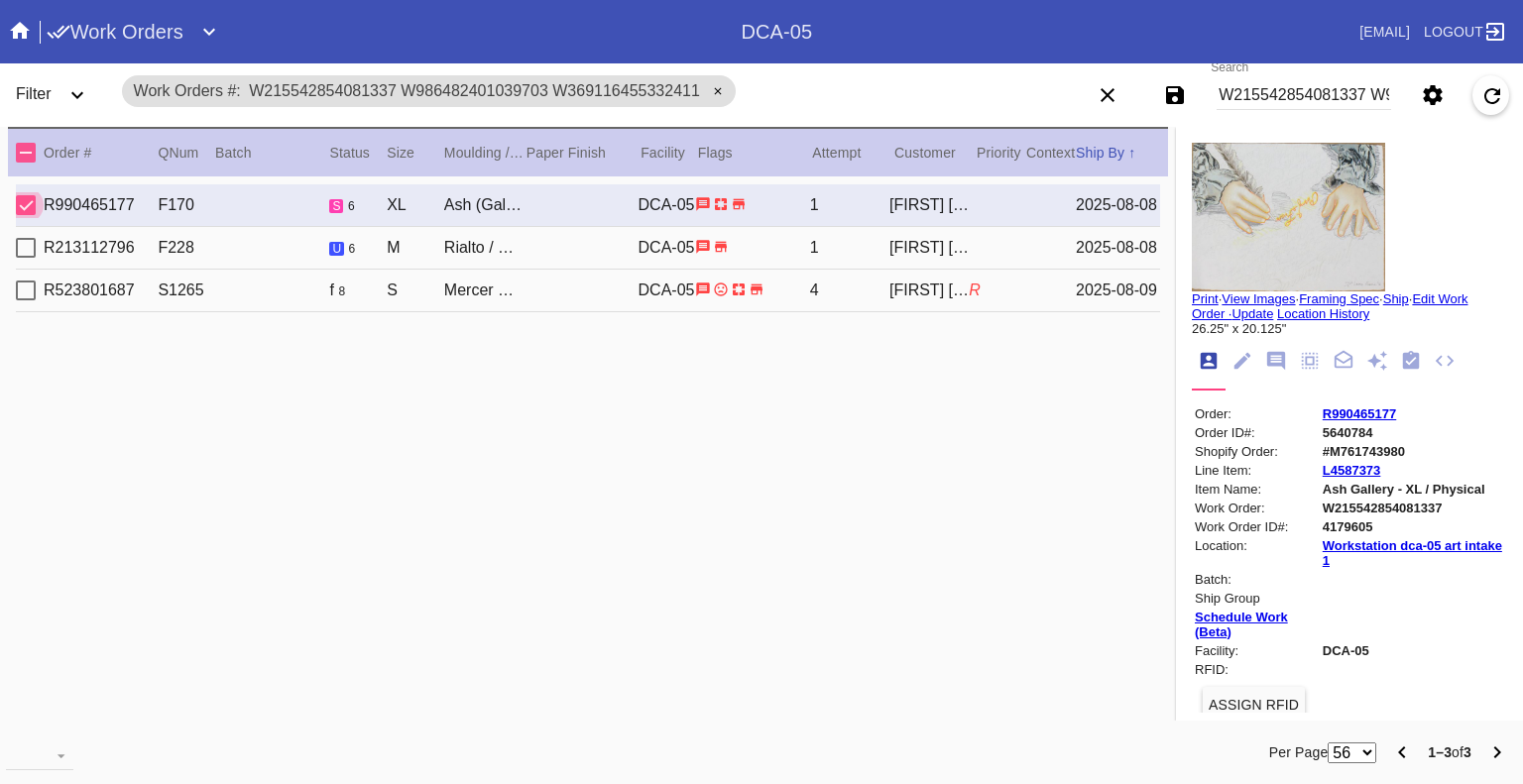 click on "R990465177 F170 s   6 XL Ash (Gallery) / White DCA-05 1 Marc Giosi
2025-08-08" at bounding box center (588, 205) 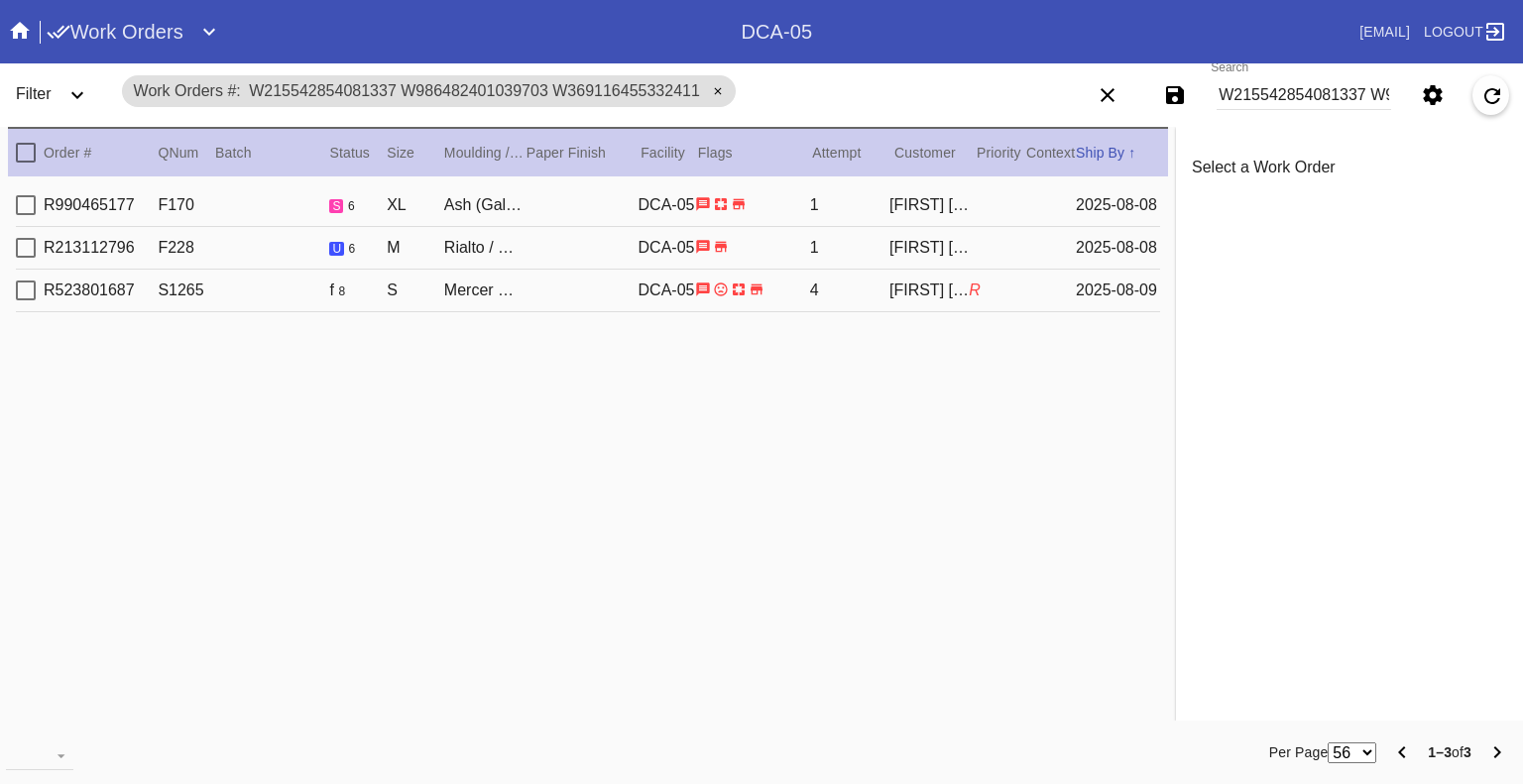 click on "R990465177 F170 s   6 XL Ash (Gallery) / White DCA-05 1 Marc Giosi
2025-08-08 R213112796 F228 u   6 M Rialto / Dove White DCA-05 1 Kate McGregor
2025-08-08 R523801687 S1265 f   8 S Mercer Slim / White DCA-05 4 Matthew Kraft
R
2025-08-09" at bounding box center [588, 451] 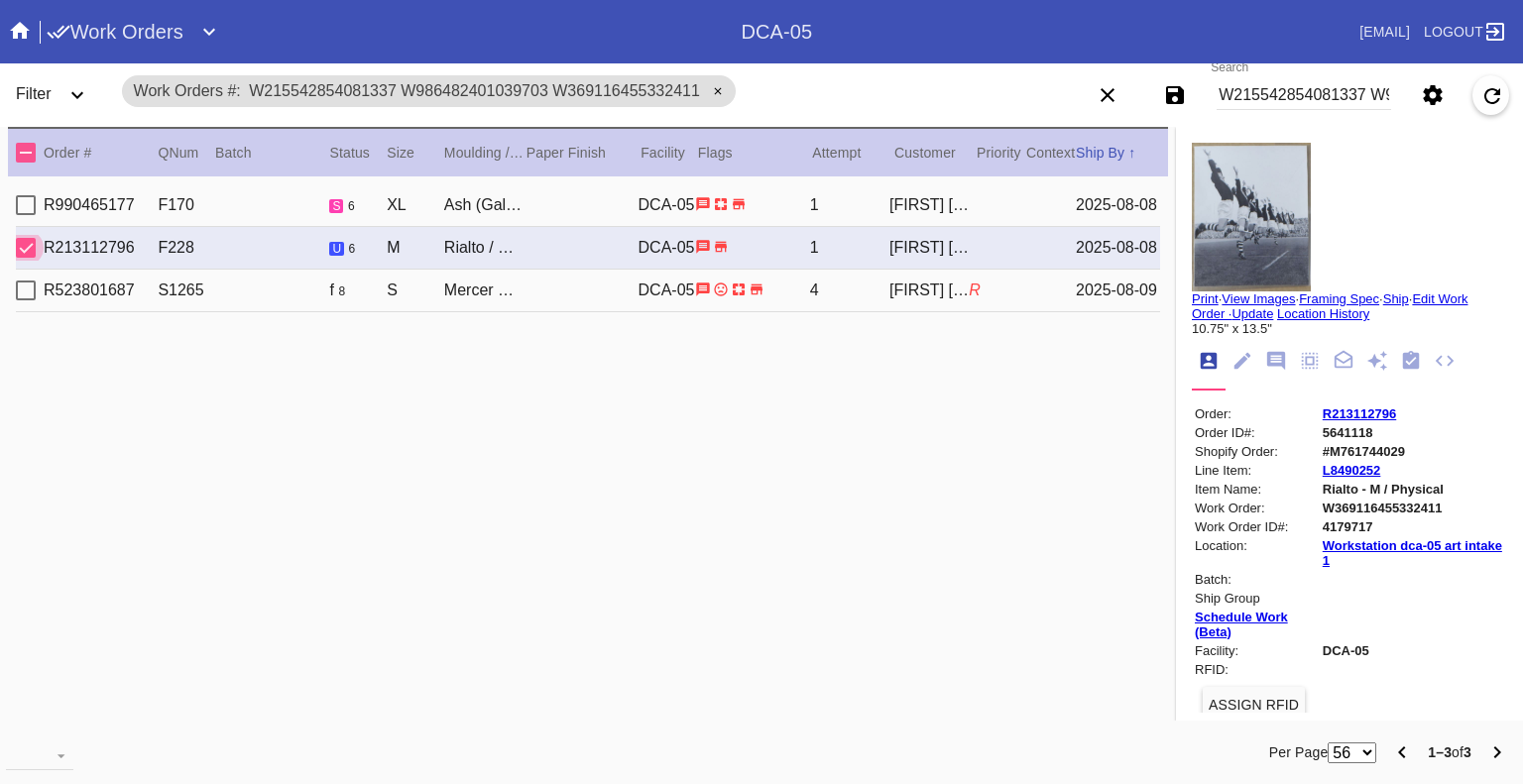 click on "W215542854081337 W986482401039703 W369116455332411" at bounding box center (1304, 95) 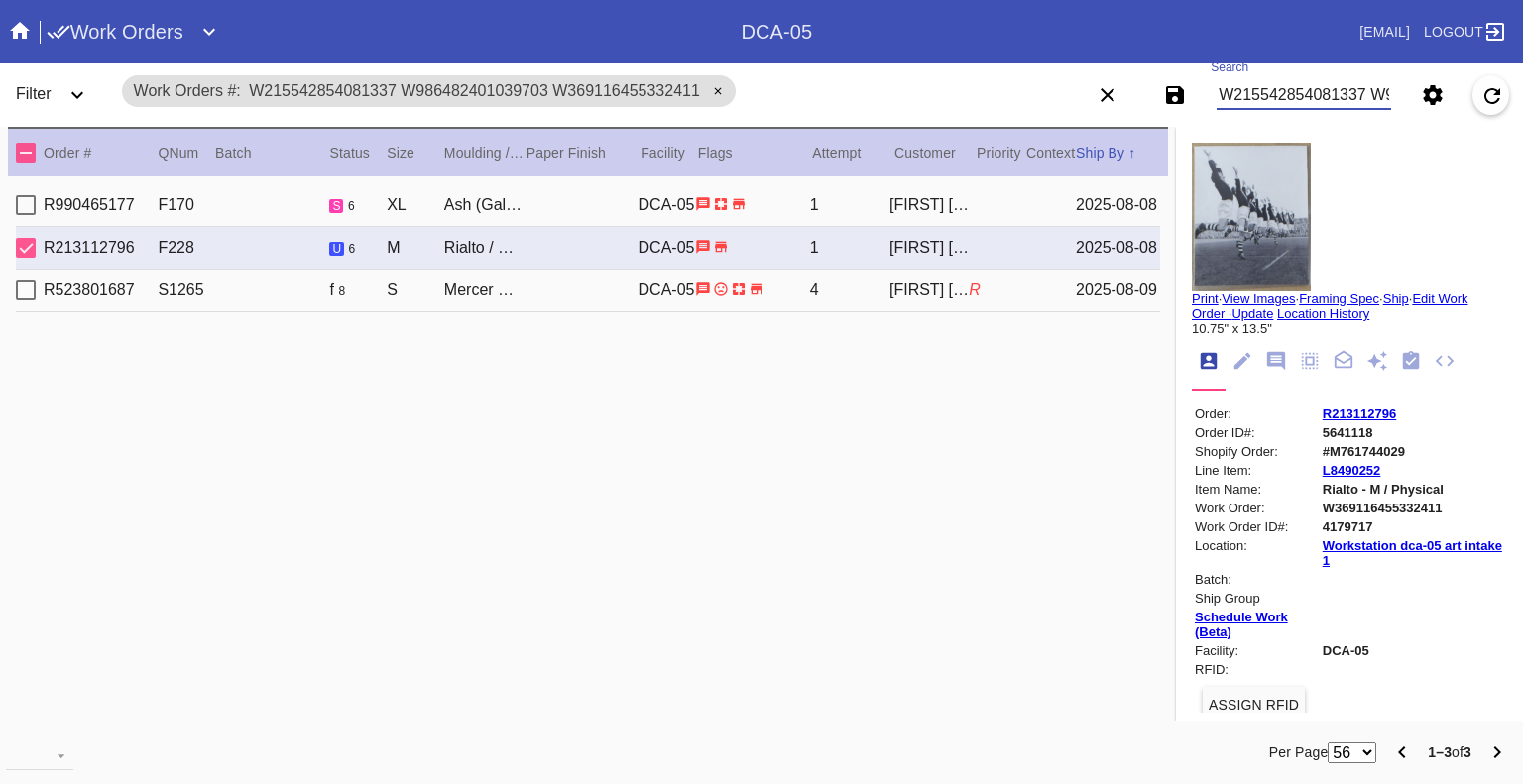 click on "W215542854081337 W986482401039703 W369116455332411" at bounding box center (1304, 95) 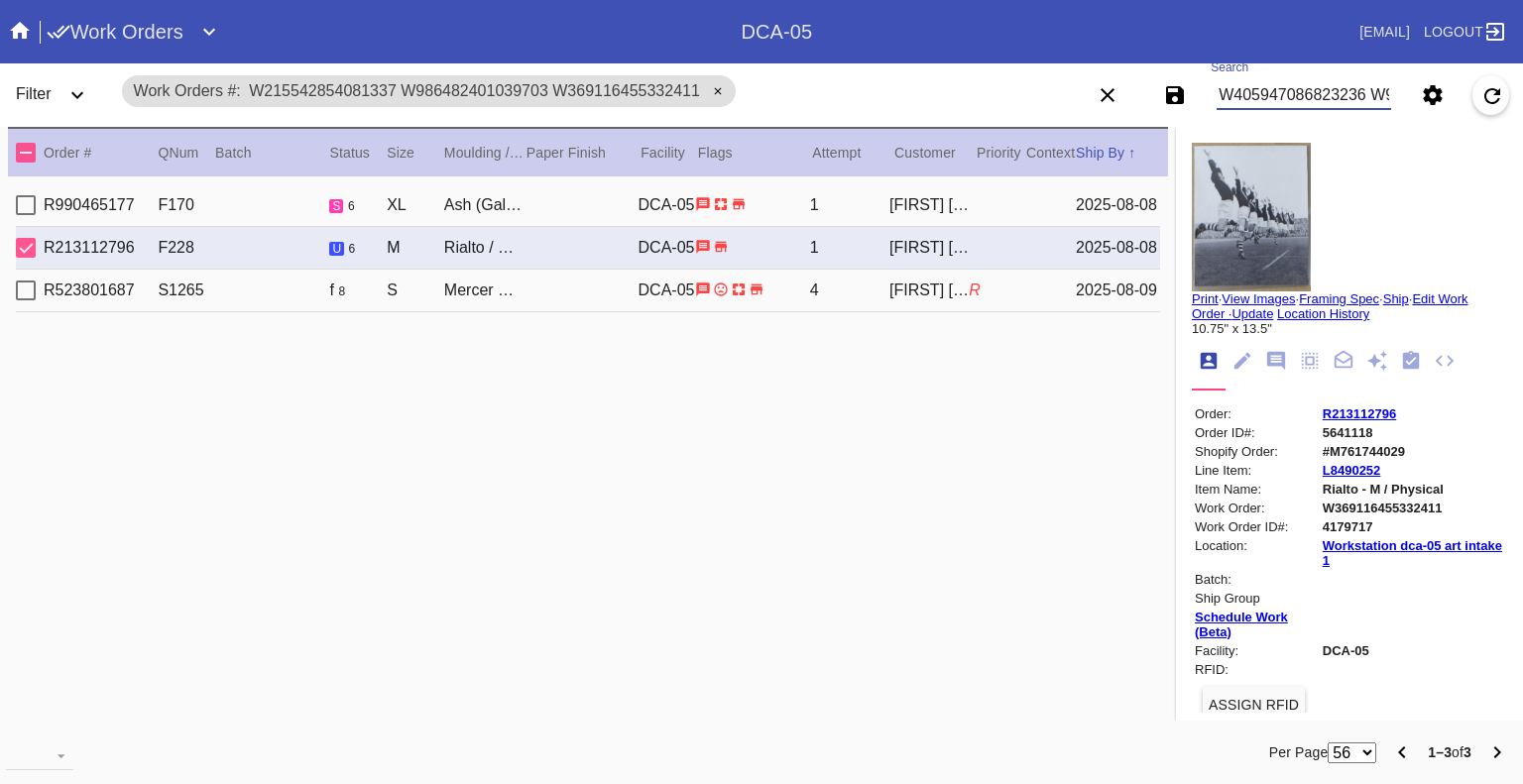 scroll, scrollTop: 0, scrollLeft: 1943, axis: horizontal 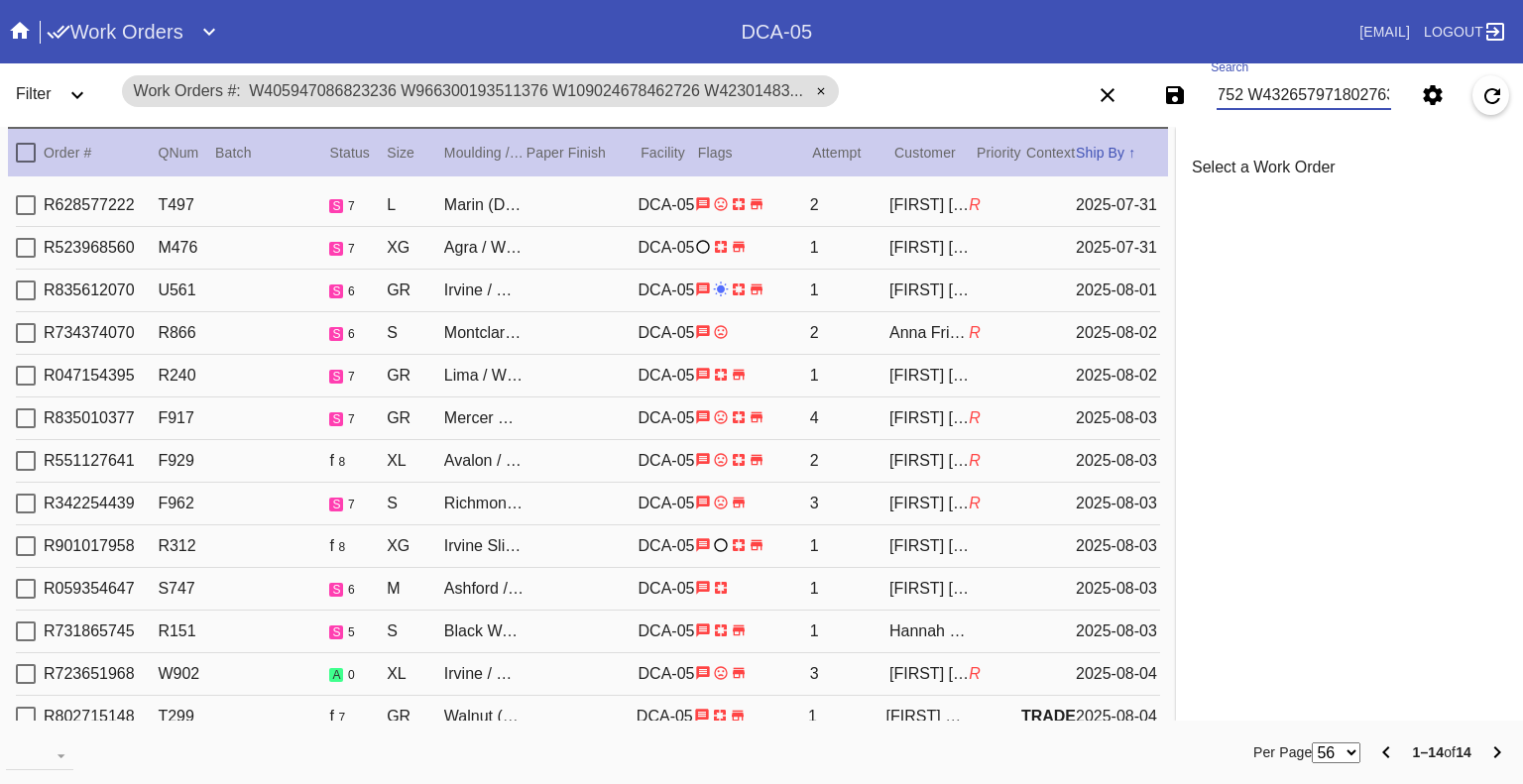 type on "W405947086823236 W966300193511376 W109024678462726 W423014838424948 W558101435702473 W987512229814878 W470236885814251 W408820535369920 W848515893711198 W548057448059857 W620441169629508 W910029760356884 W237663584993752 W432657971802763" 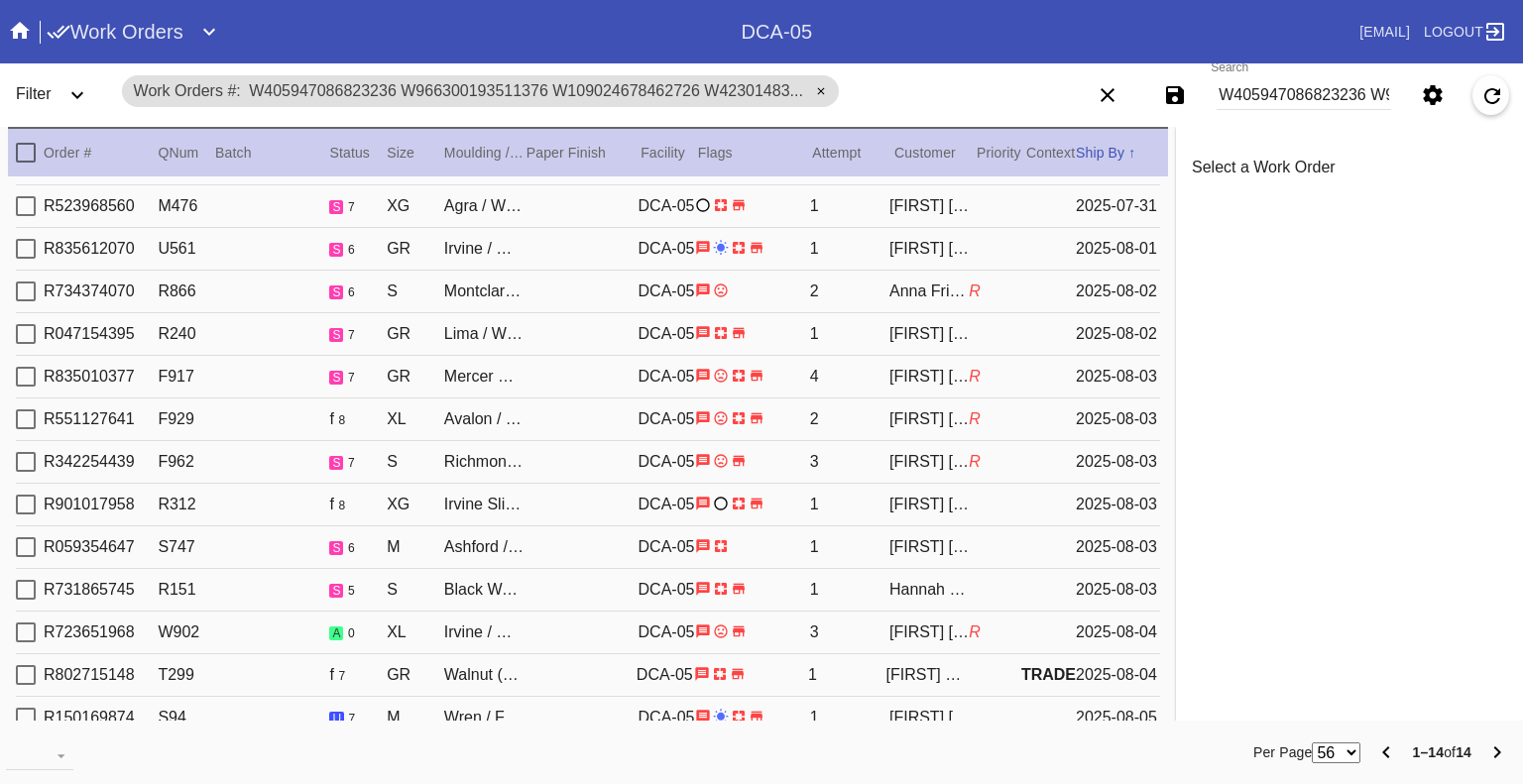 scroll, scrollTop: 64, scrollLeft: 0, axis: vertical 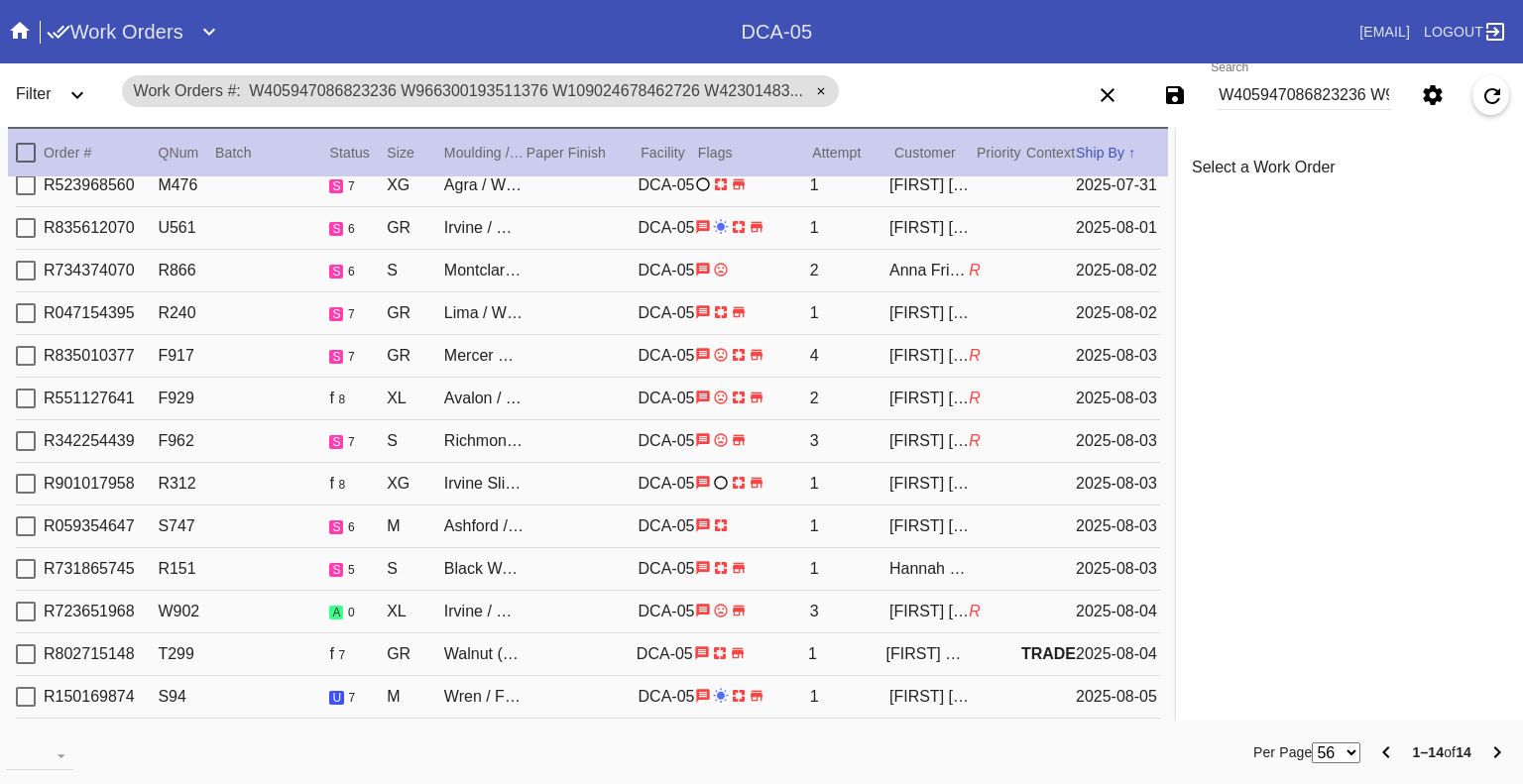 click 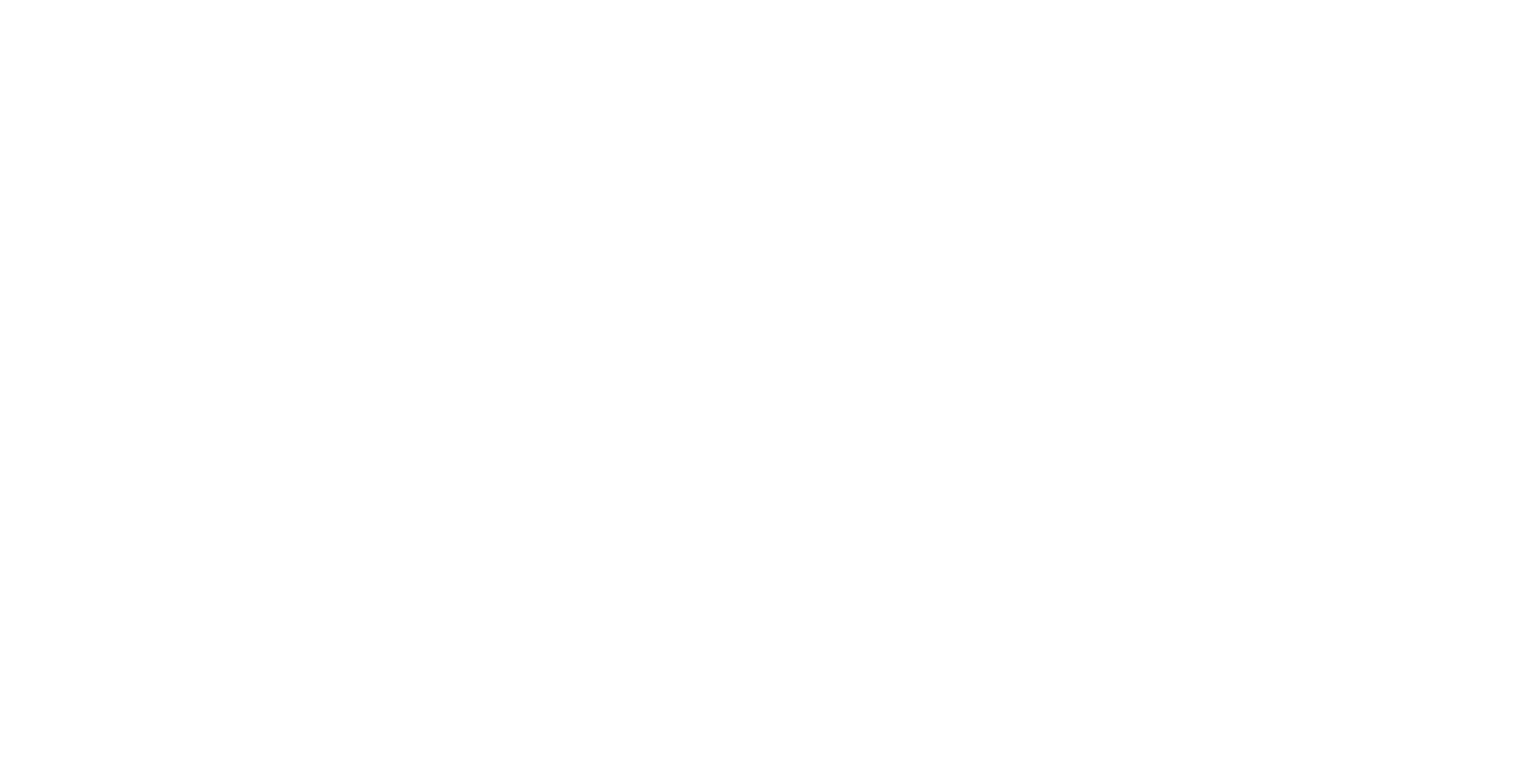 scroll, scrollTop: 0, scrollLeft: 0, axis: both 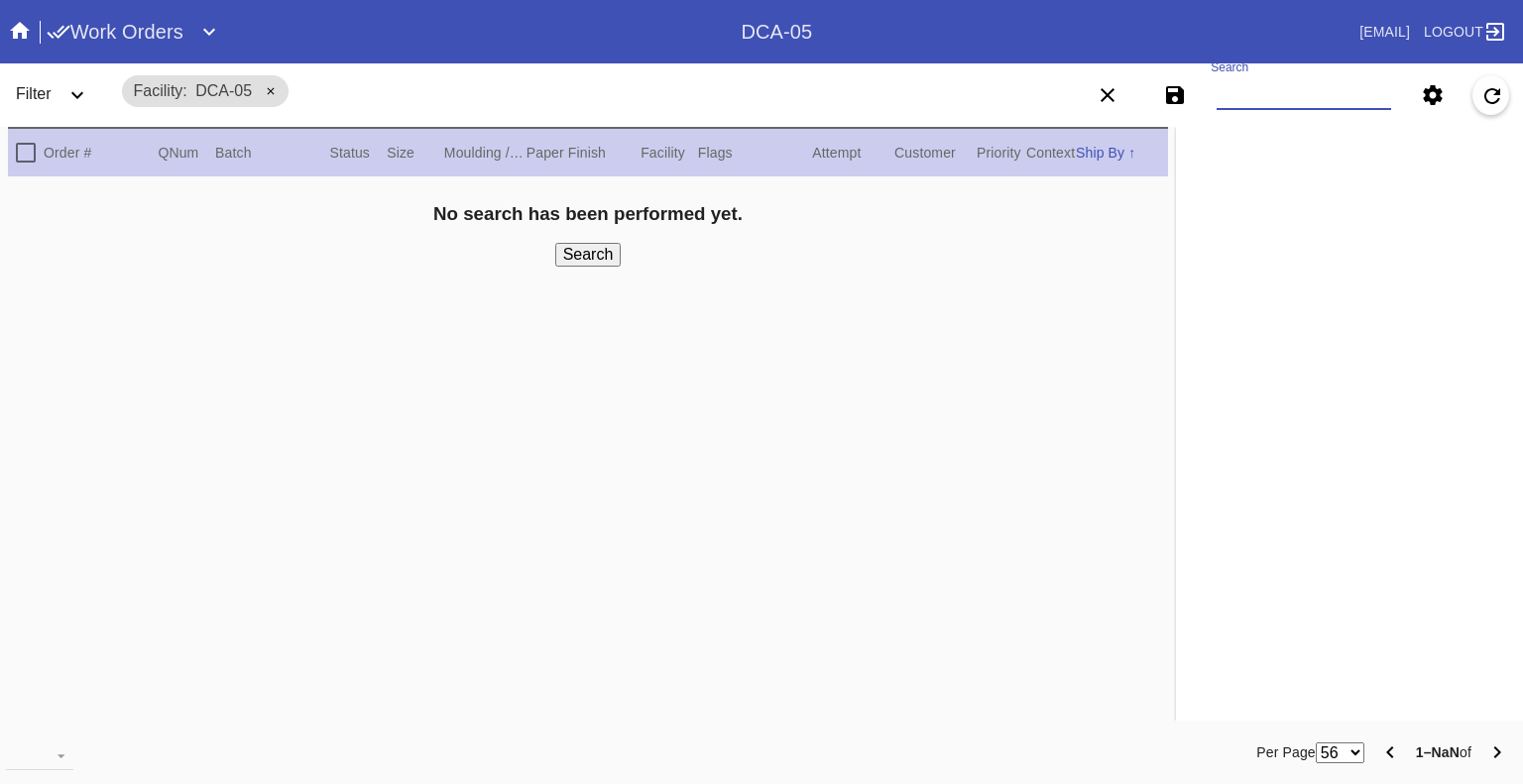 click on "Search" at bounding box center (1304, 95) 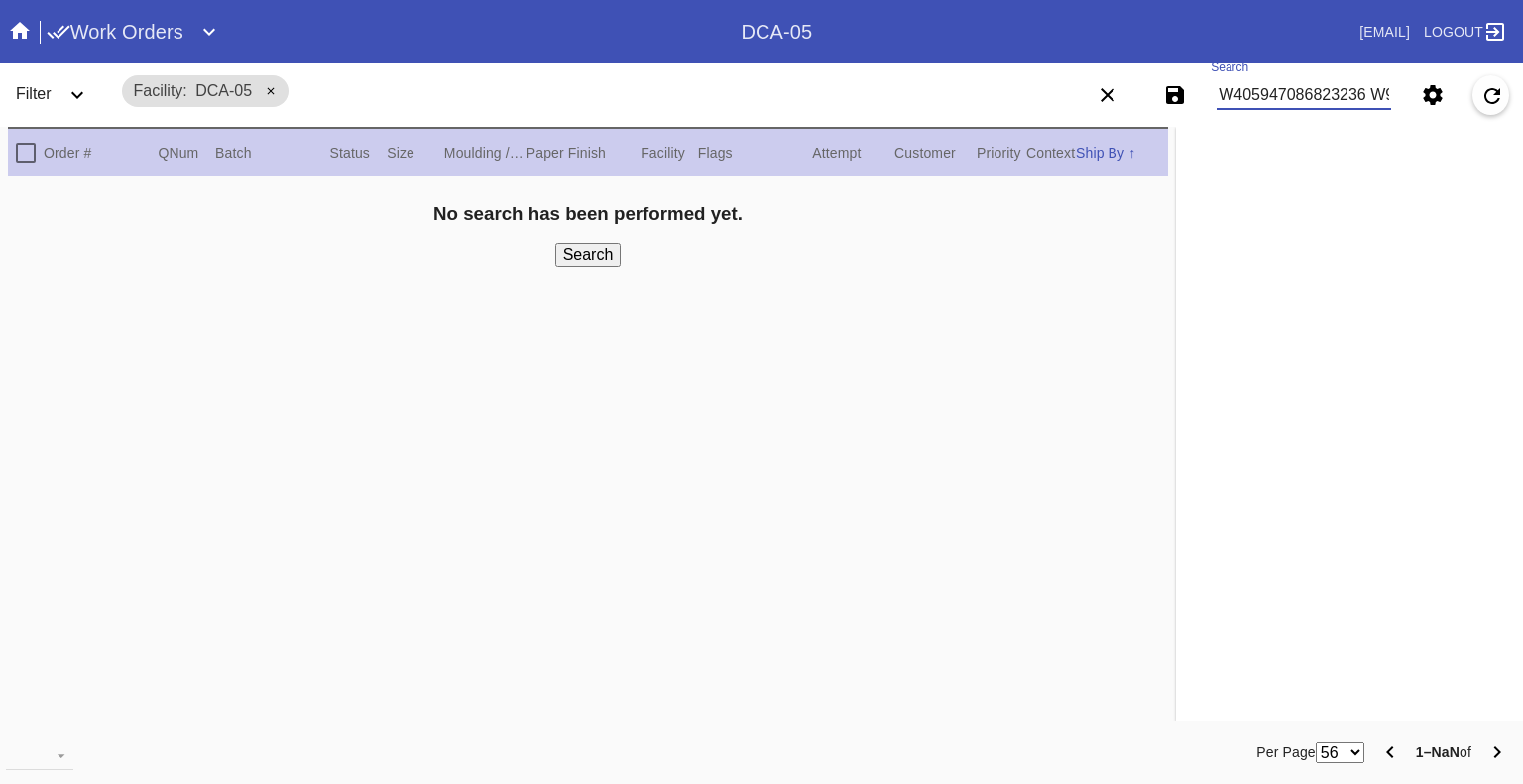 scroll, scrollTop: 0, scrollLeft: 1793, axis: horizontal 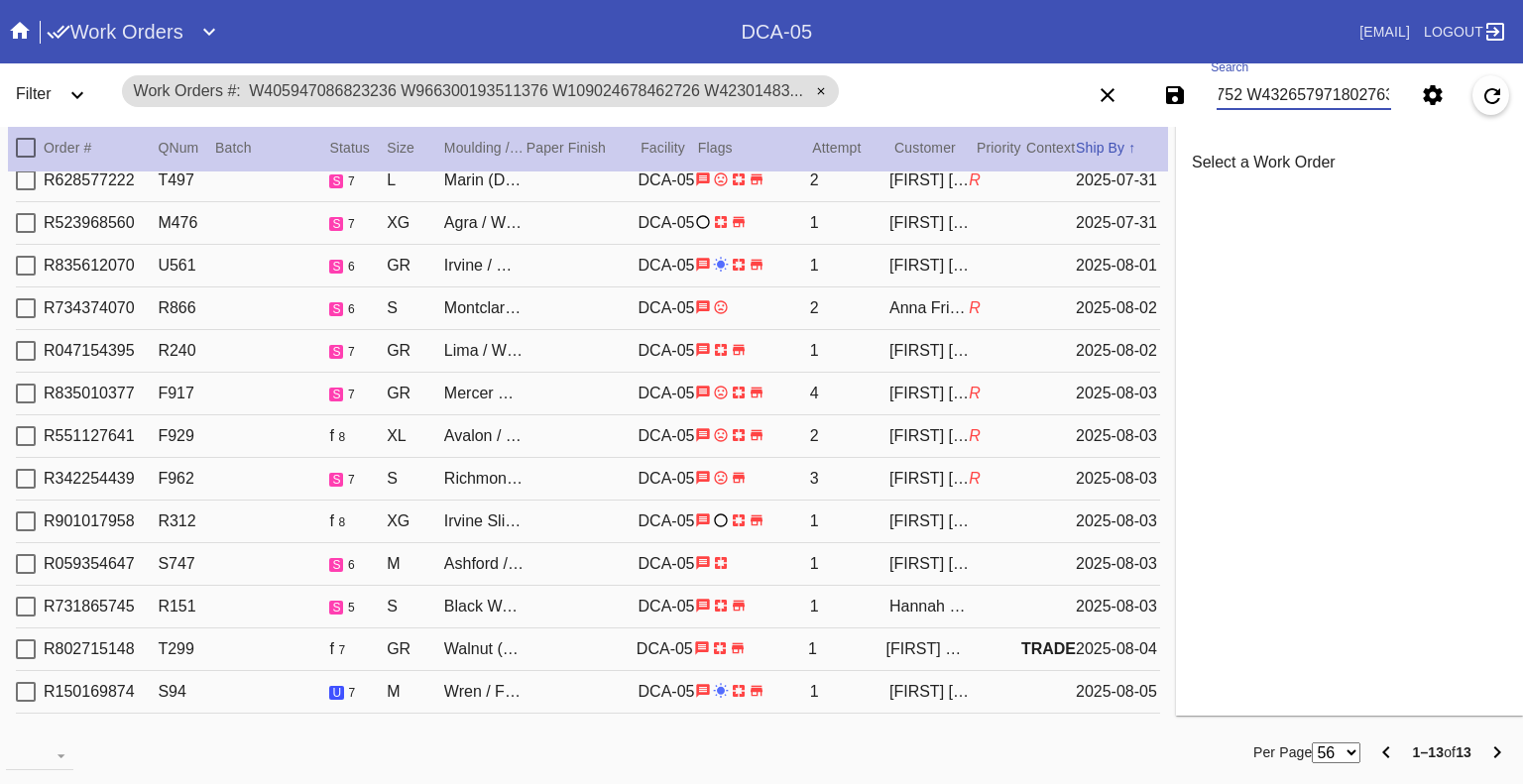 type on "W405947086823236 W966300193511376 W109024678462726 W423014838424948 W558101435702473 W987512229814878 W470236885814251 W408820535369920 W848515893711198 W548057448059857 W620441169629508 W237663584993752 W432657971802763" 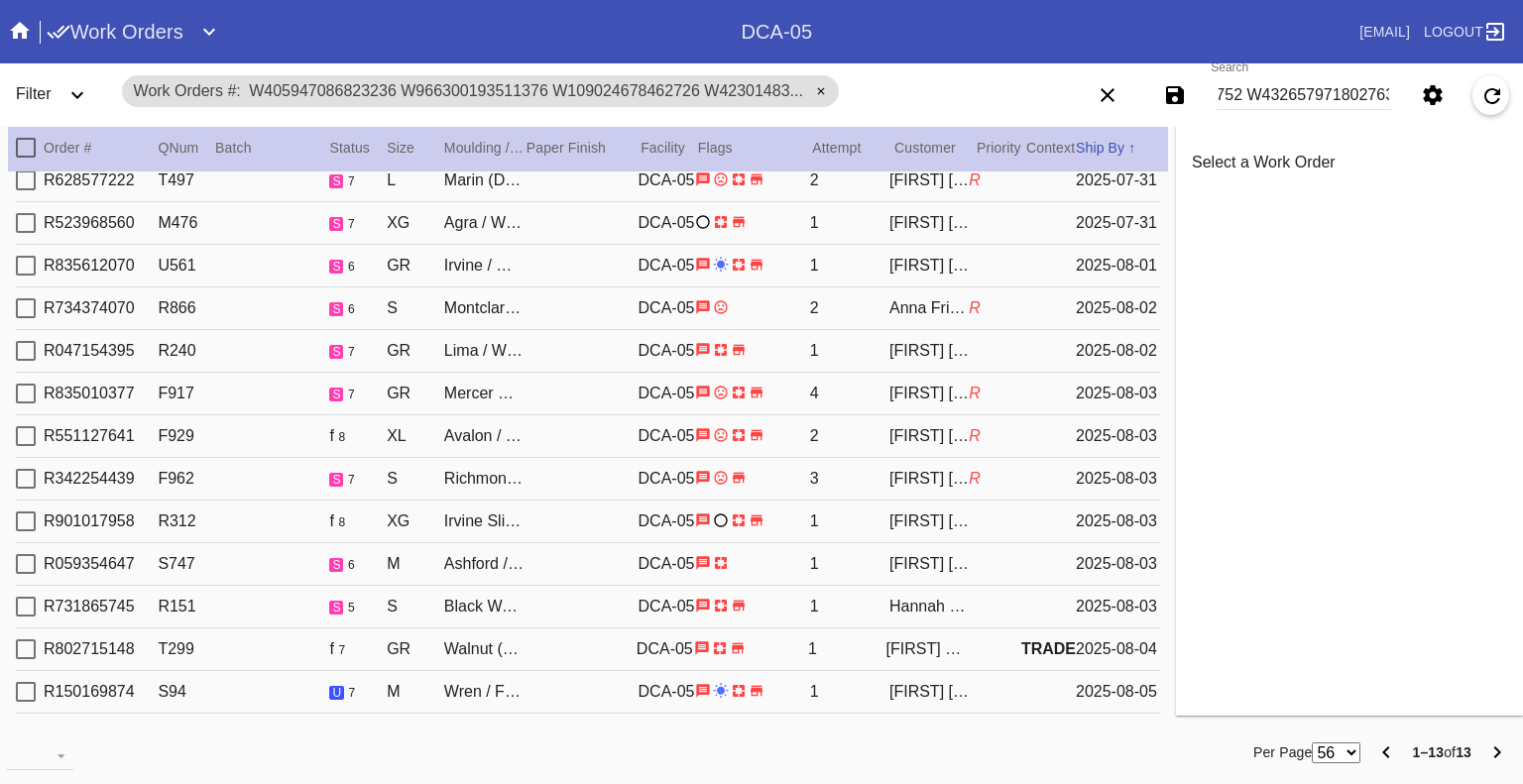 scroll, scrollTop: 0, scrollLeft: 0, axis: both 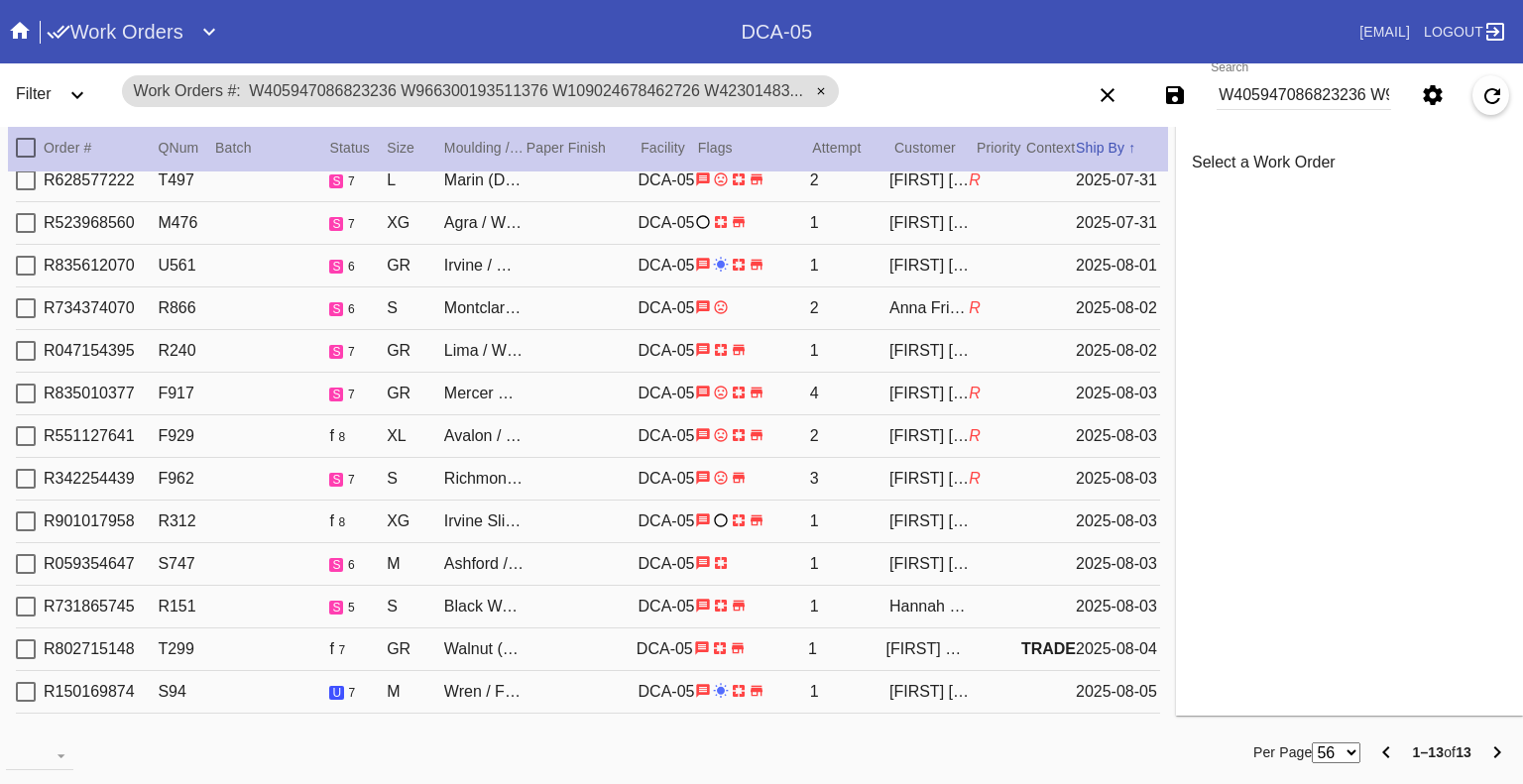 click 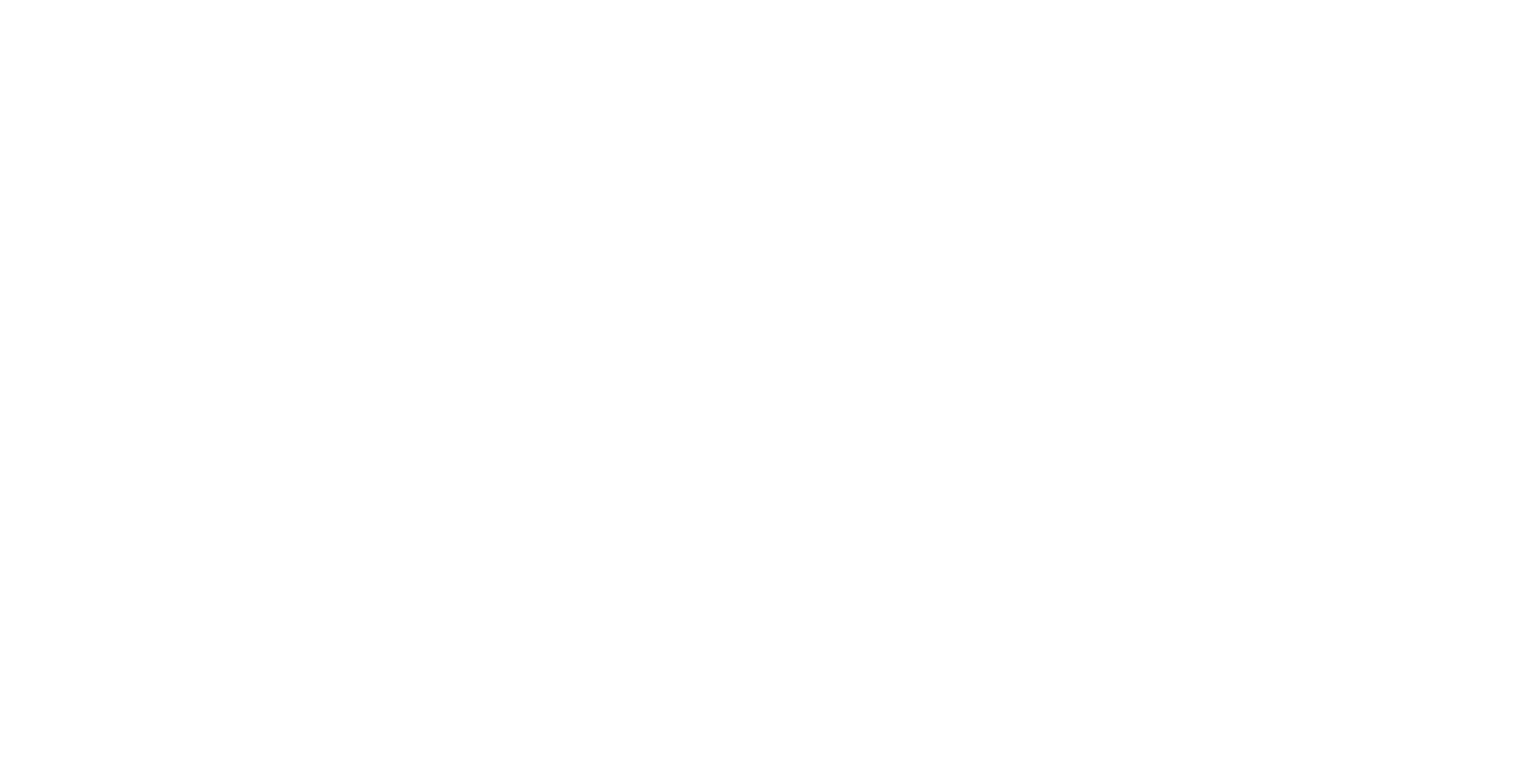 scroll, scrollTop: 0, scrollLeft: 0, axis: both 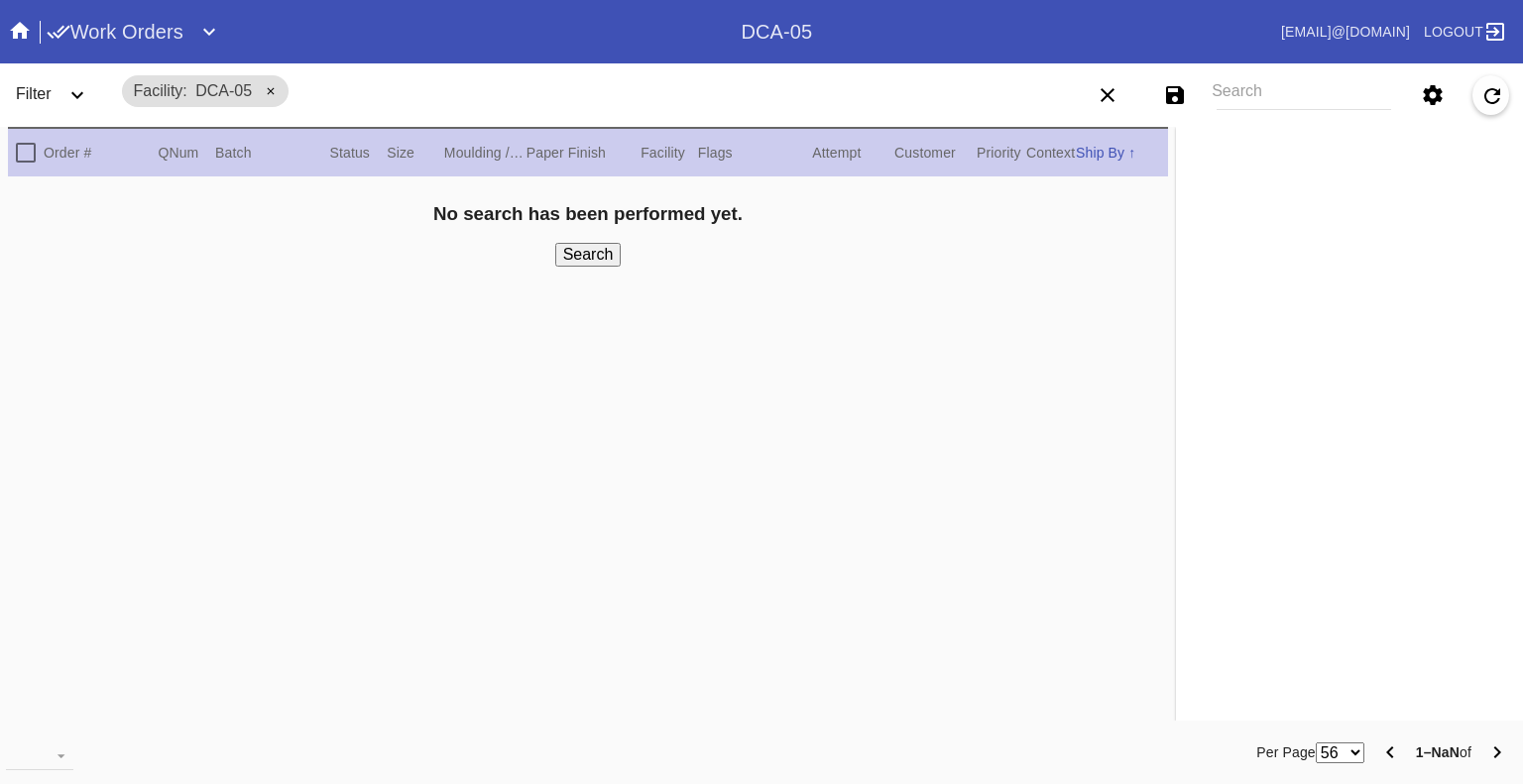 click on "Search" at bounding box center (1304, 95) 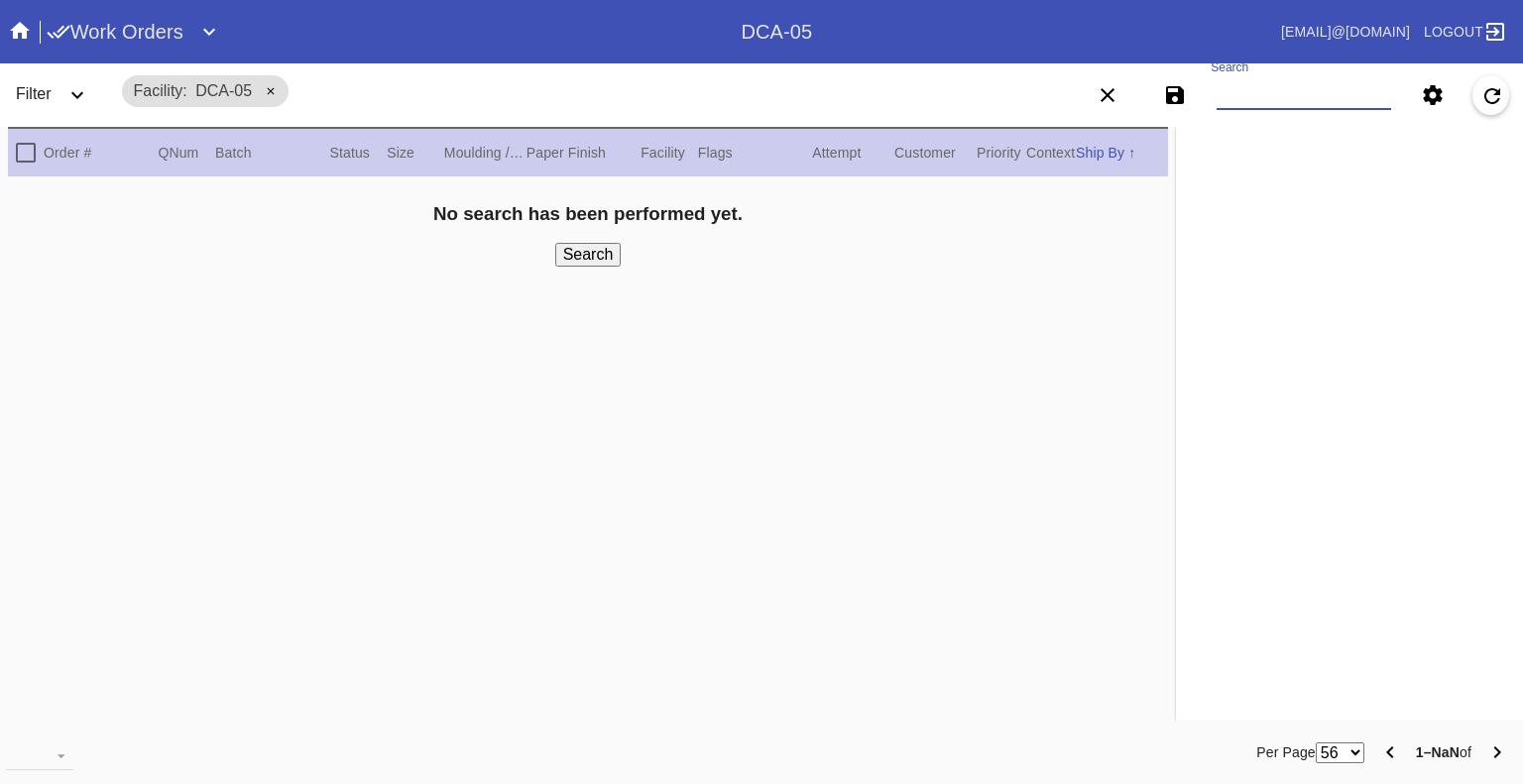 paste on "W432657971802763" 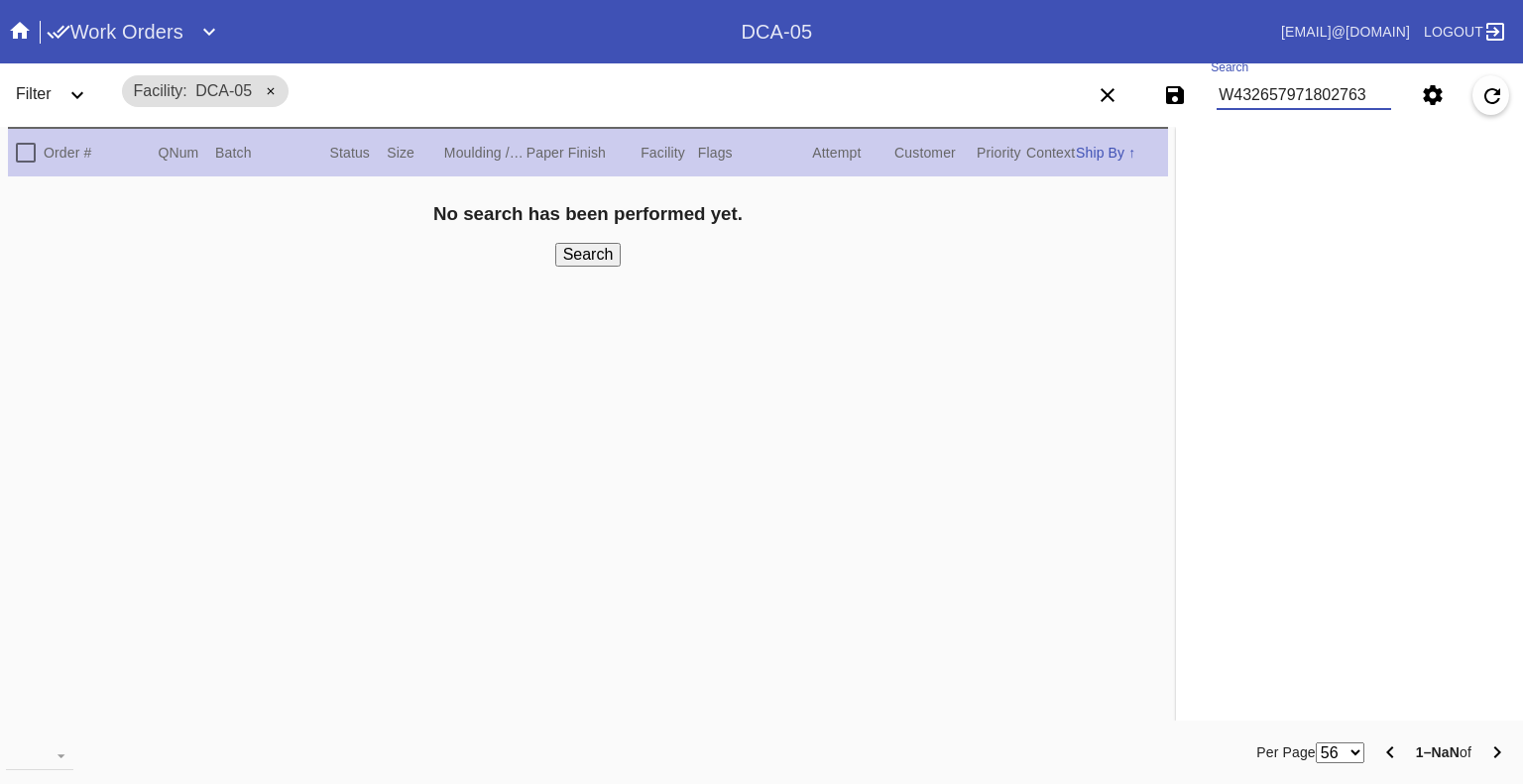 click on "W432657971802763" at bounding box center (1304, 95) 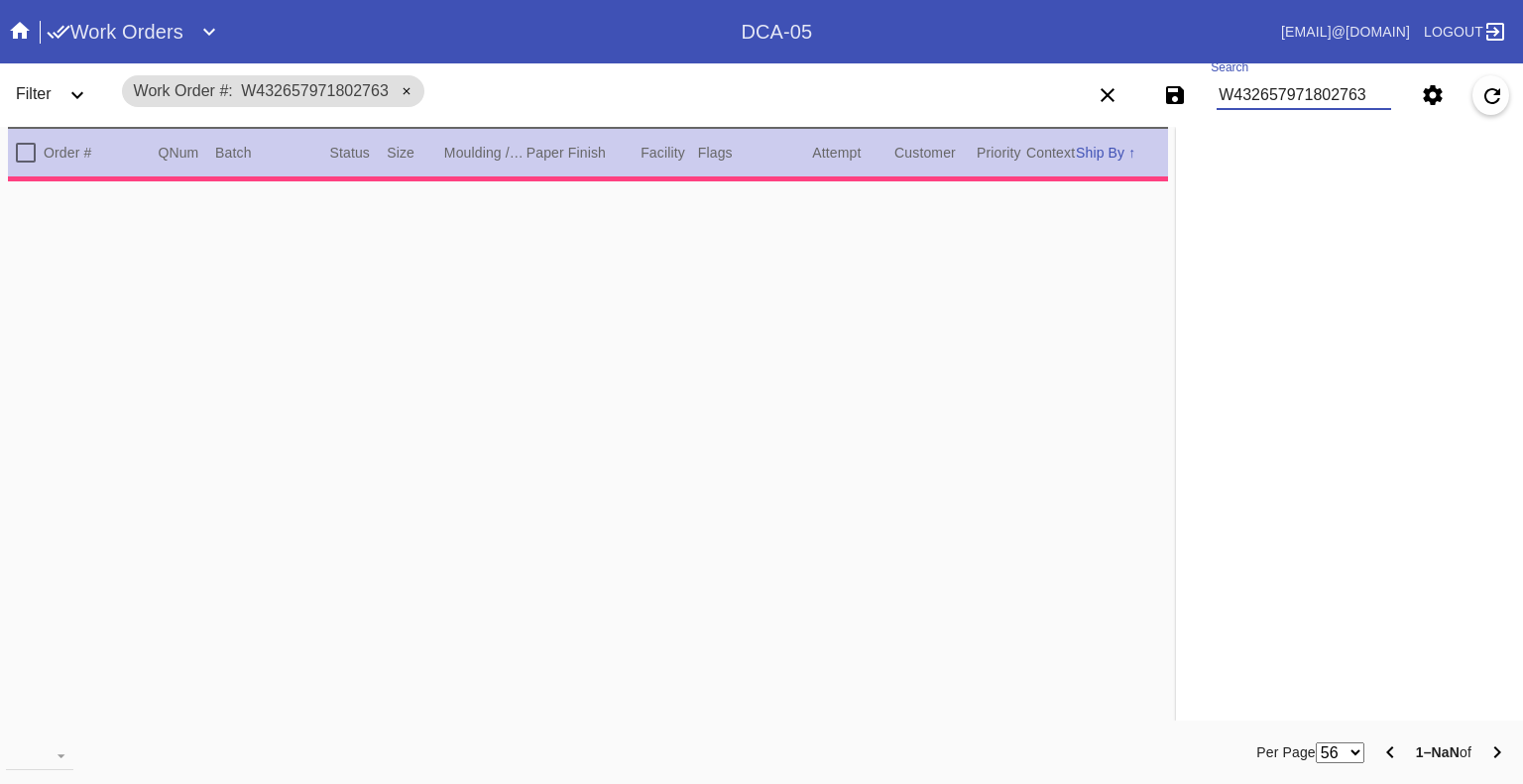 type on "1.5" 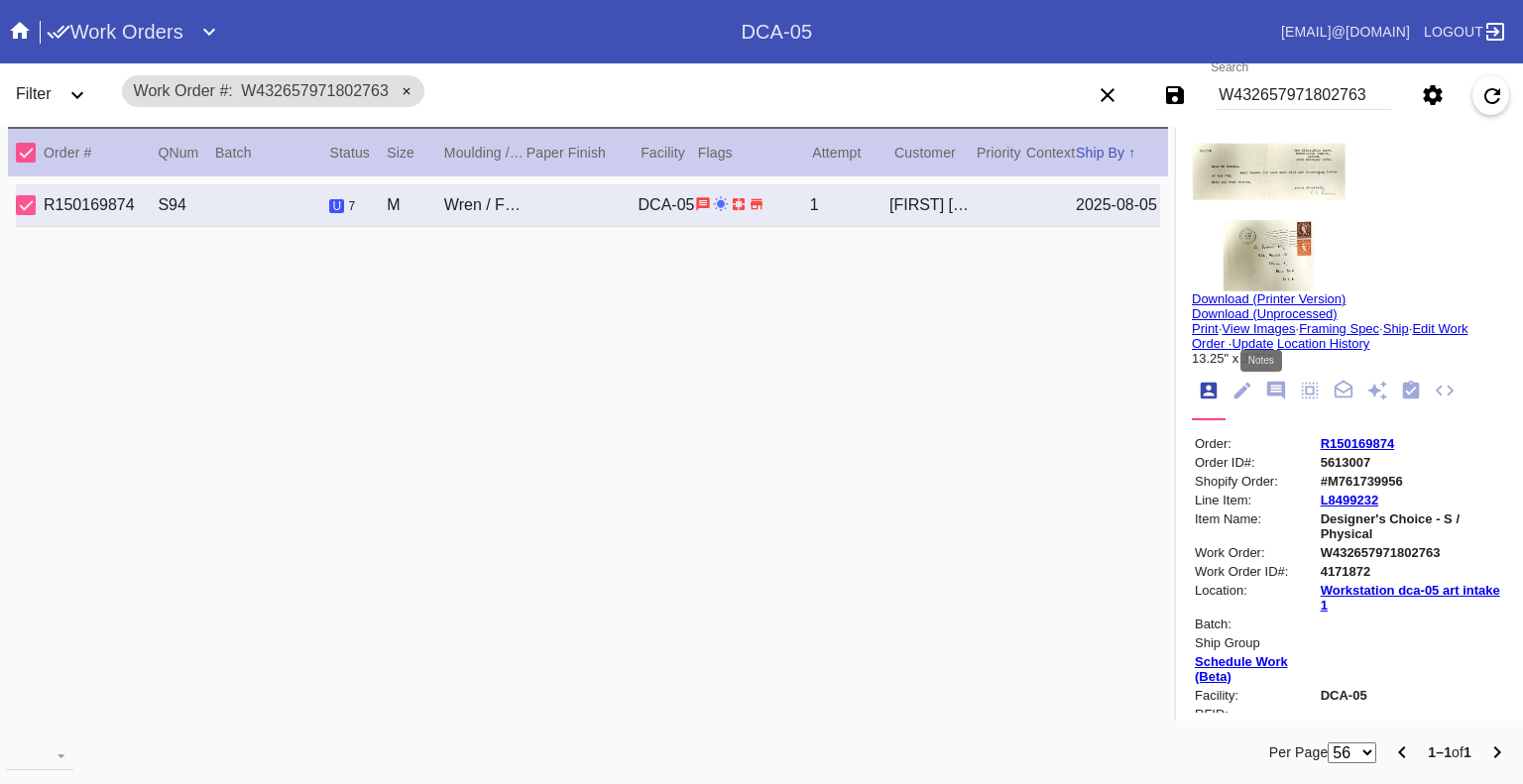 click 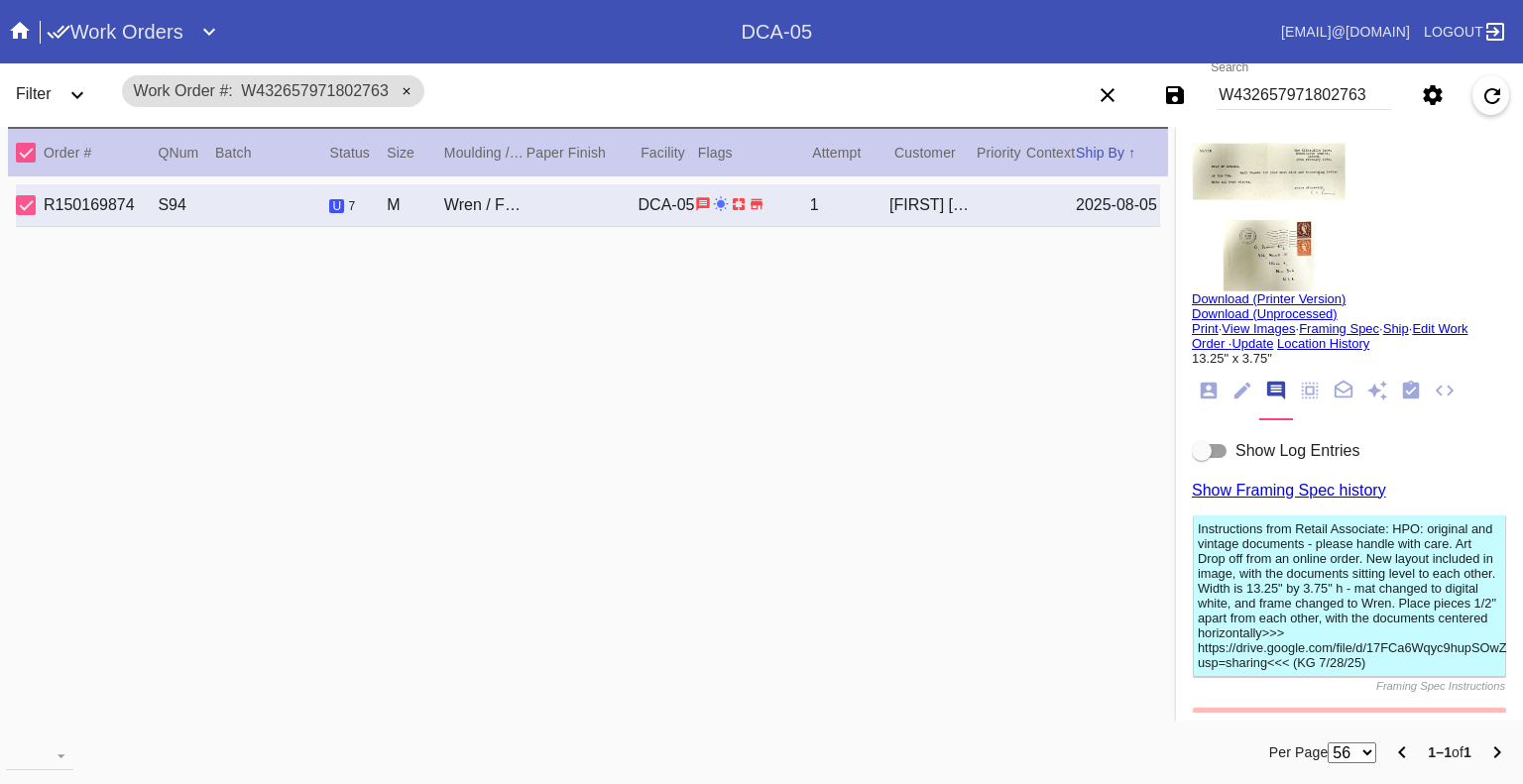 click at bounding box center (1210, 451) 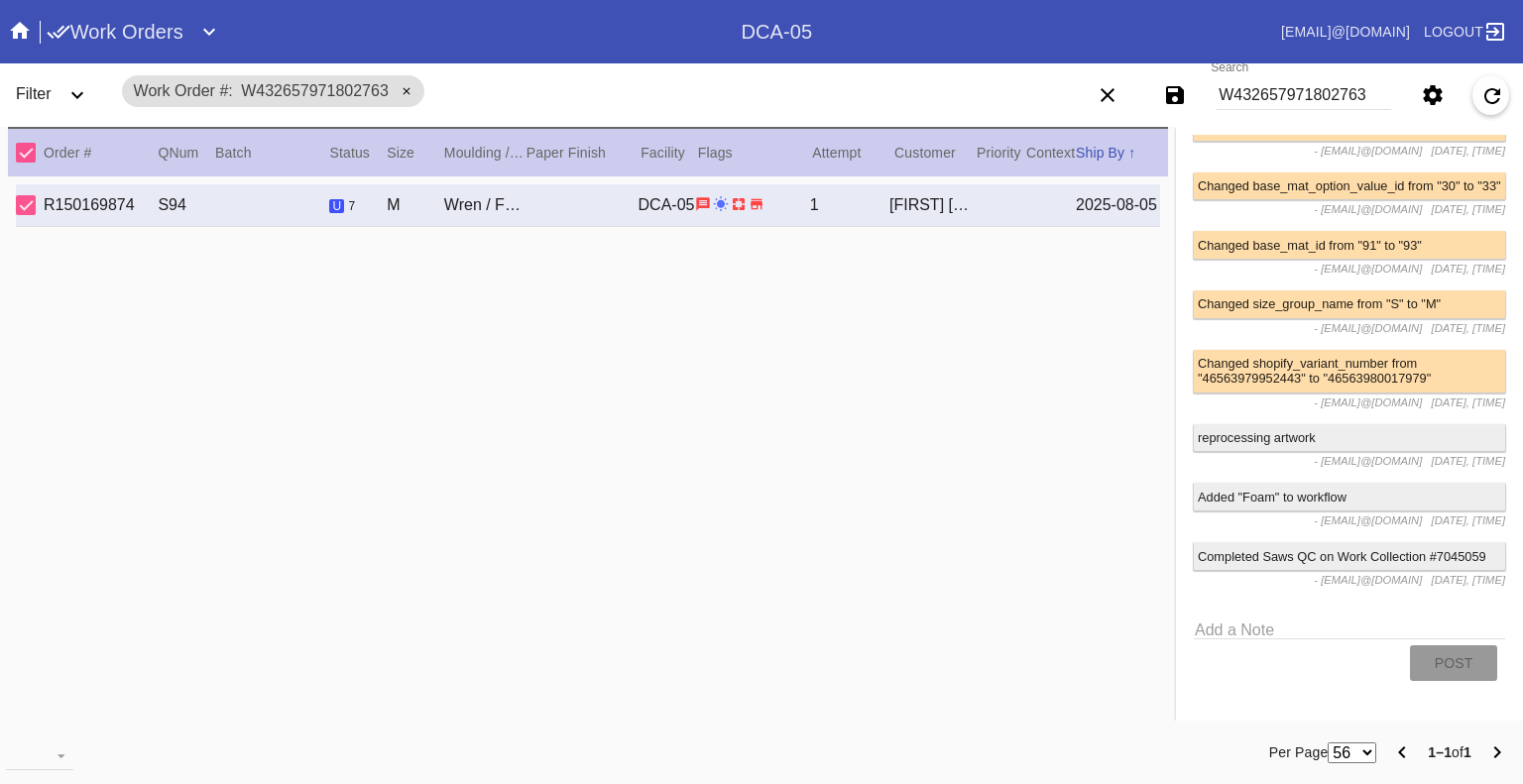 scroll, scrollTop: 8347, scrollLeft: 0, axis: vertical 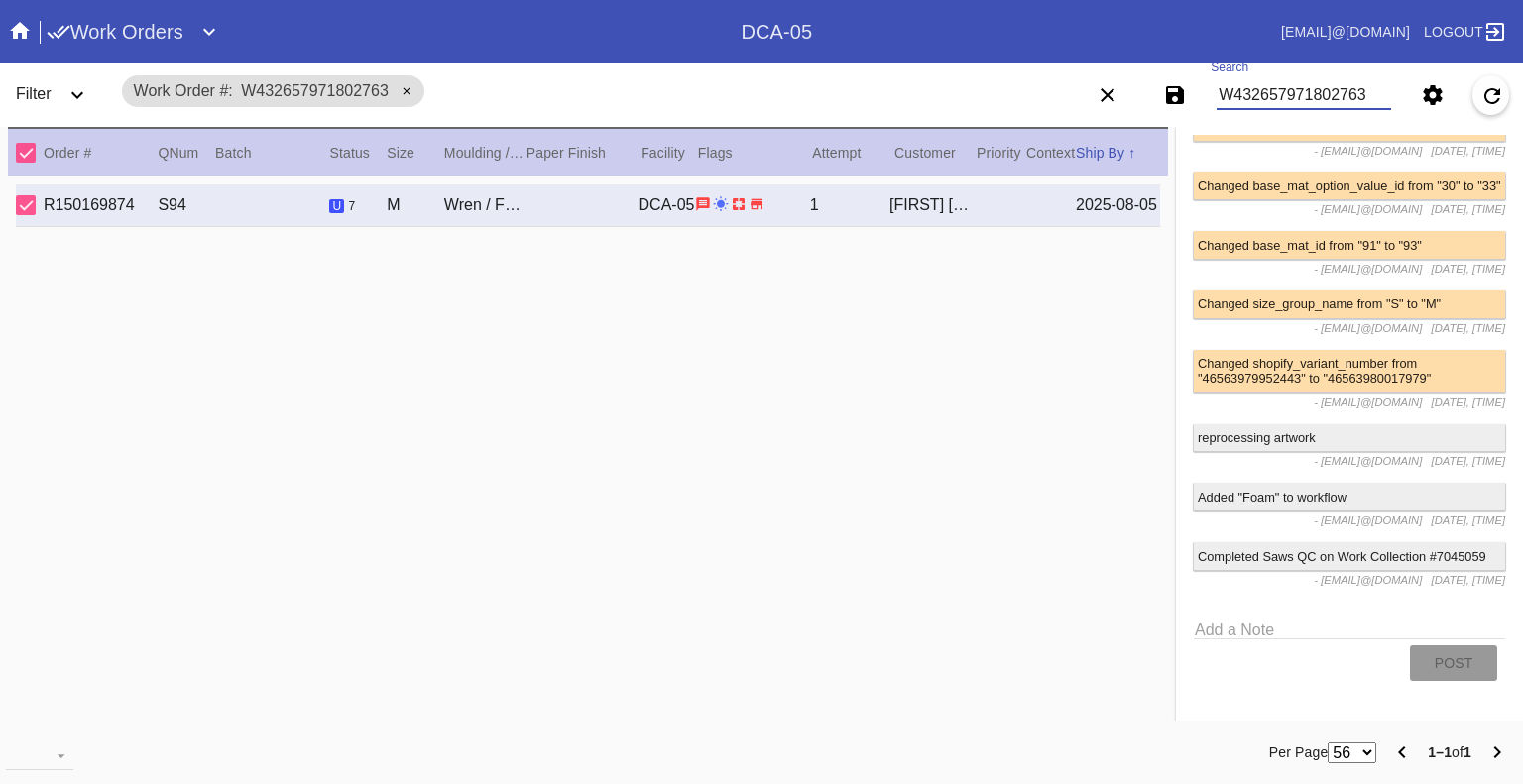 click on "W432657971802763" at bounding box center (1304, 95) 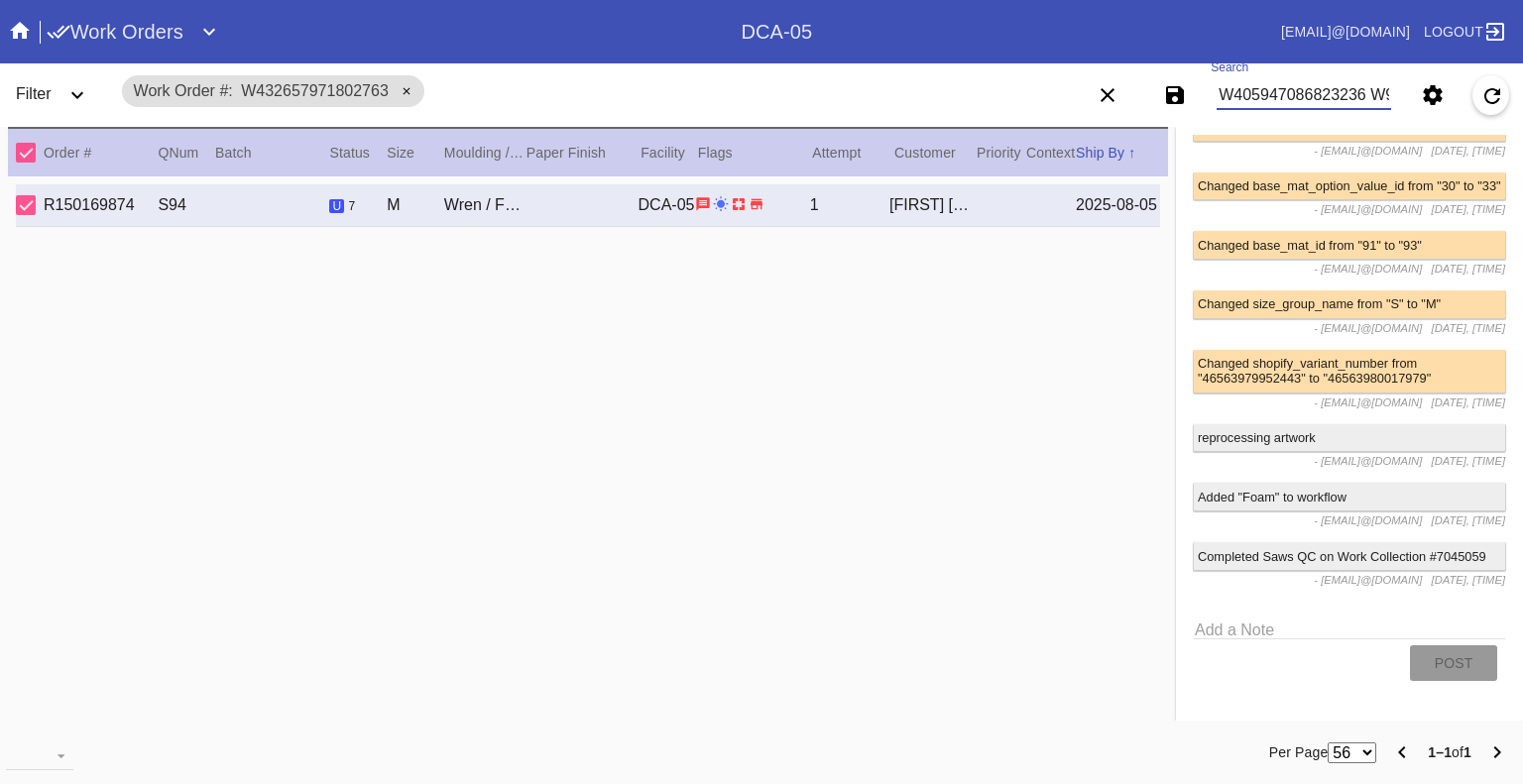 scroll, scrollTop: 0, scrollLeft: 1793, axis: horizontal 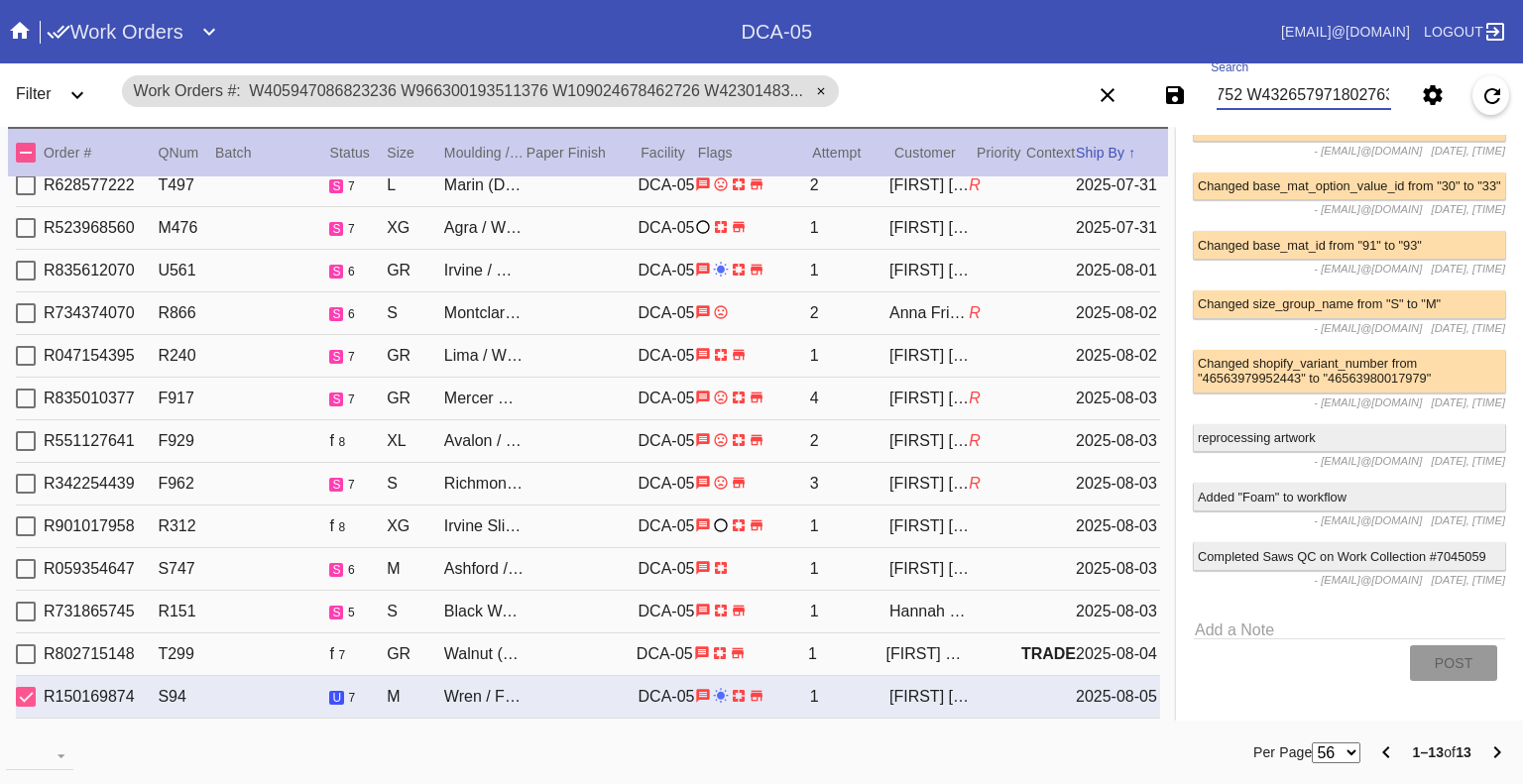 type on "W405947086823236 W966300193511376 W109024678462726 W423014838424948 W558101435702473 W987512229814878 W470236885814251 W408820535369920 W848515893711198 W548057448059857 W620441169629508 W237663584993752 W432657971802763" 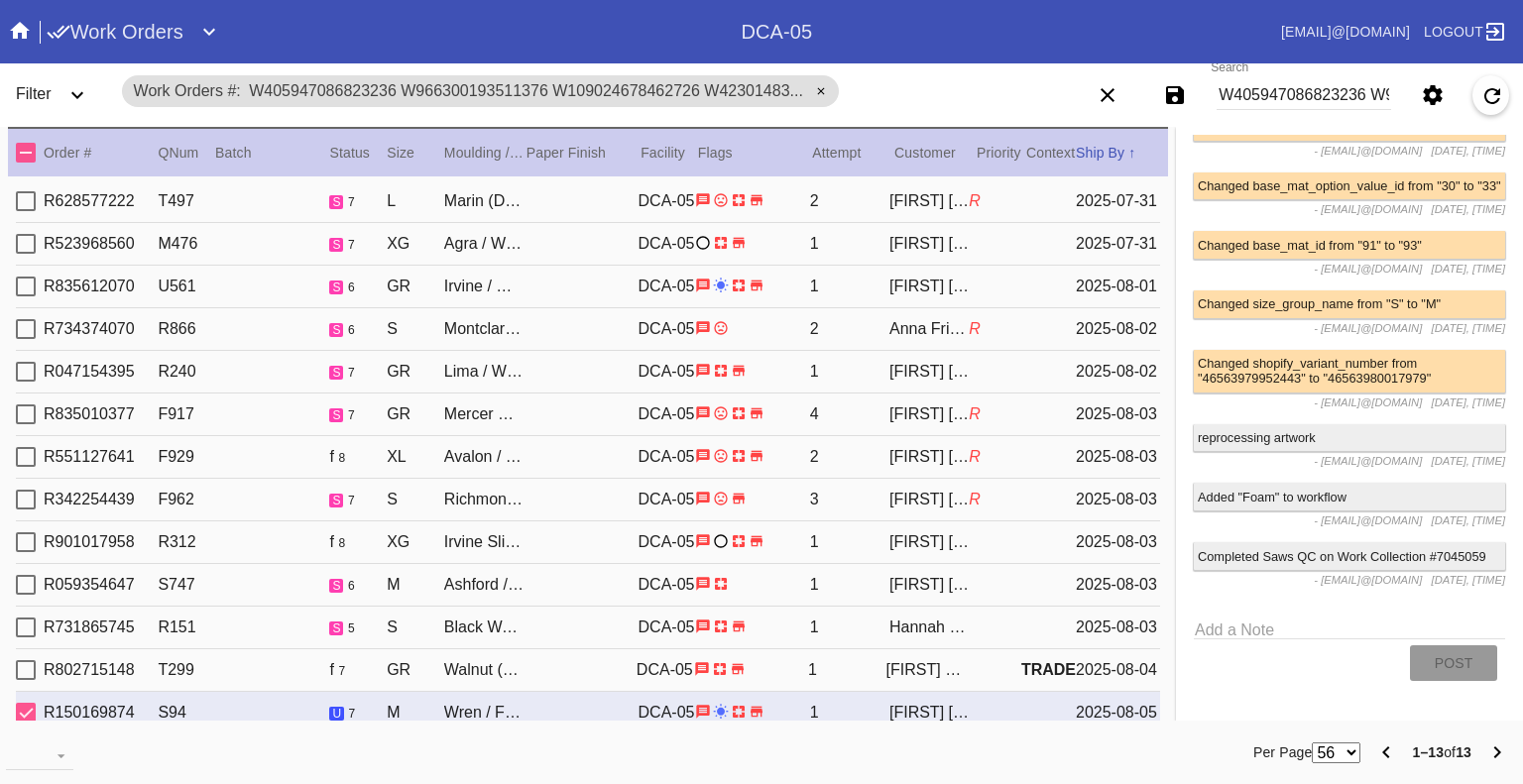 scroll, scrollTop: 0, scrollLeft: 0, axis: both 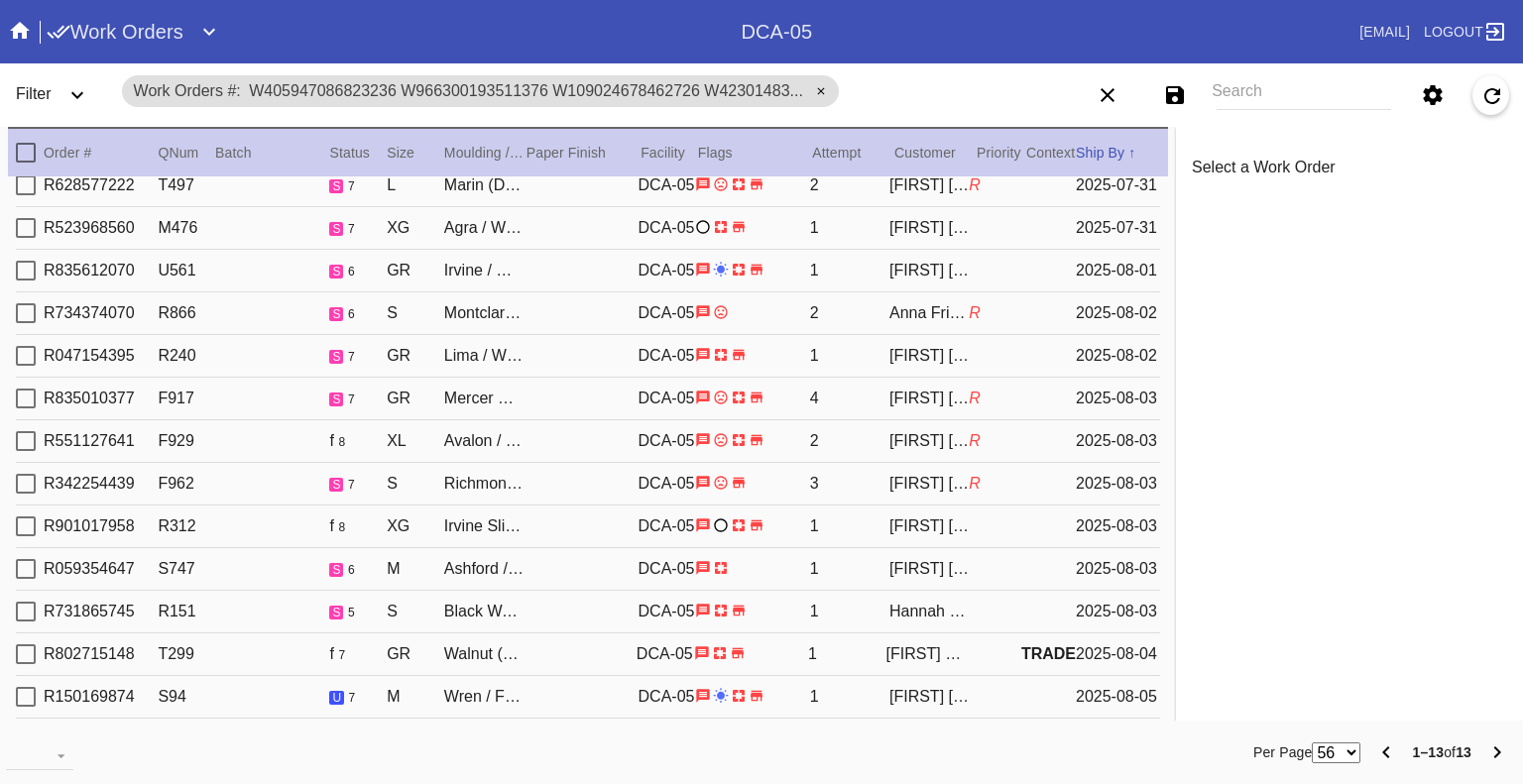 click on "Search" at bounding box center [1304, 95] 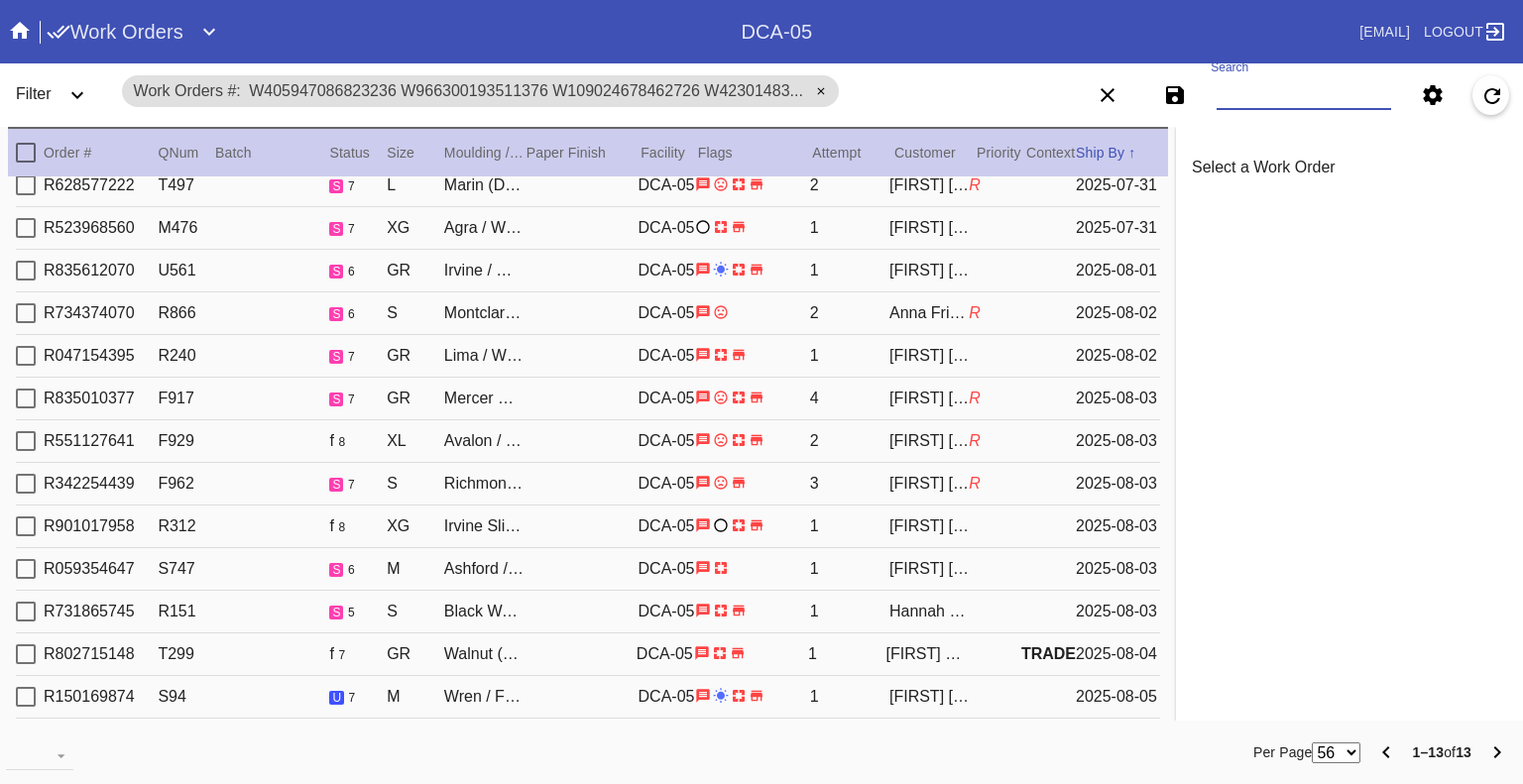 paste on "W723602651017764 W490465280108588 W548057448059857 W558101435702473 W483077062330714" 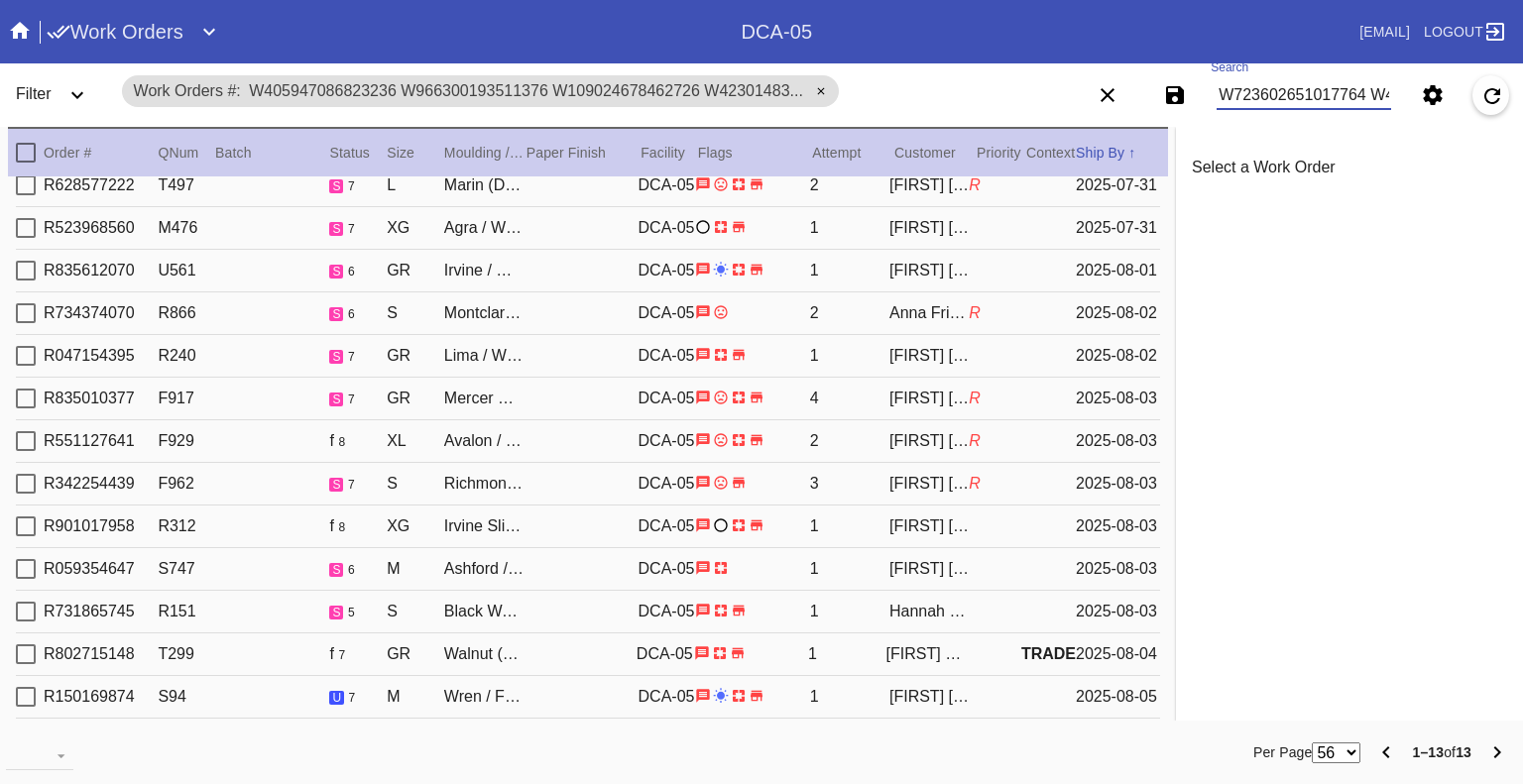scroll, scrollTop: 0, scrollLeft: 583, axis: horizontal 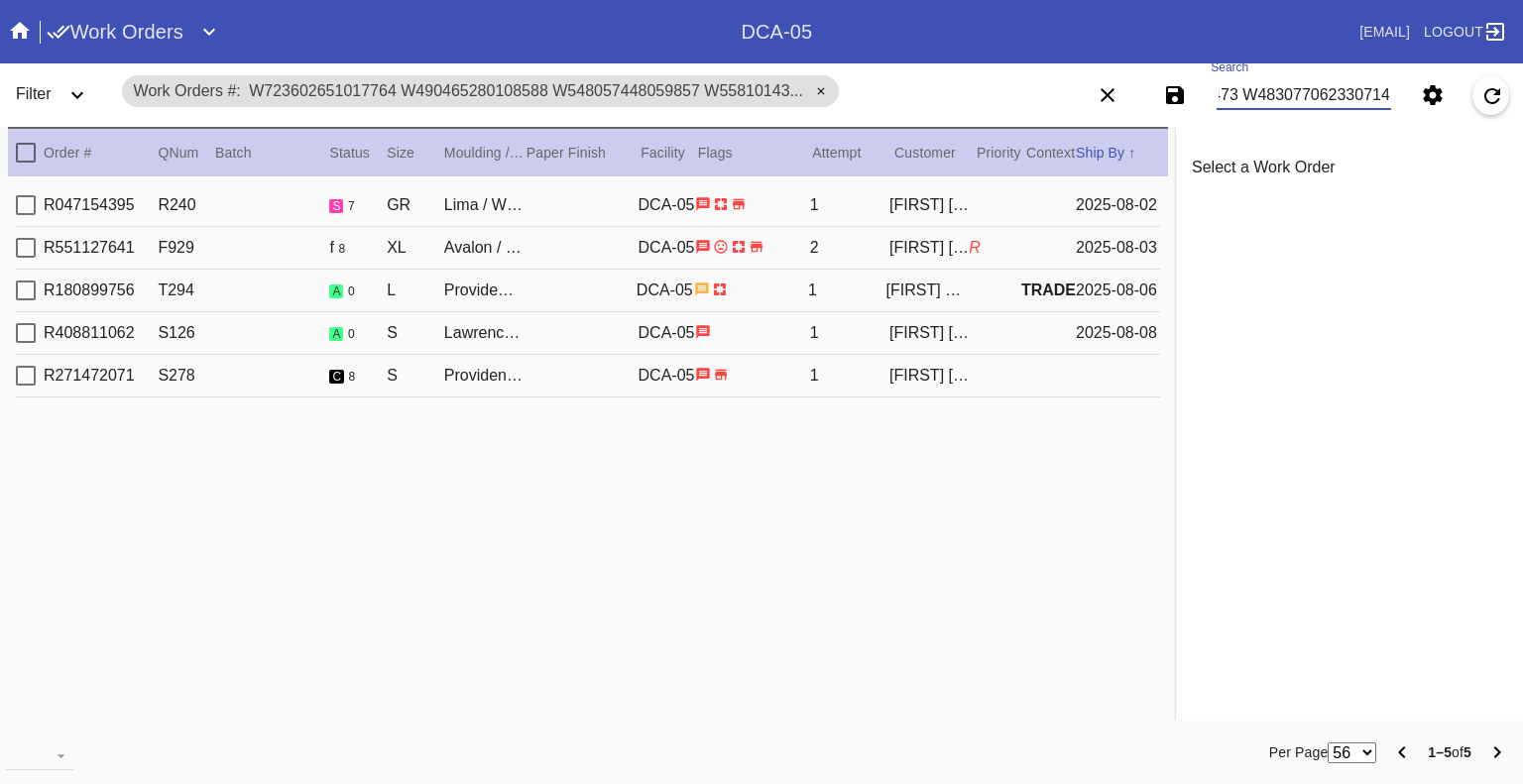 type on "W723602651017764 W490465280108588 W548057448059857 W558101435702473 W483077062330714" 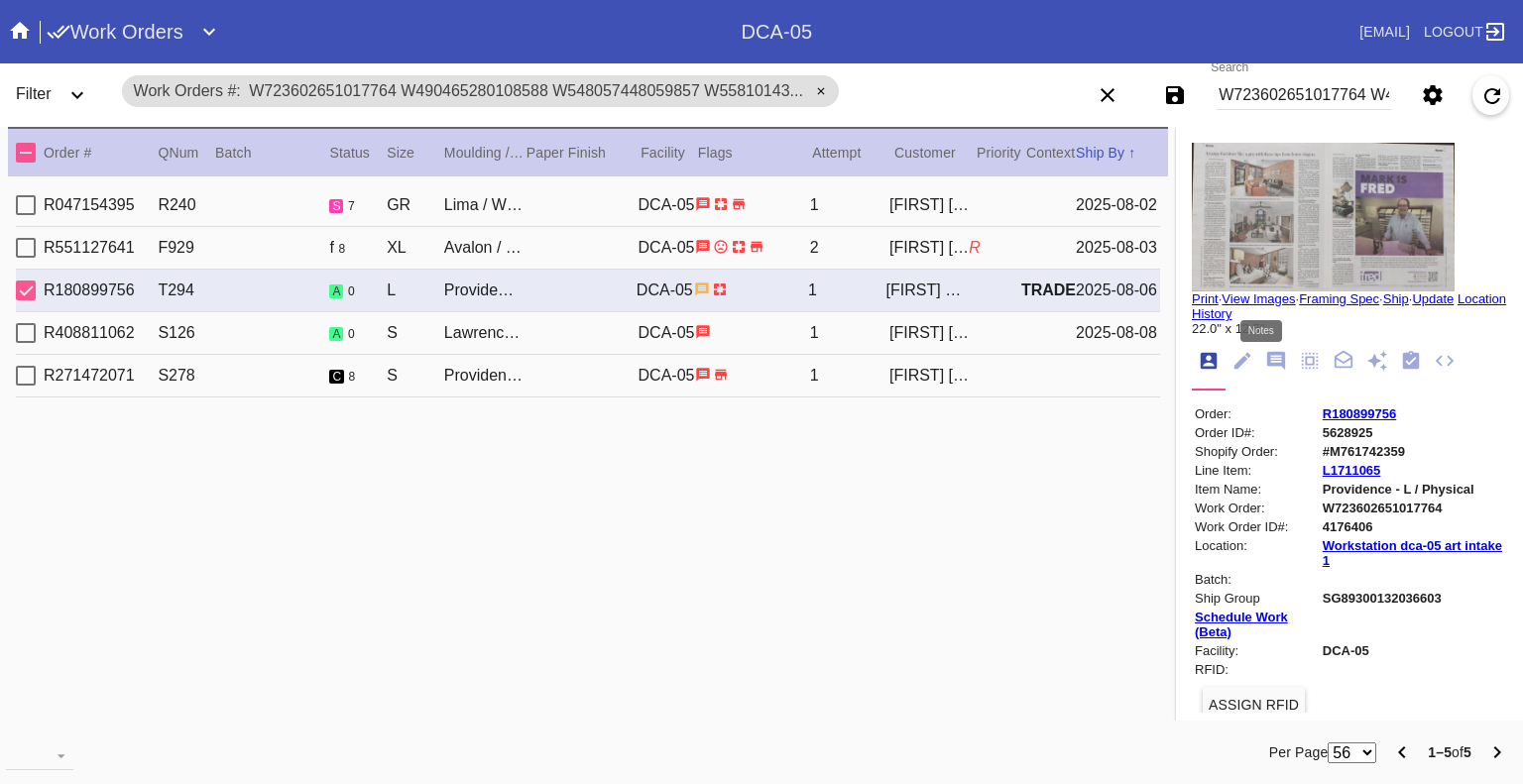 click 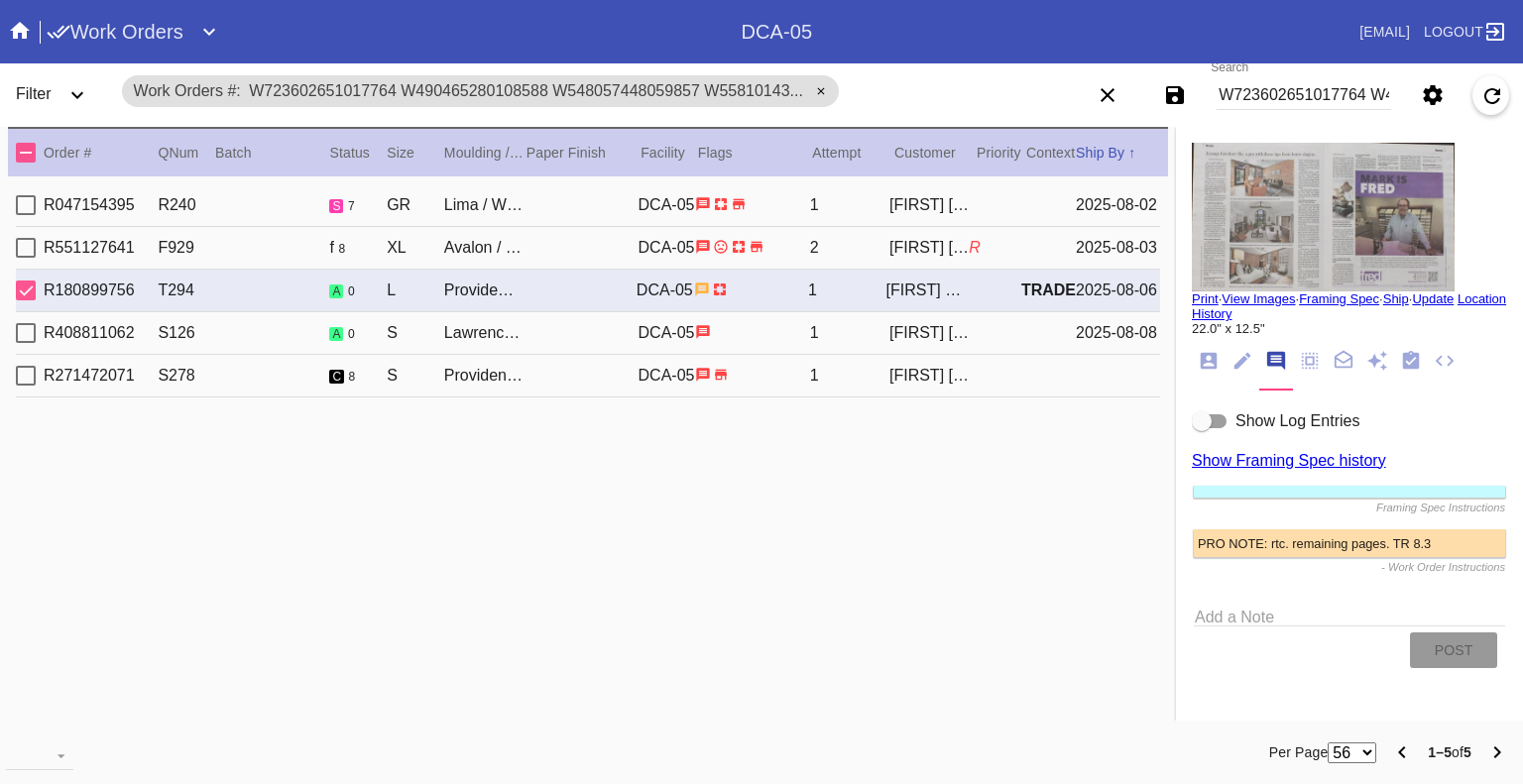 click at bounding box center [1210, 421] 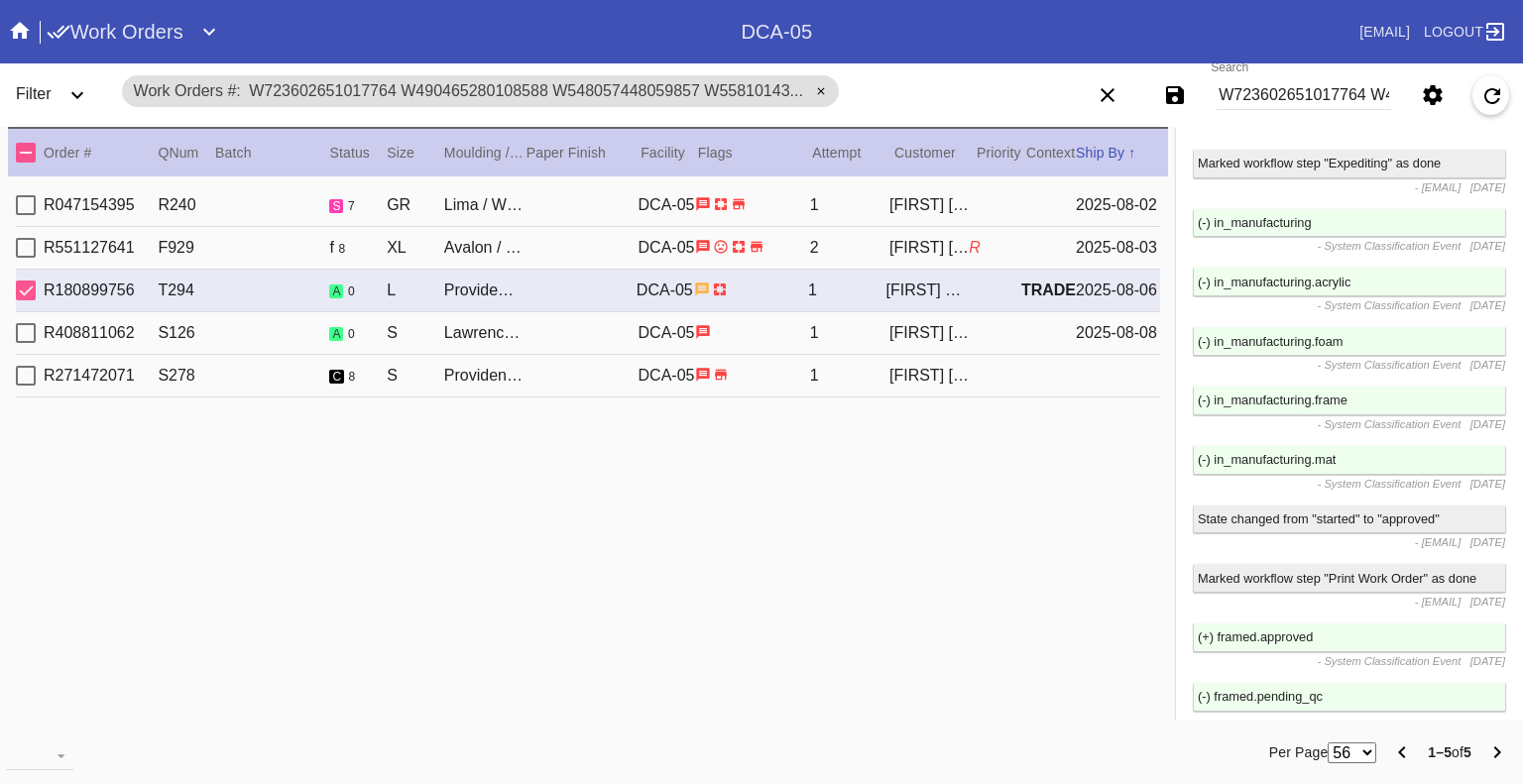 scroll, scrollTop: 4749, scrollLeft: 0, axis: vertical 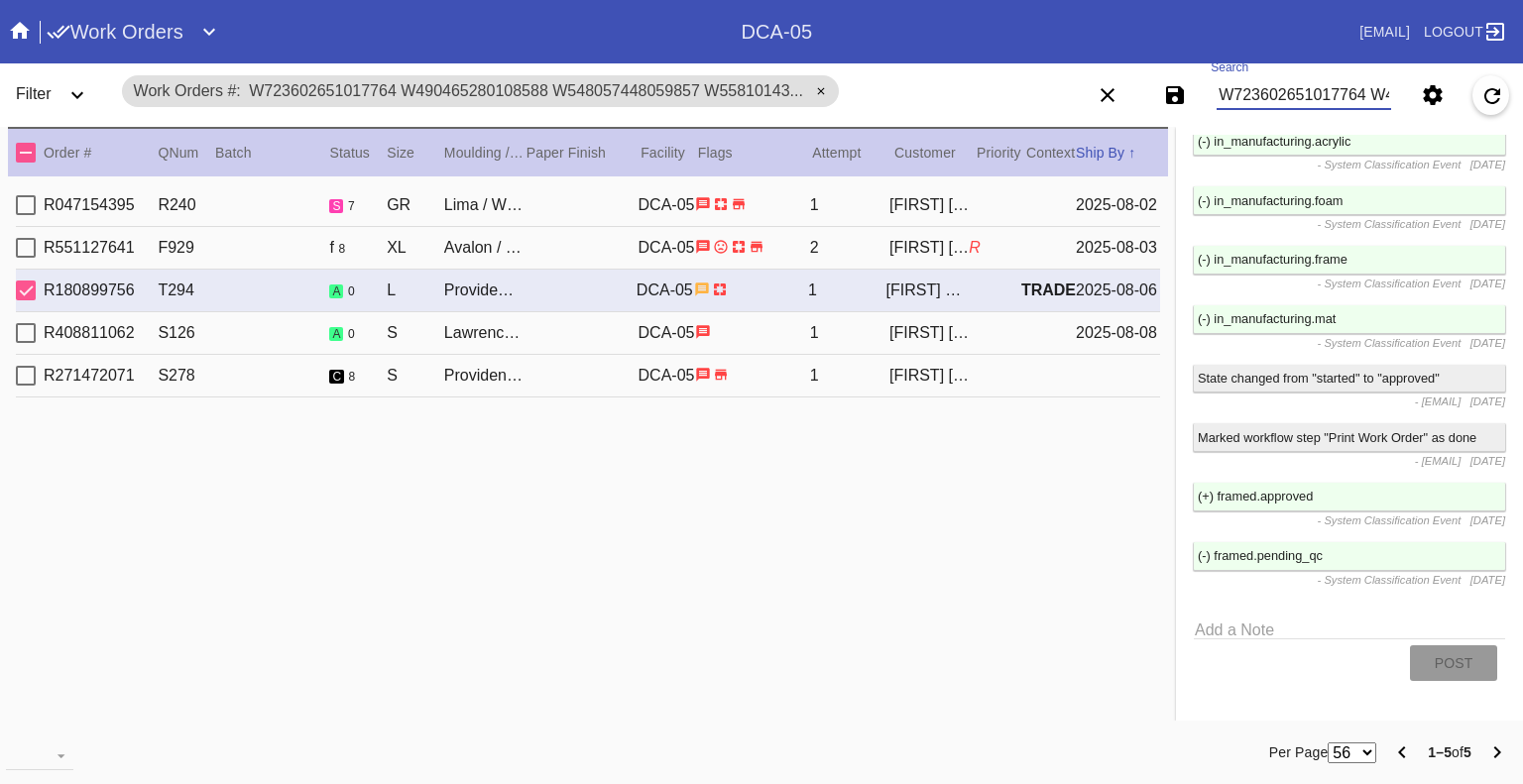 click on "W723602651017764 W490465280108588 W548057448059857 W558101435702473 W483077062330714" at bounding box center [1304, 95] 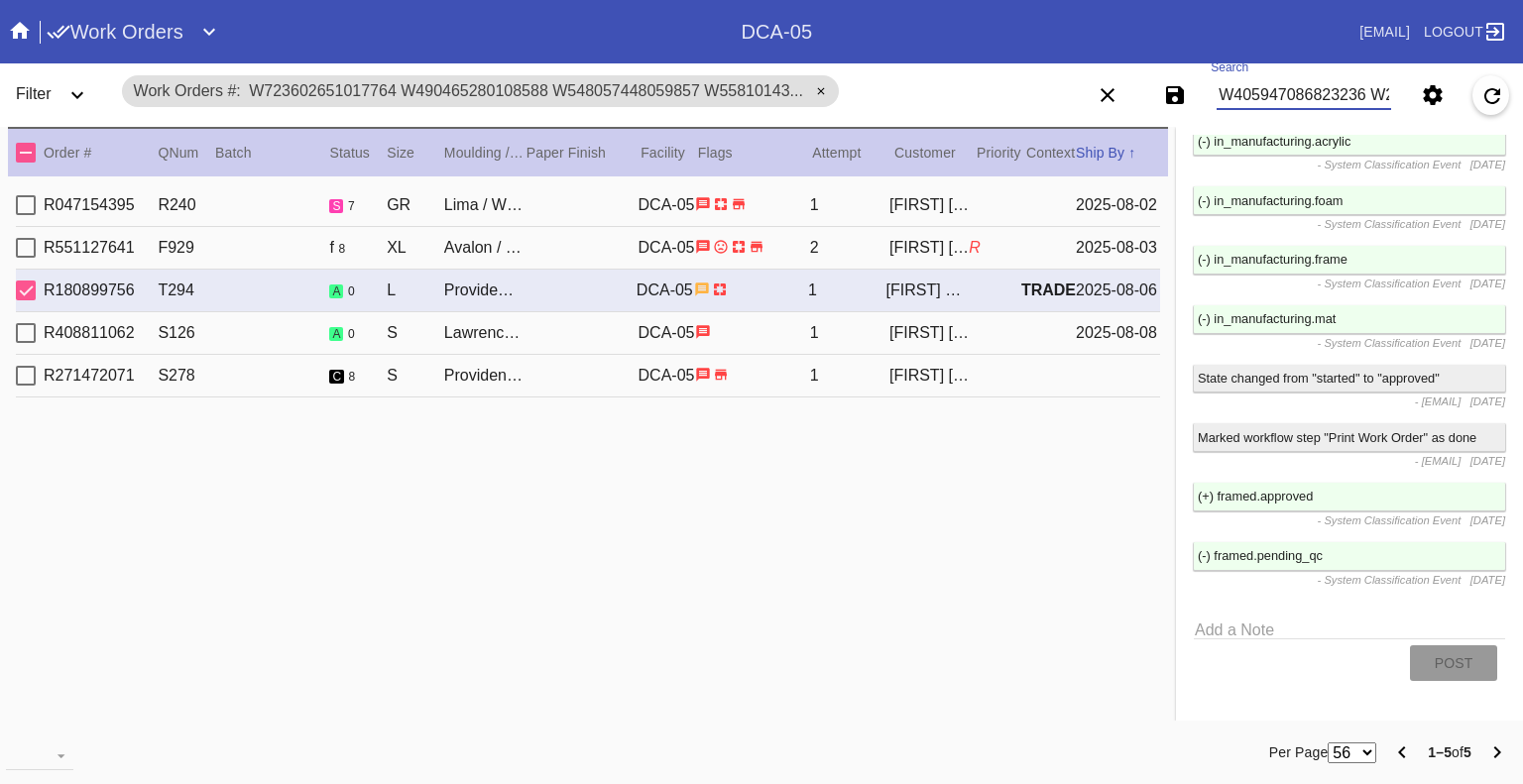 scroll, scrollTop: 0, scrollLeft: 885, axis: horizontal 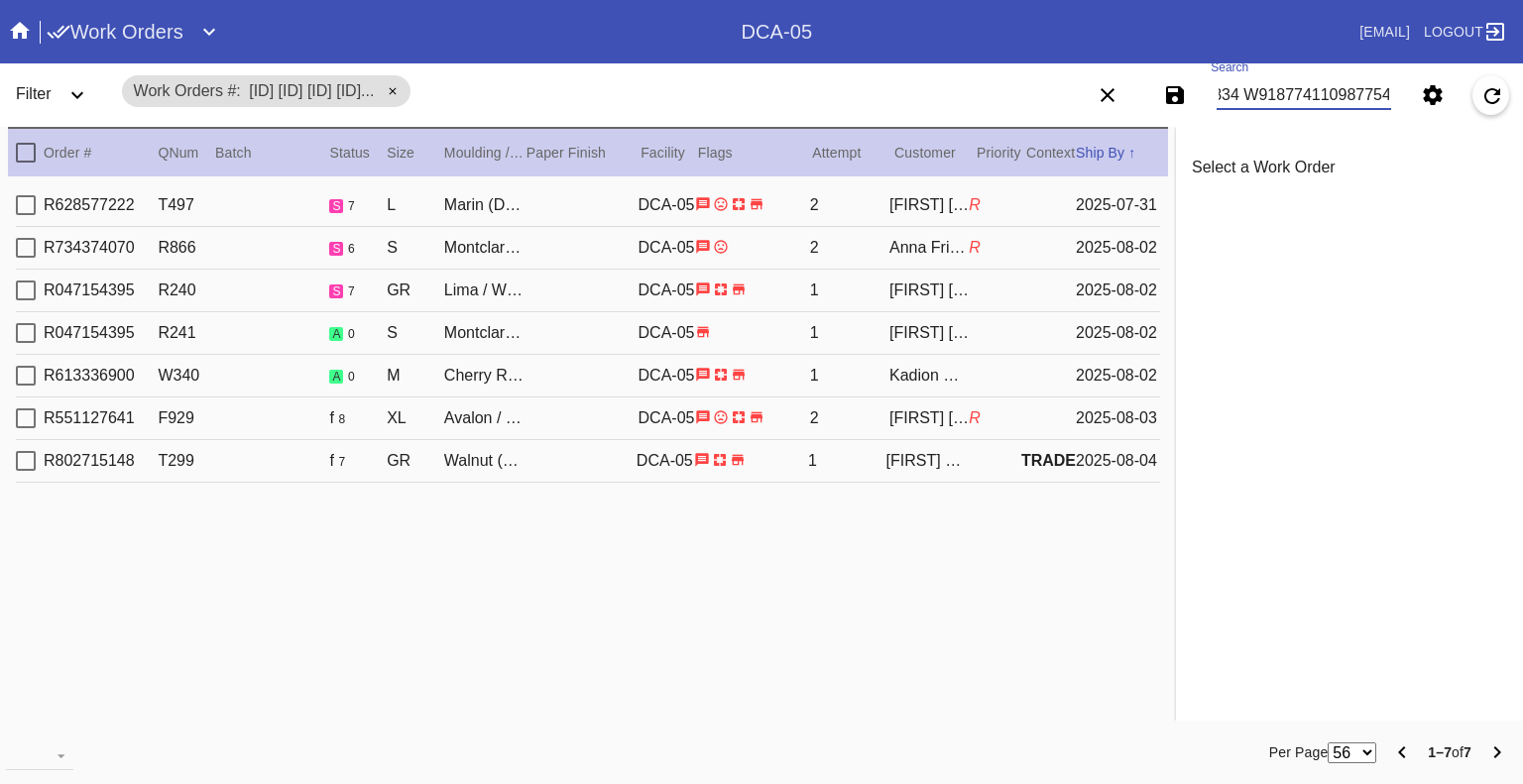 type on "W405947086823236 W237663584993752 W423014838424948 W548057448059857 W558101435702473 W844126804329834 W918774110987754" 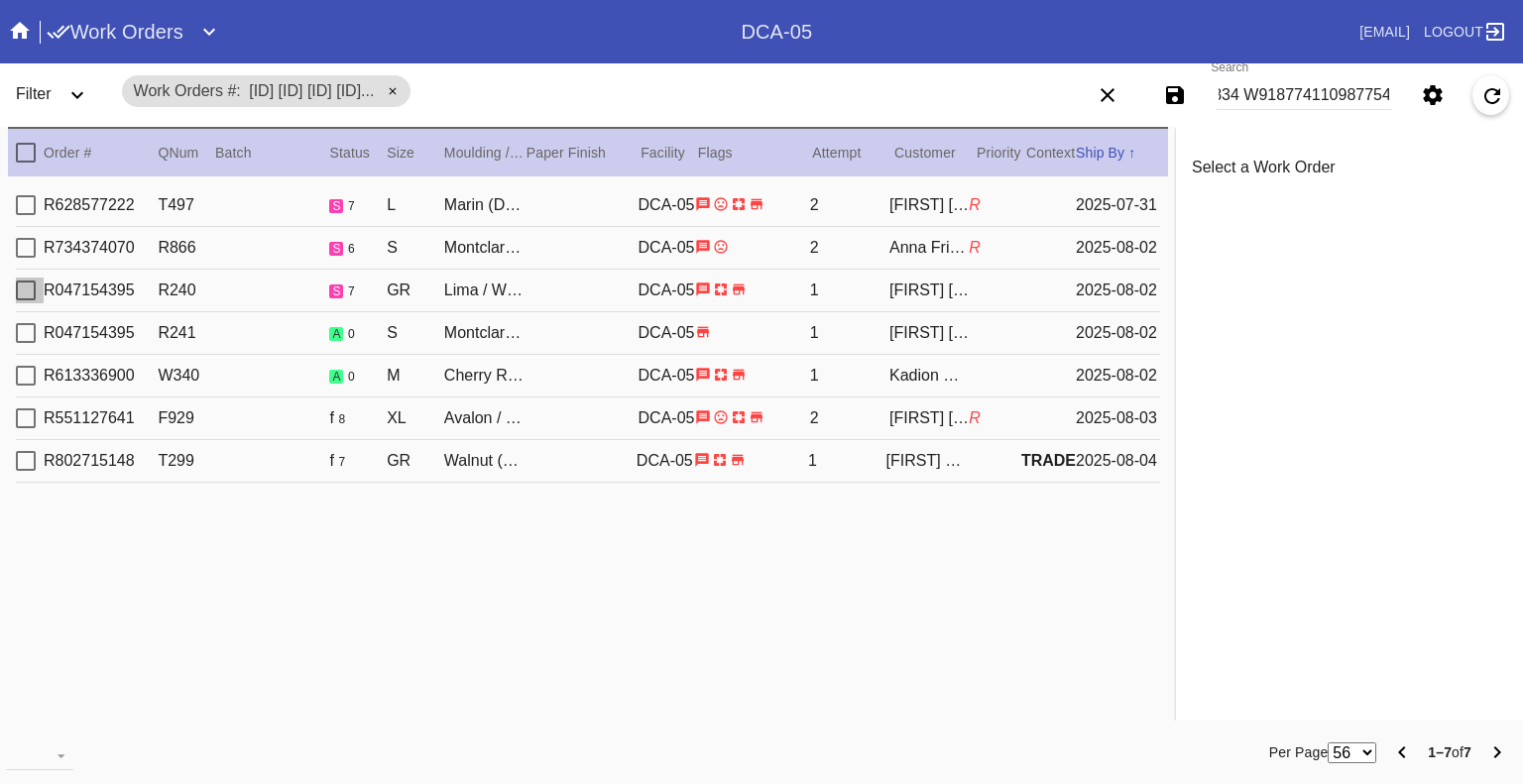 scroll, scrollTop: 0, scrollLeft: 0, axis: both 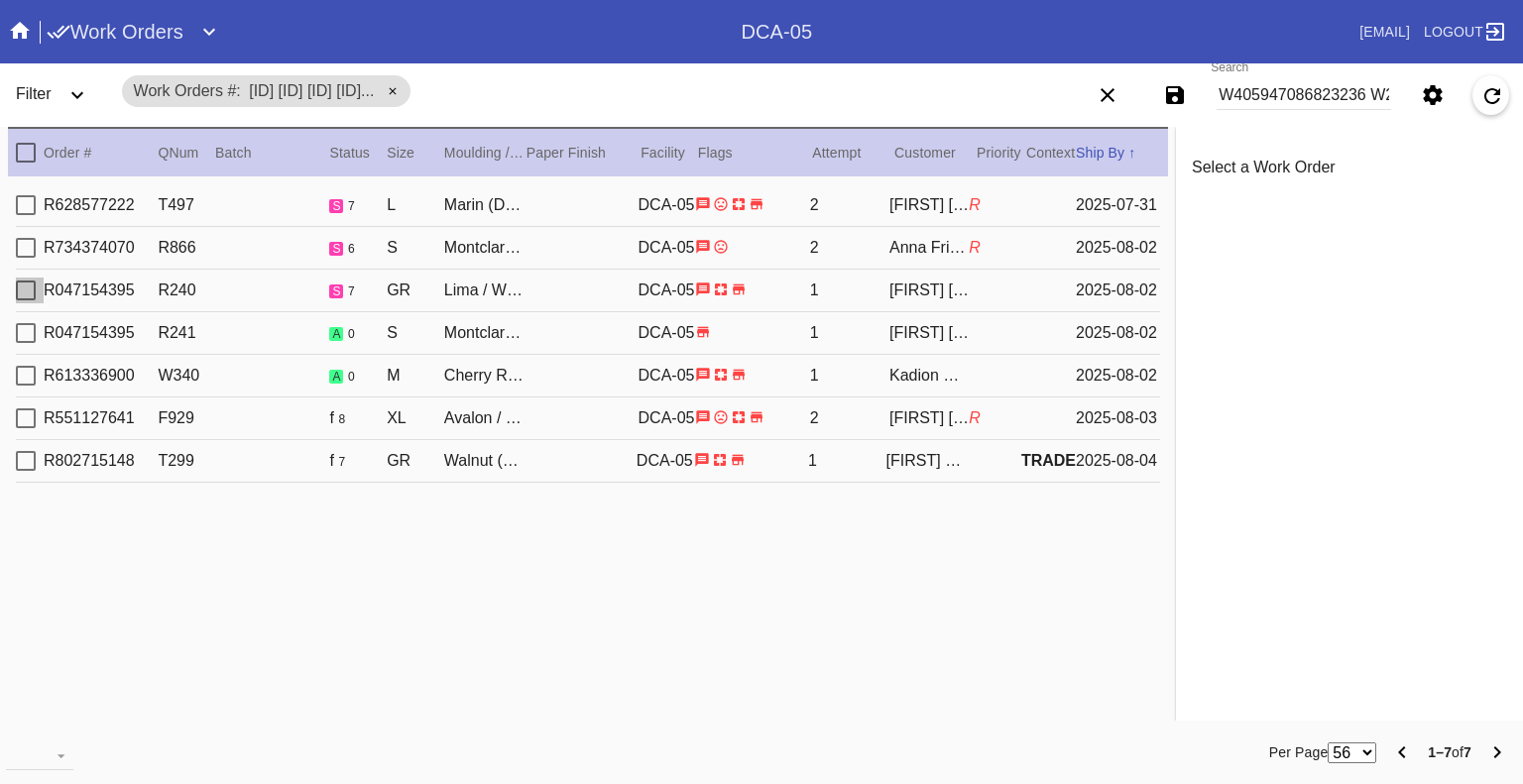 click at bounding box center [26, 290] 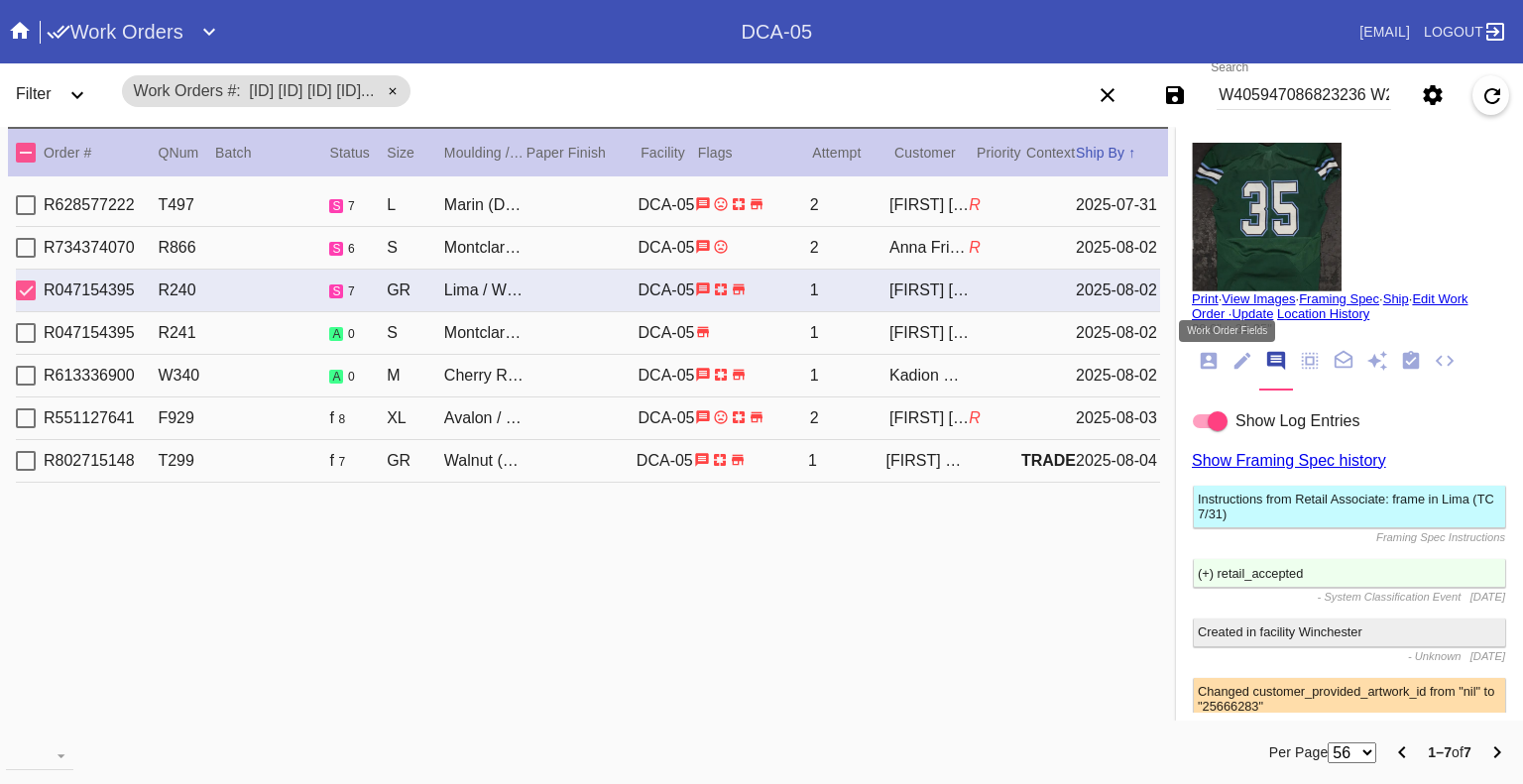 click 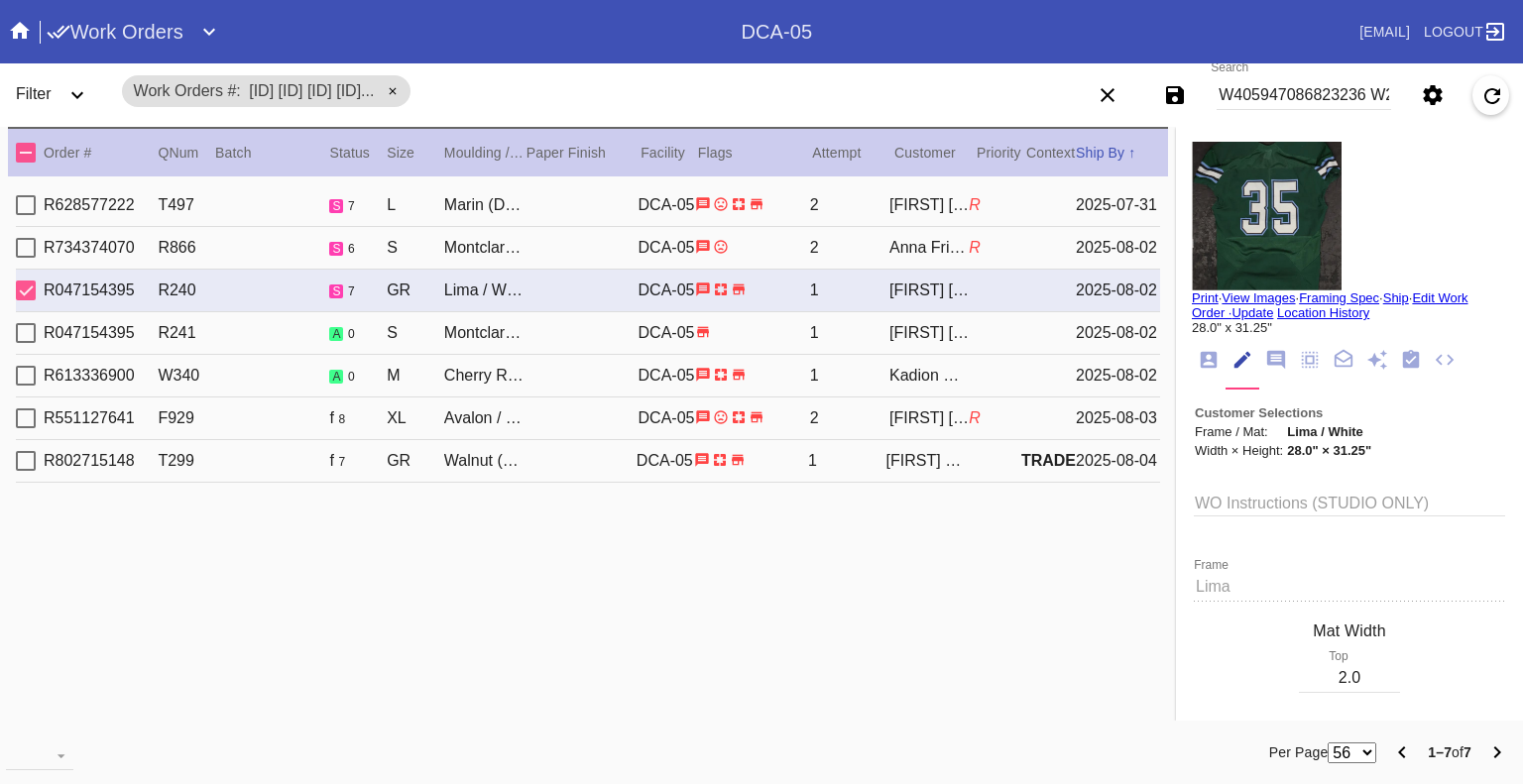 scroll, scrollTop: 0, scrollLeft: 0, axis: both 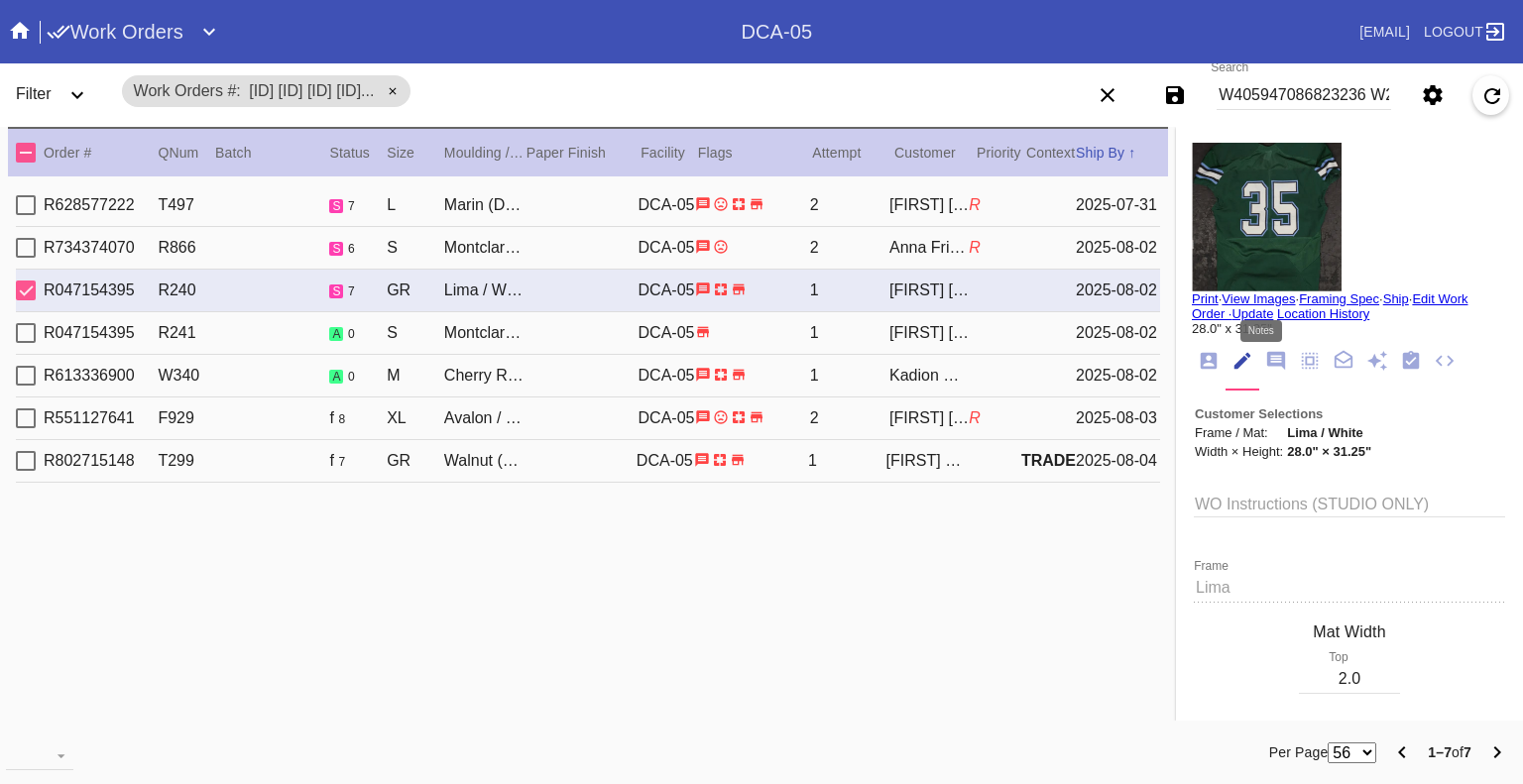 click 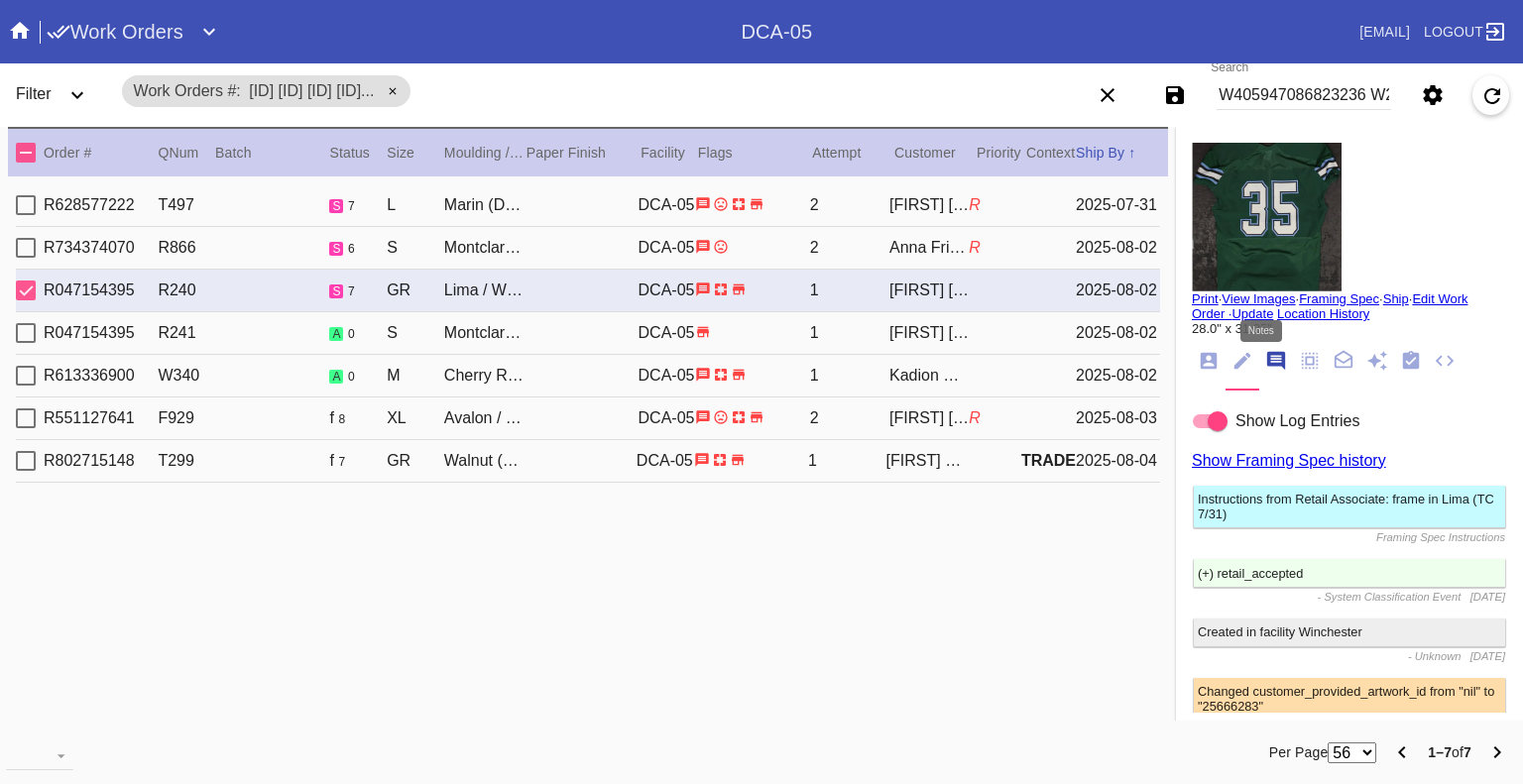 scroll, scrollTop: 122, scrollLeft: 0, axis: vertical 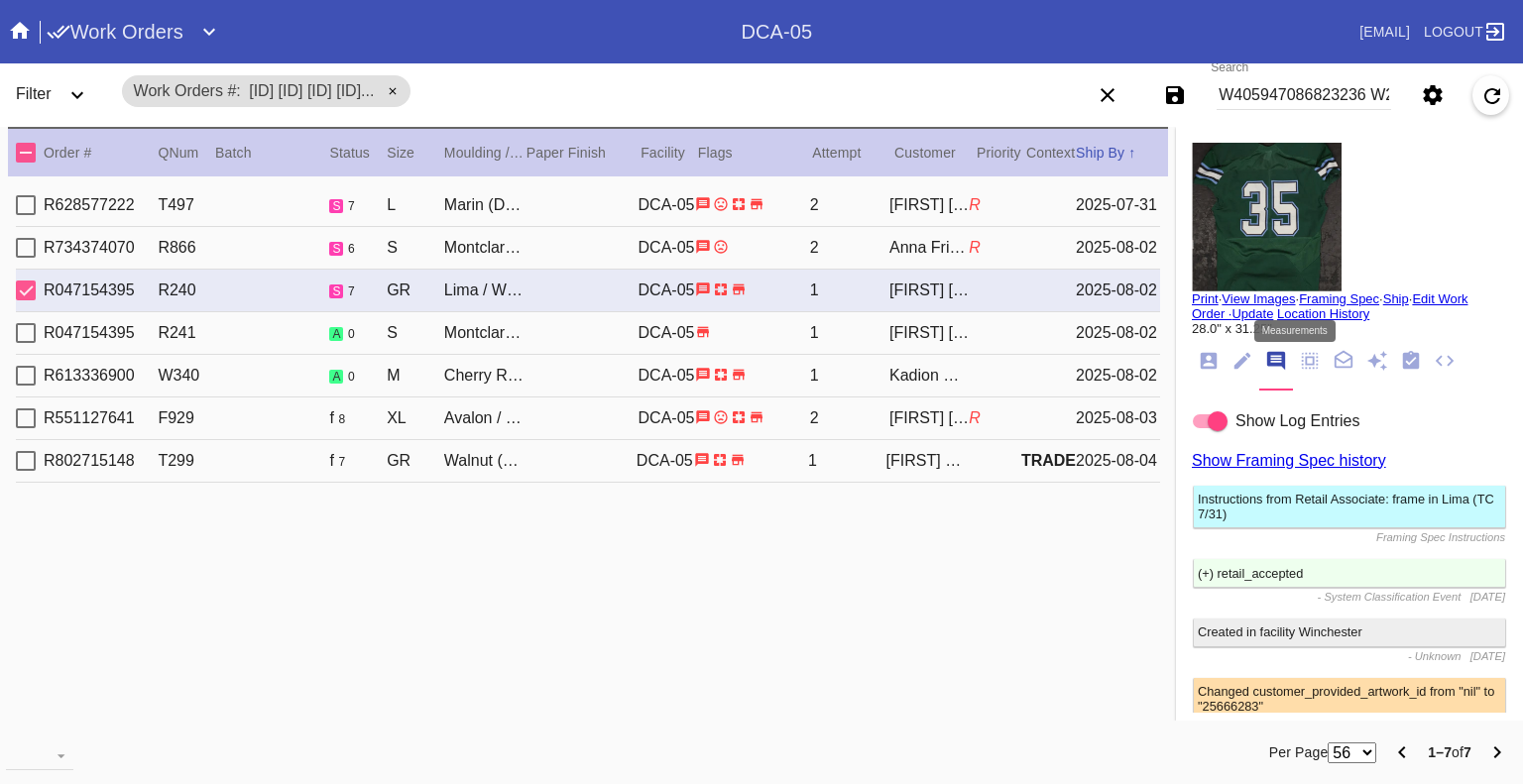 click 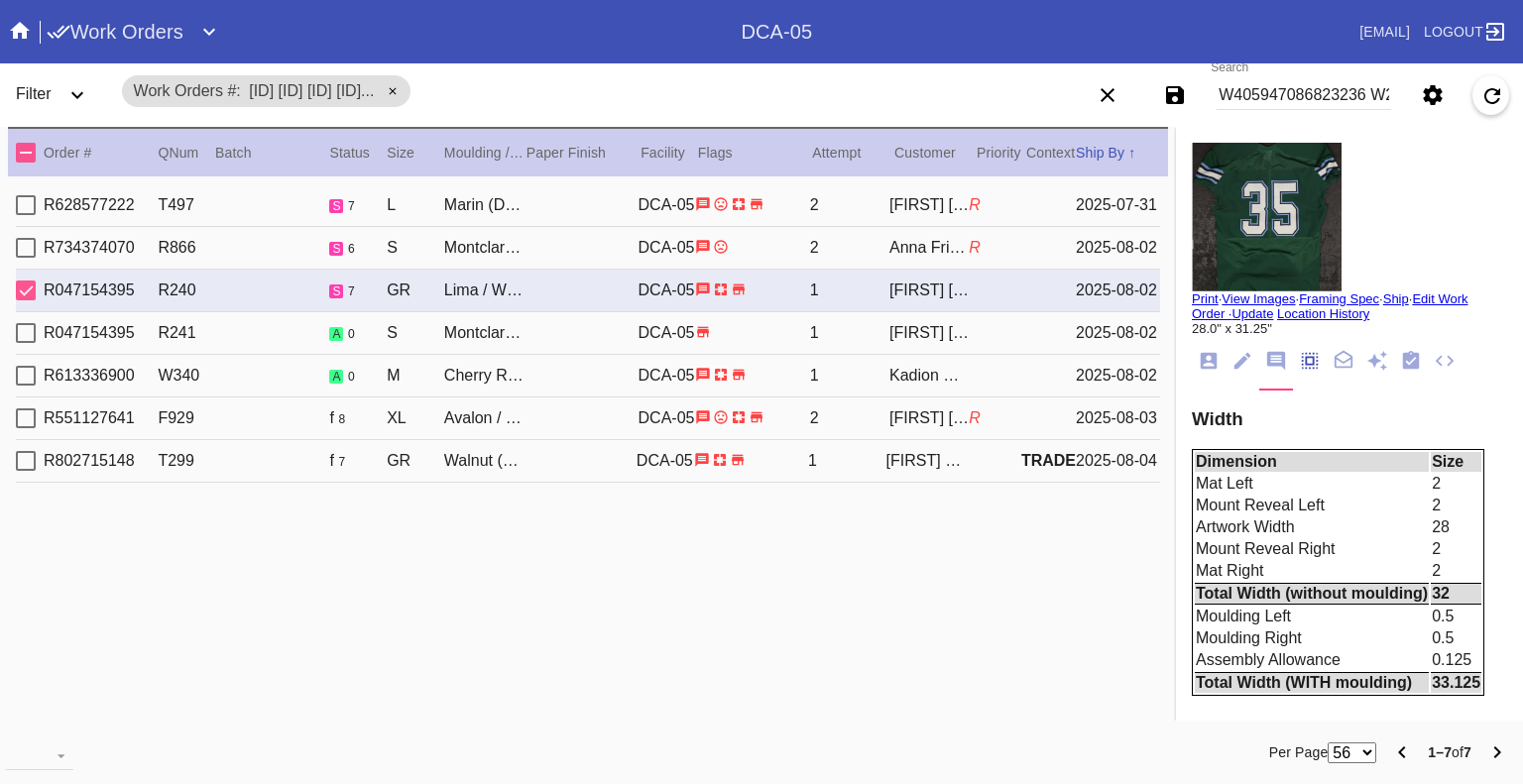 scroll, scrollTop: 170, scrollLeft: 0, axis: vertical 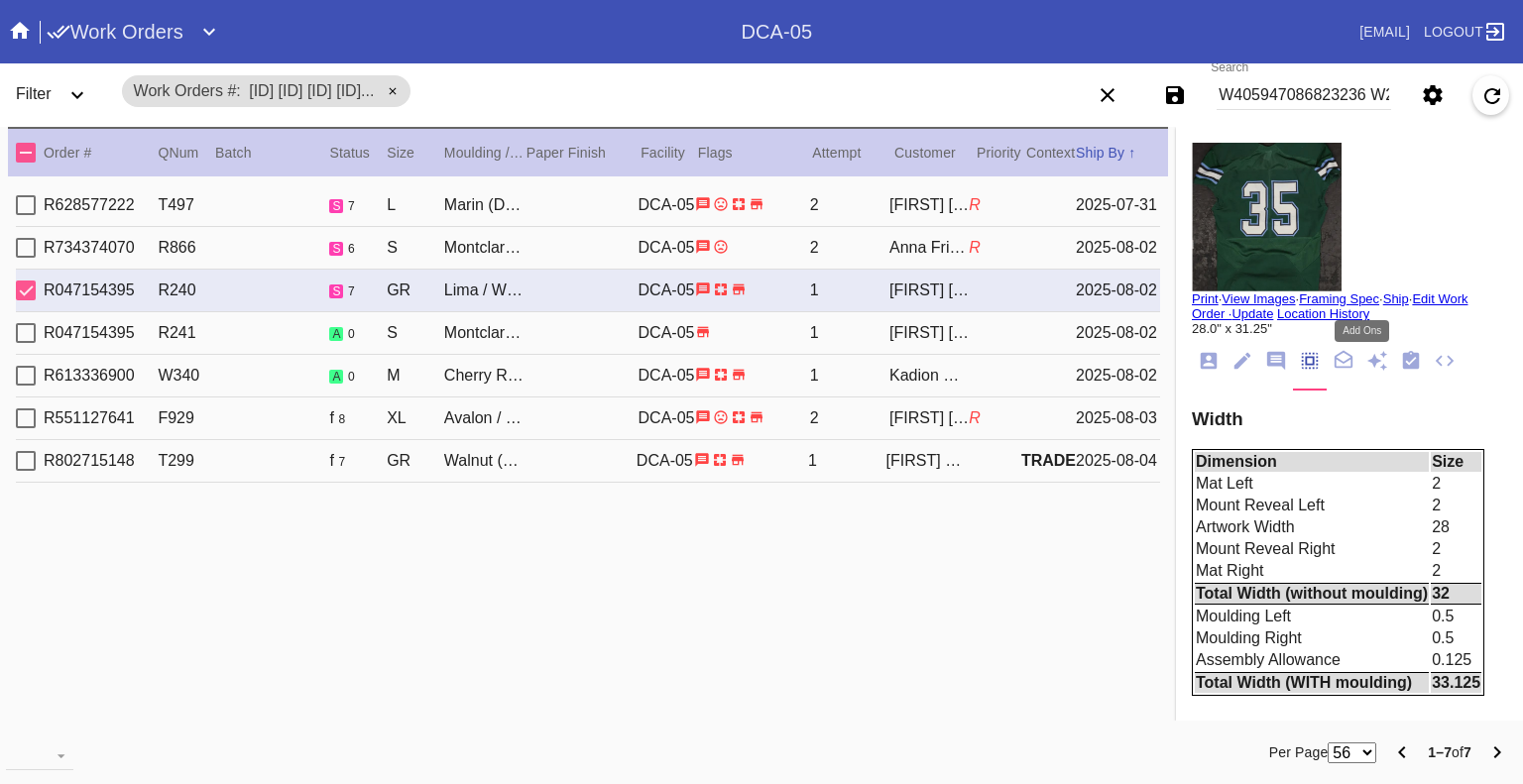 click 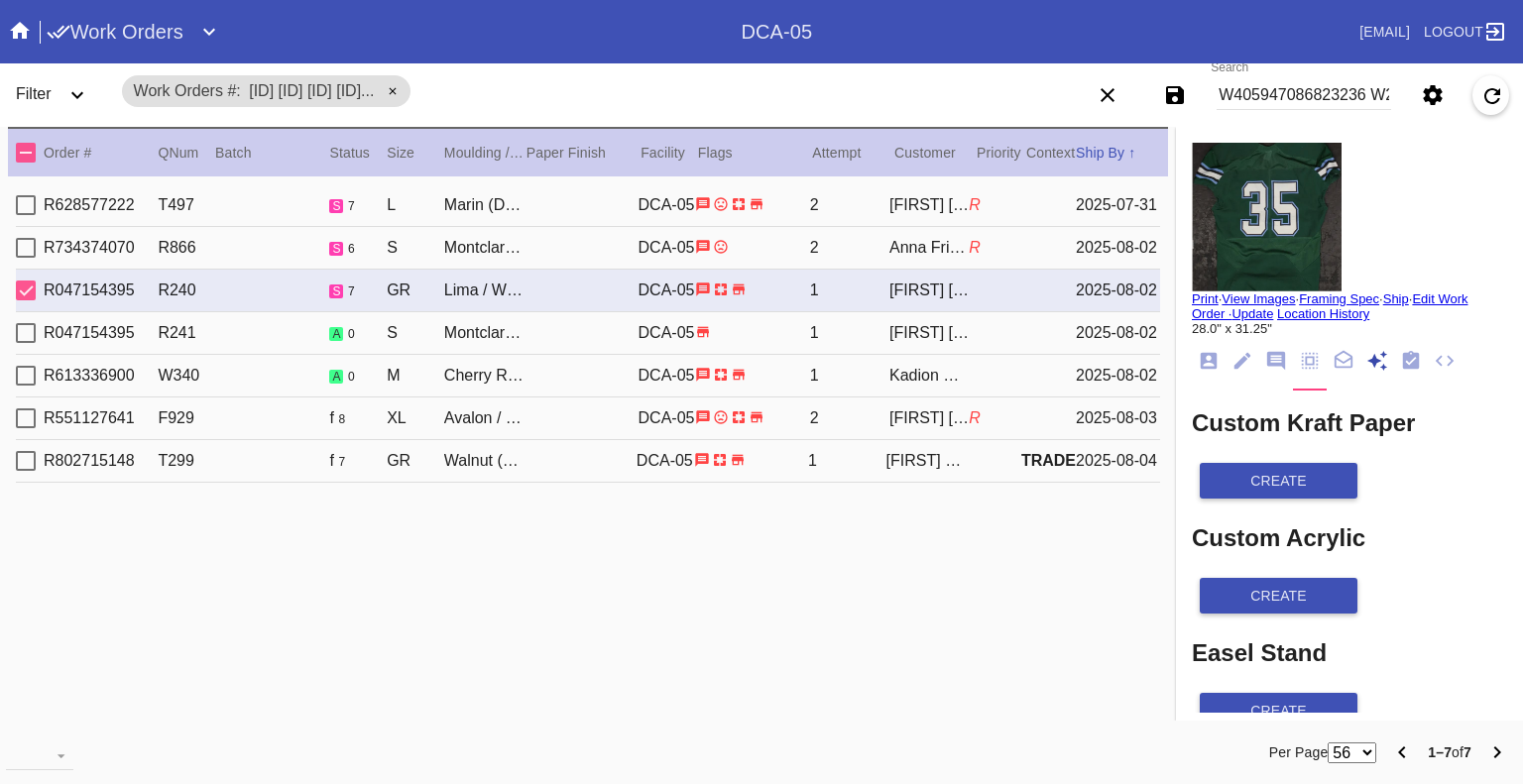 scroll, scrollTop: 270, scrollLeft: 0, axis: vertical 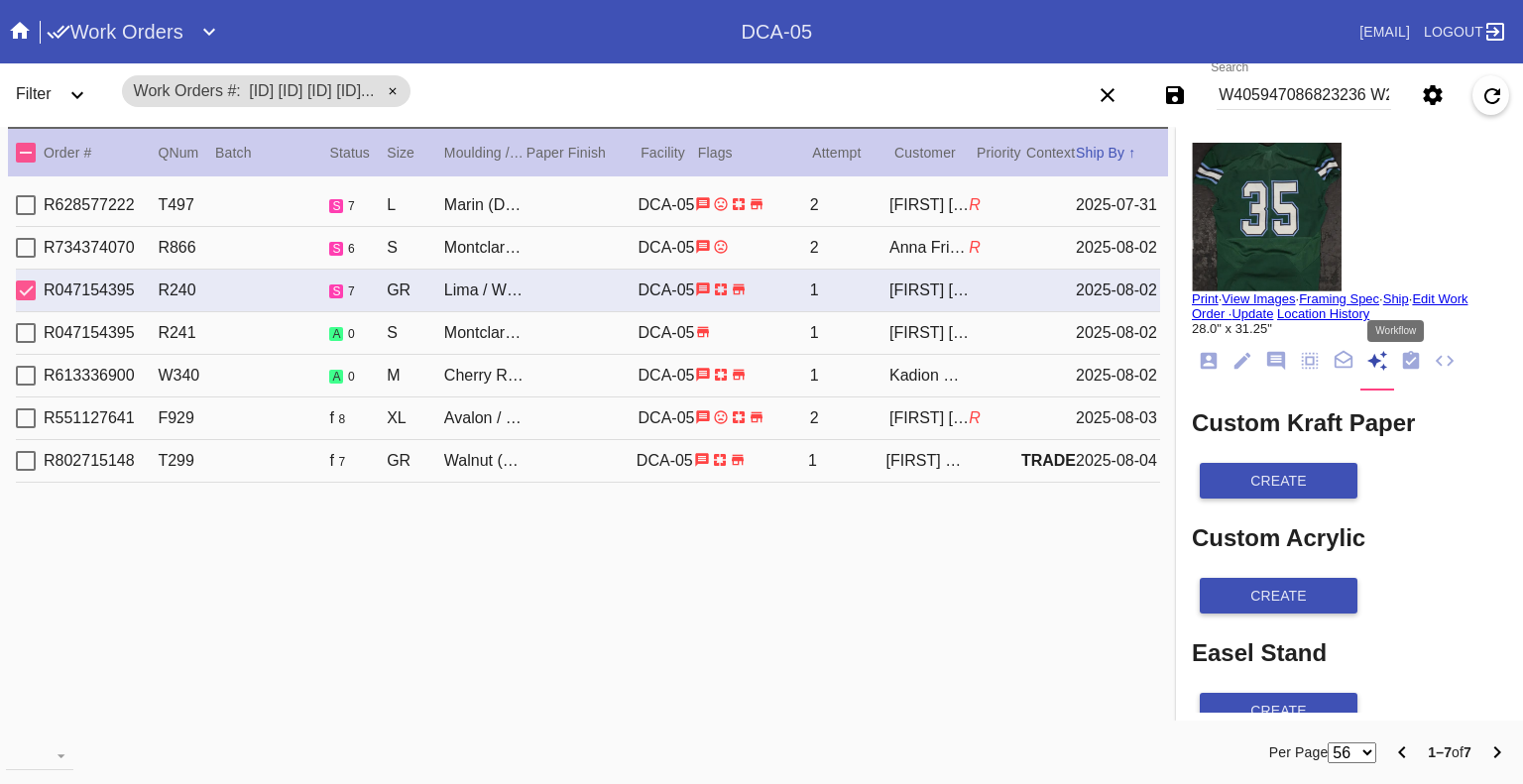 click 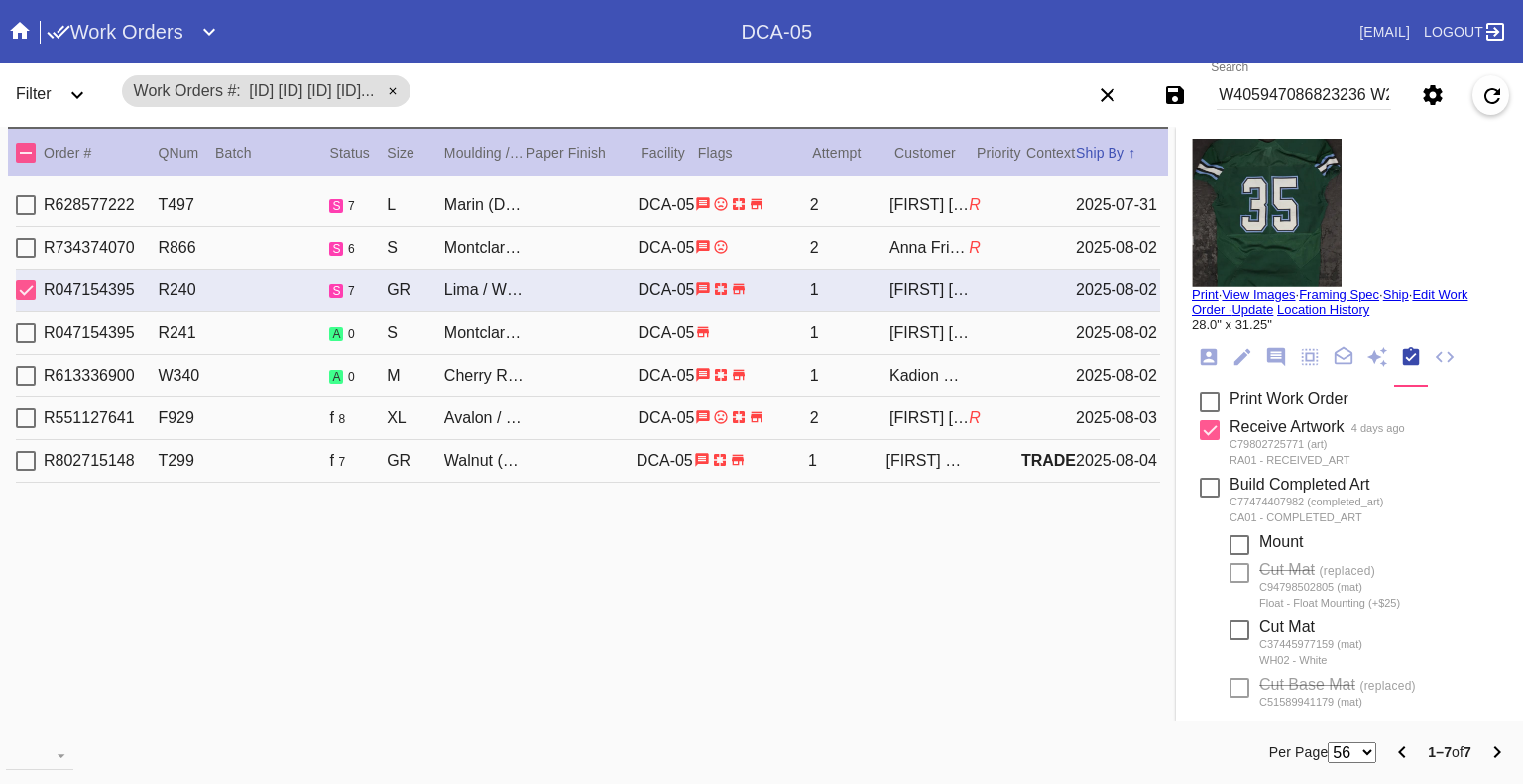 scroll, scrollTop: 0, scrollLeft: 0, axis: both 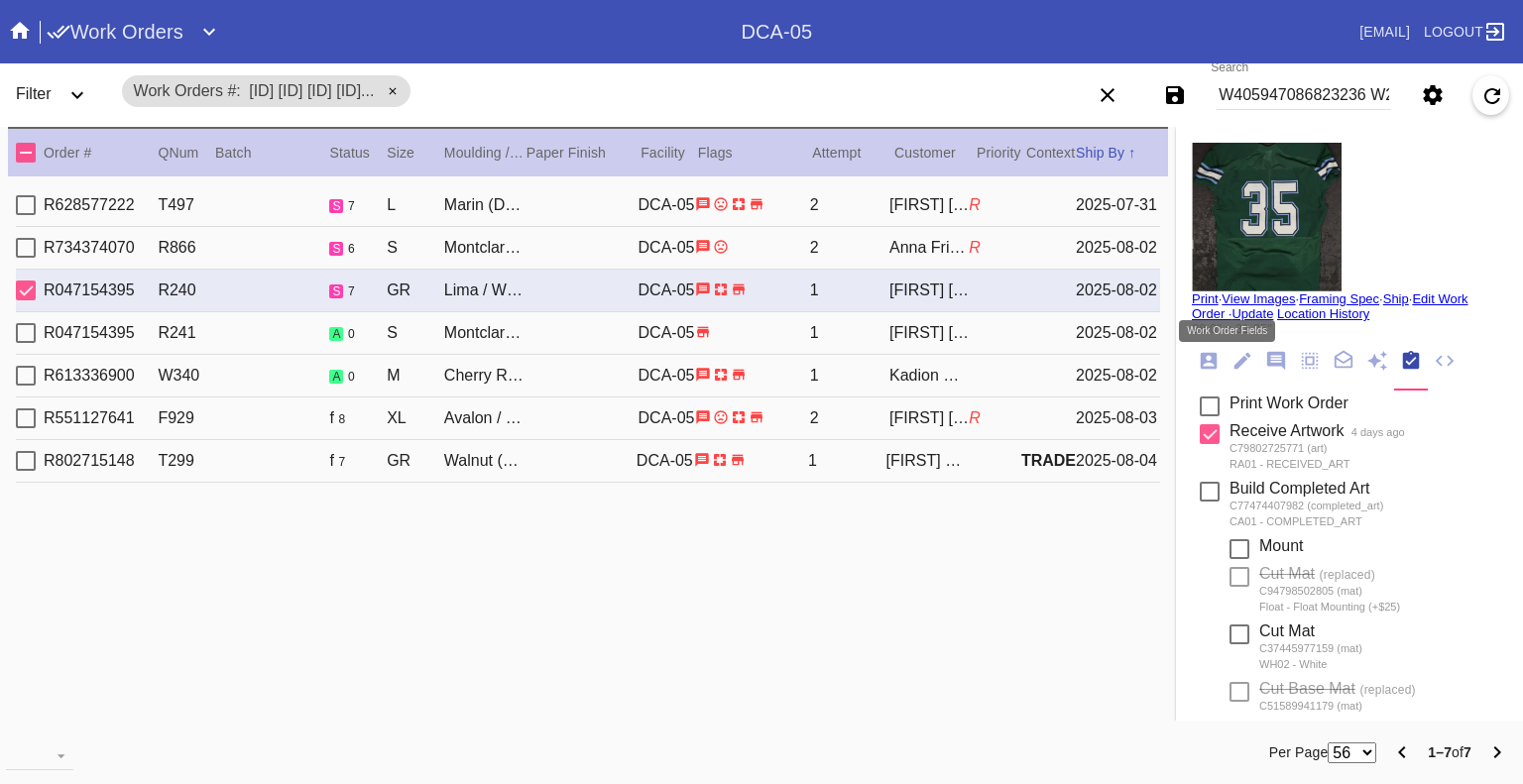 click 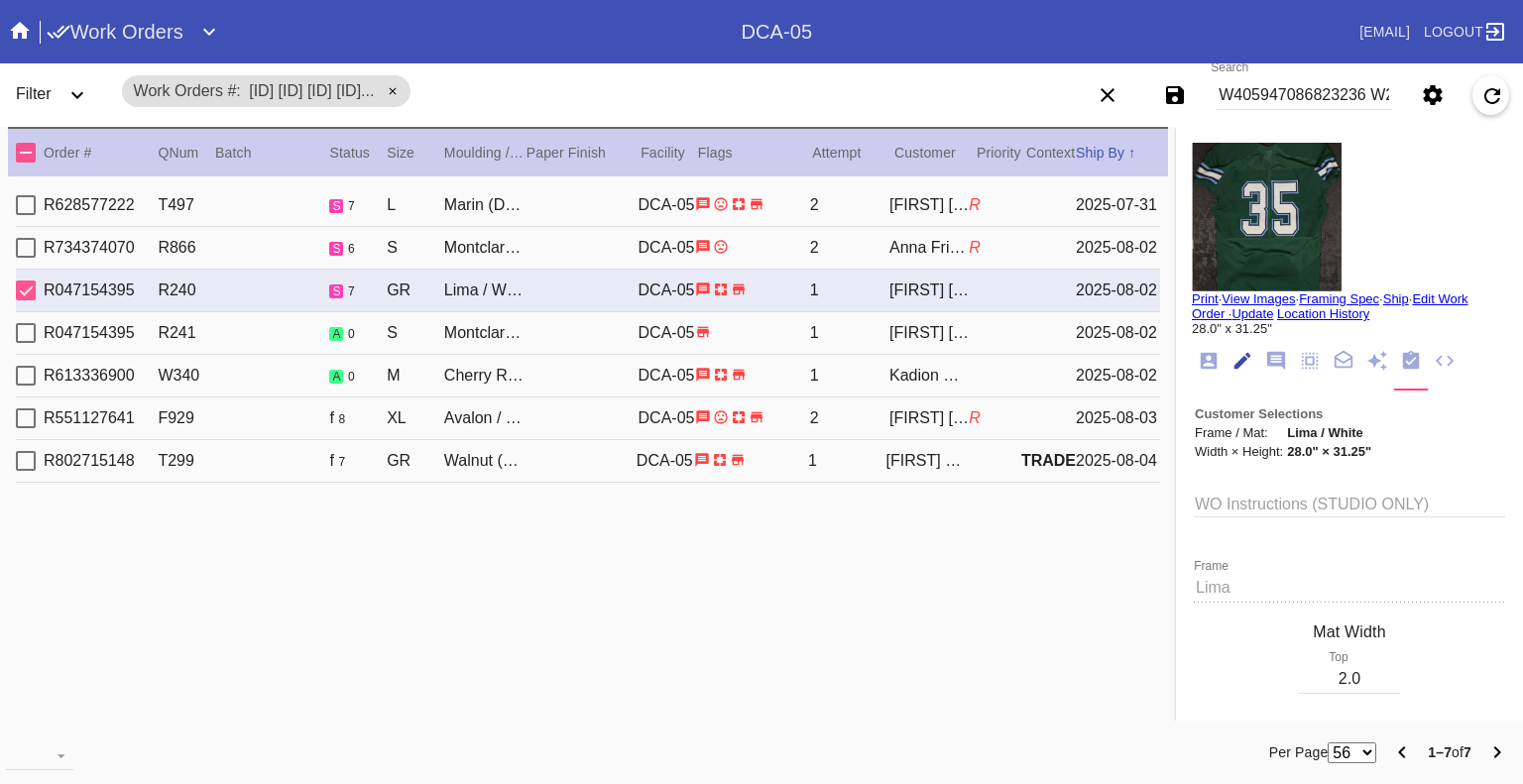 scroll, scrollTop: 72, scrollLeft: 0, axis: vertical 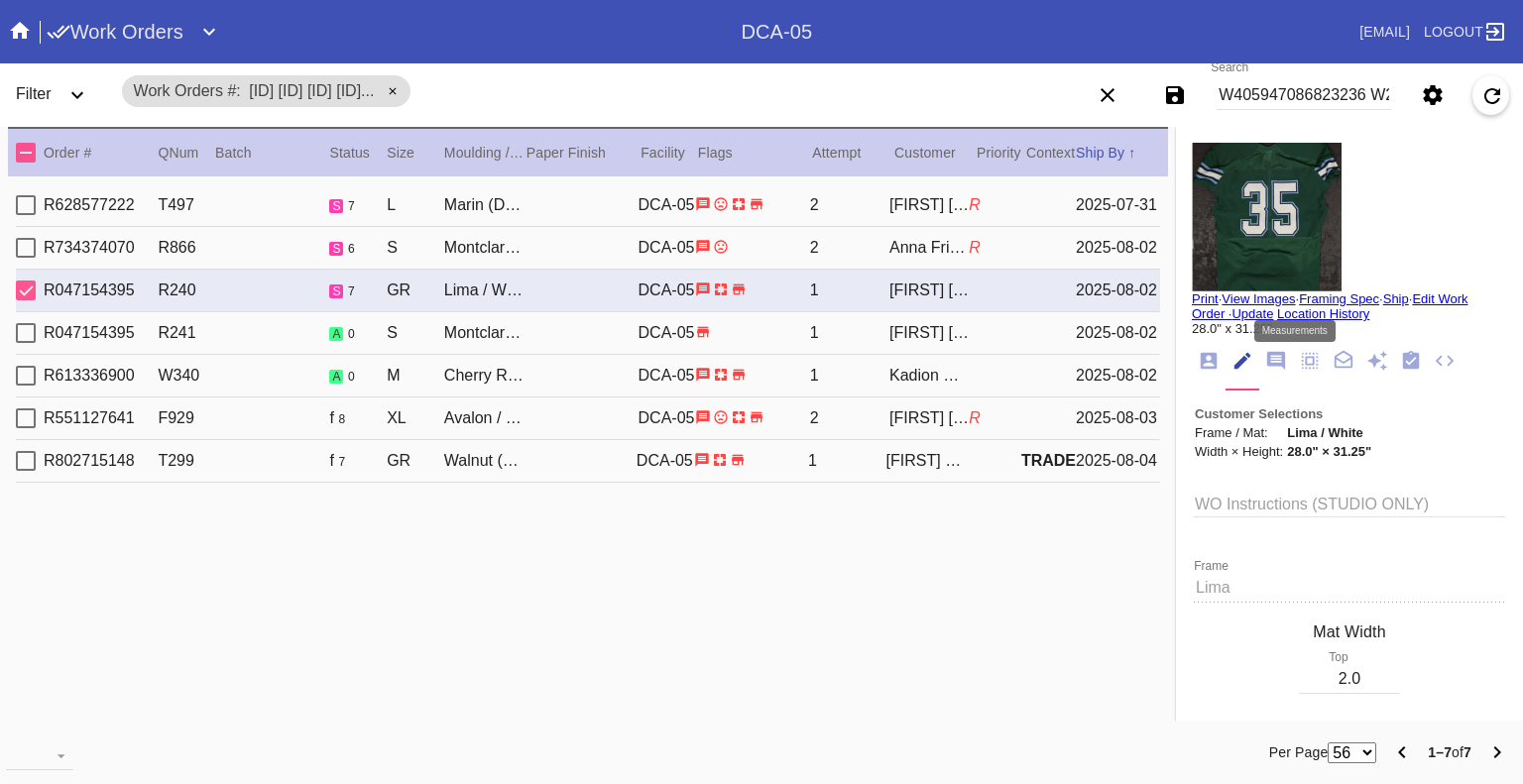 click 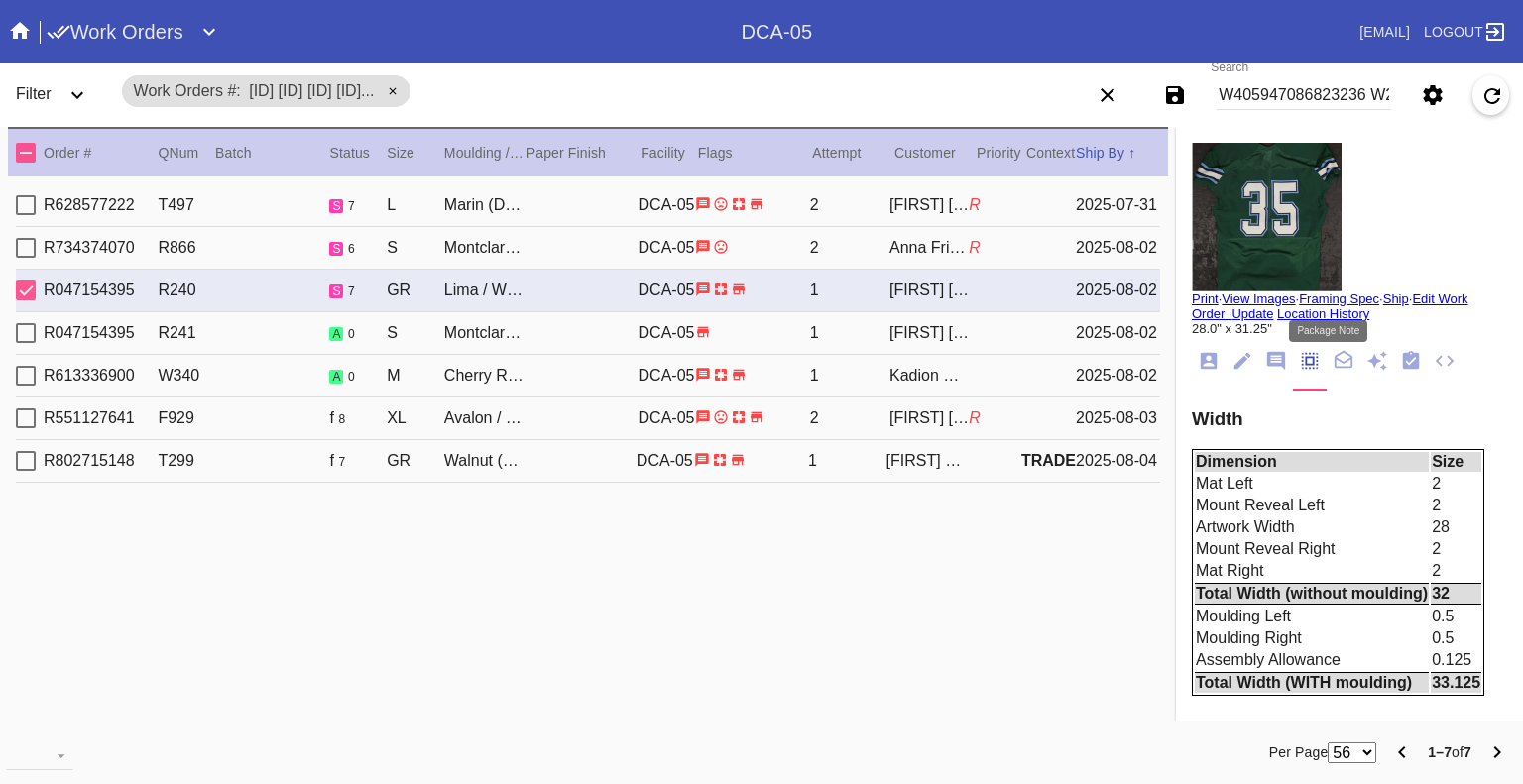 click 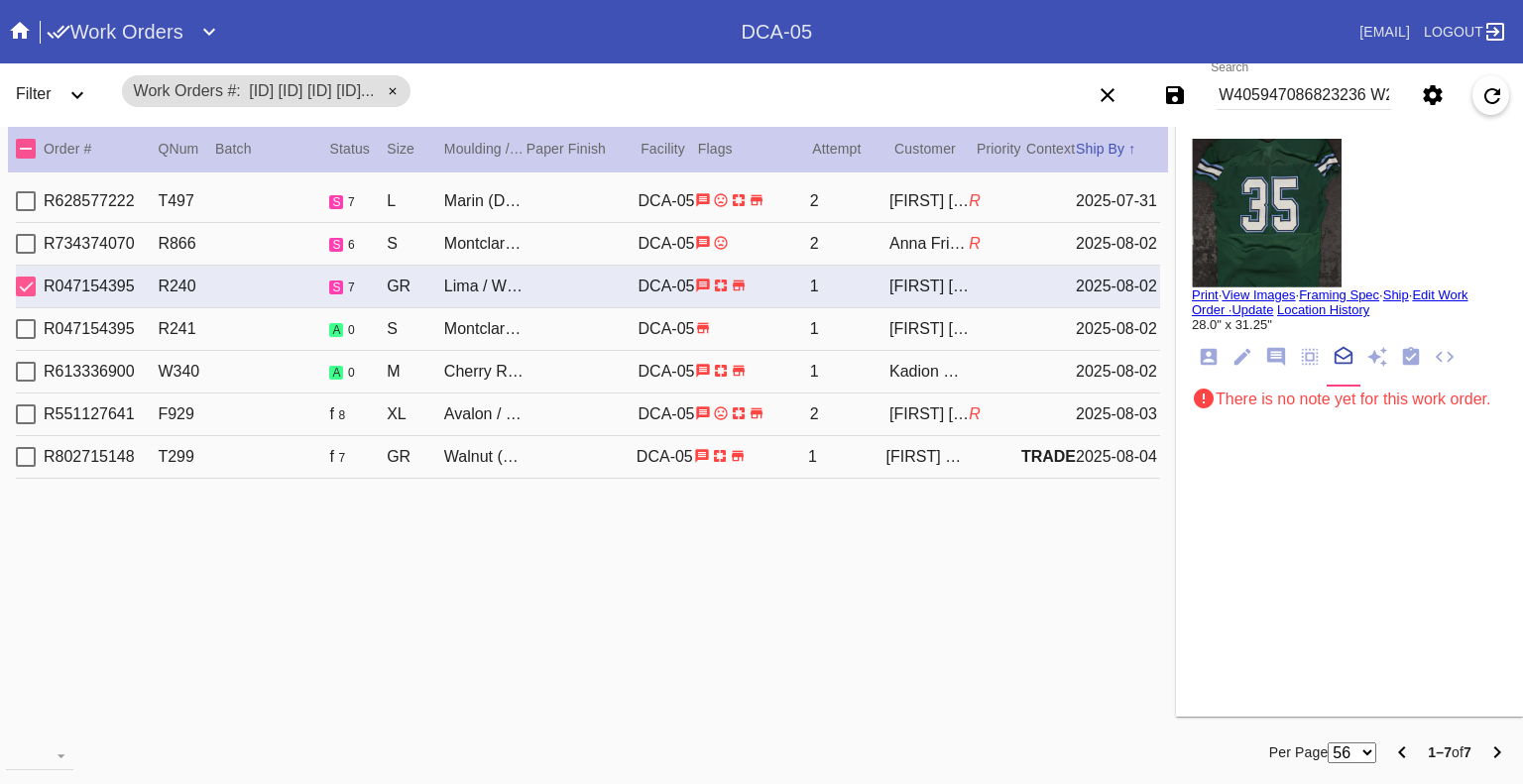 scroll 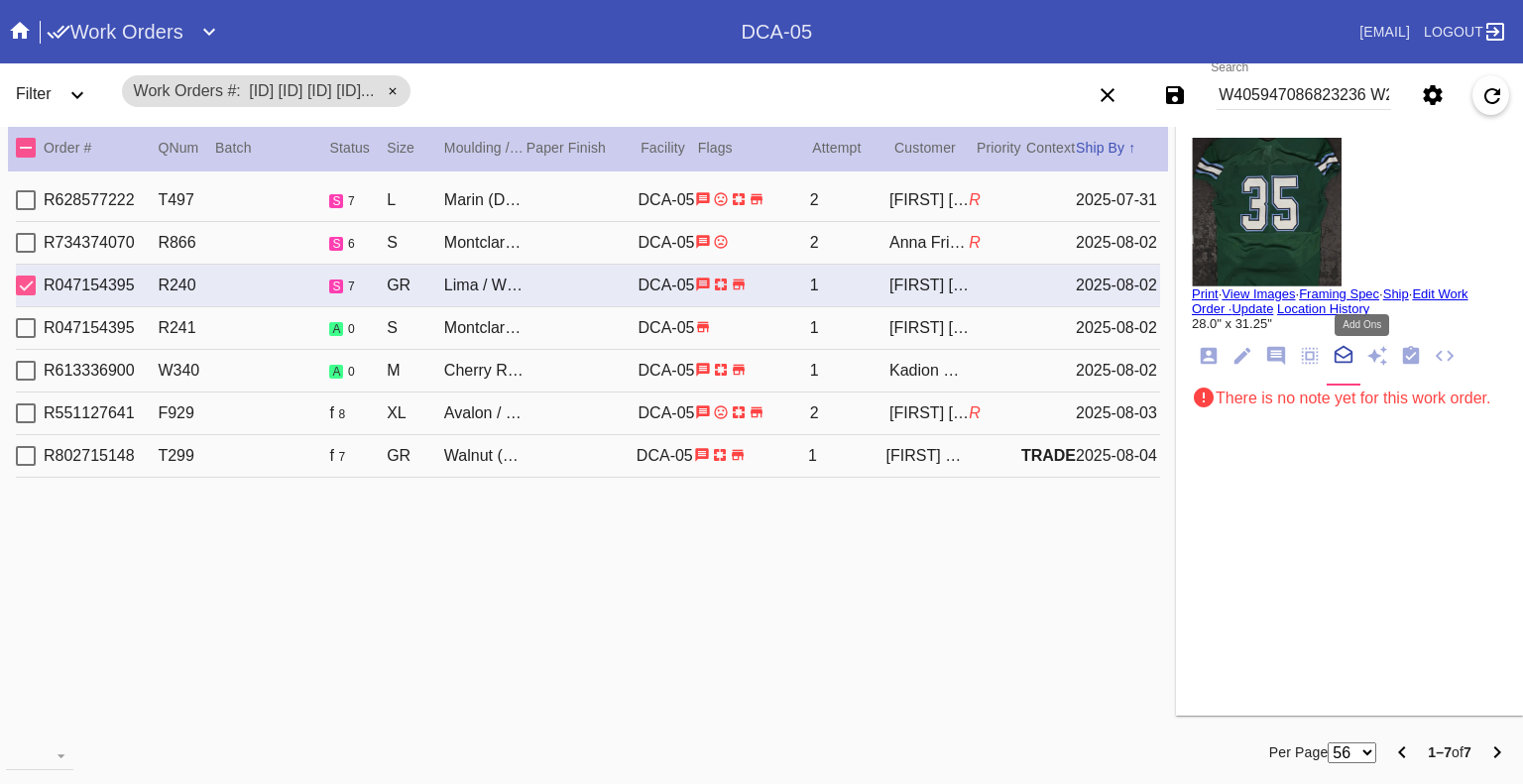 click 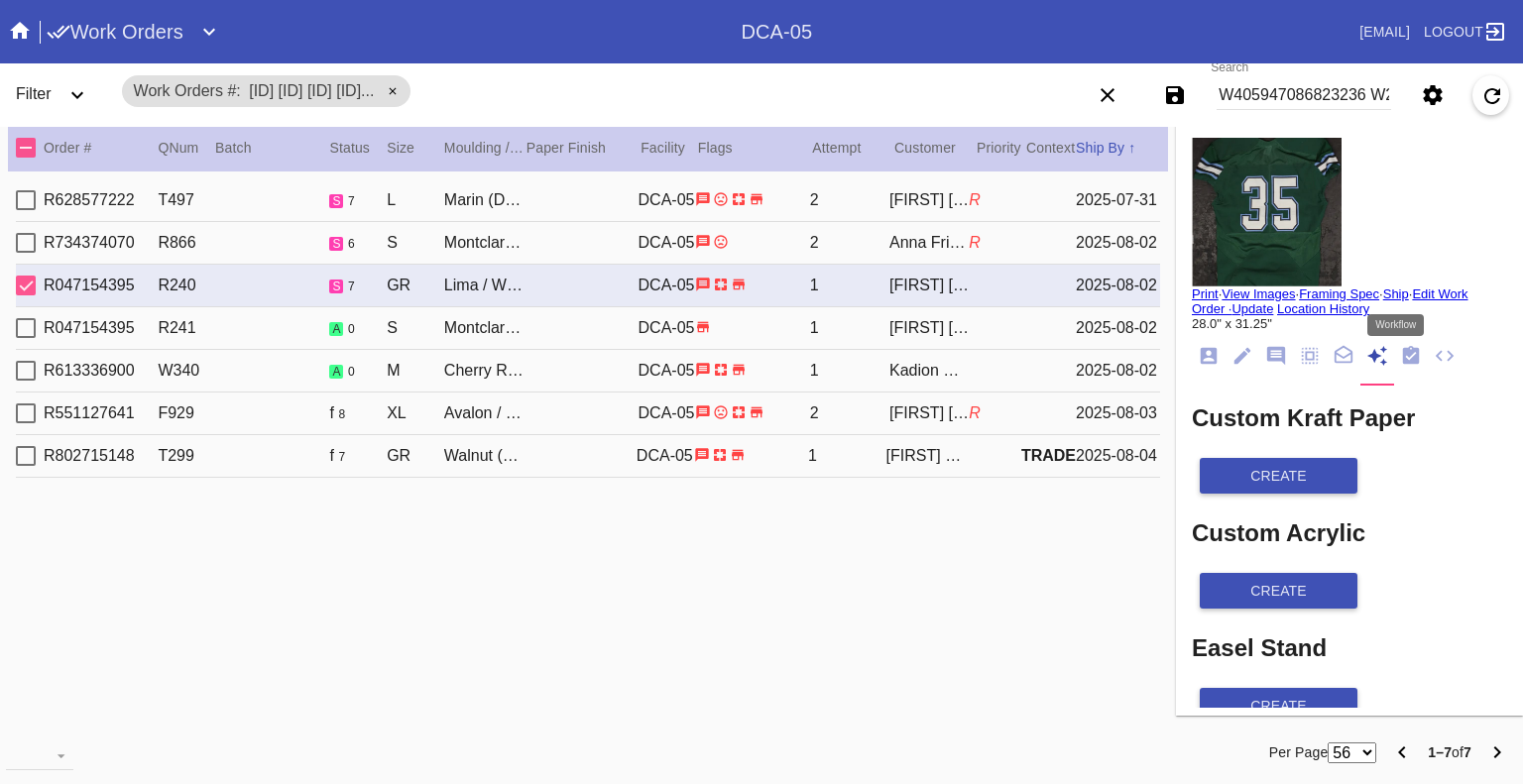 click 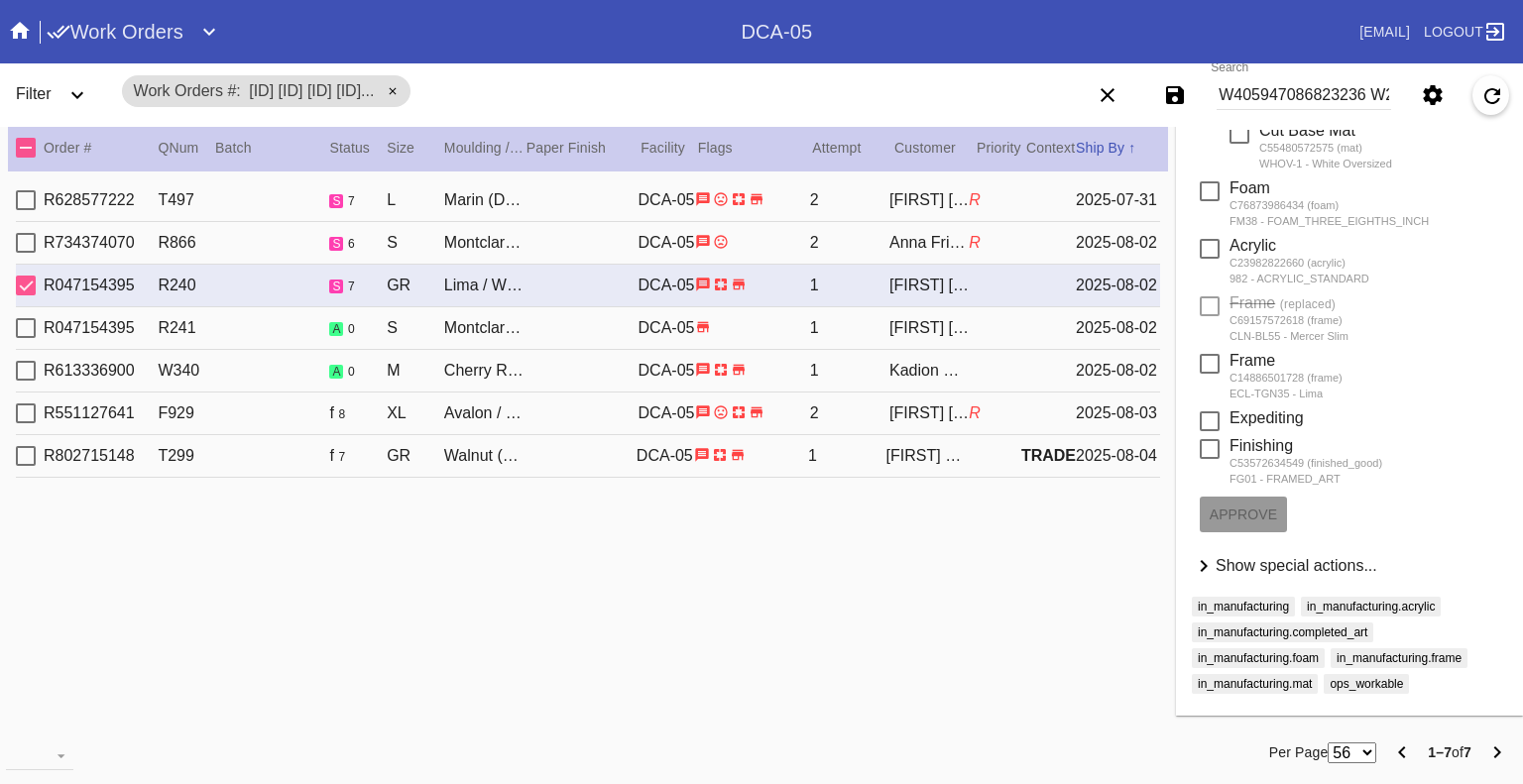 click 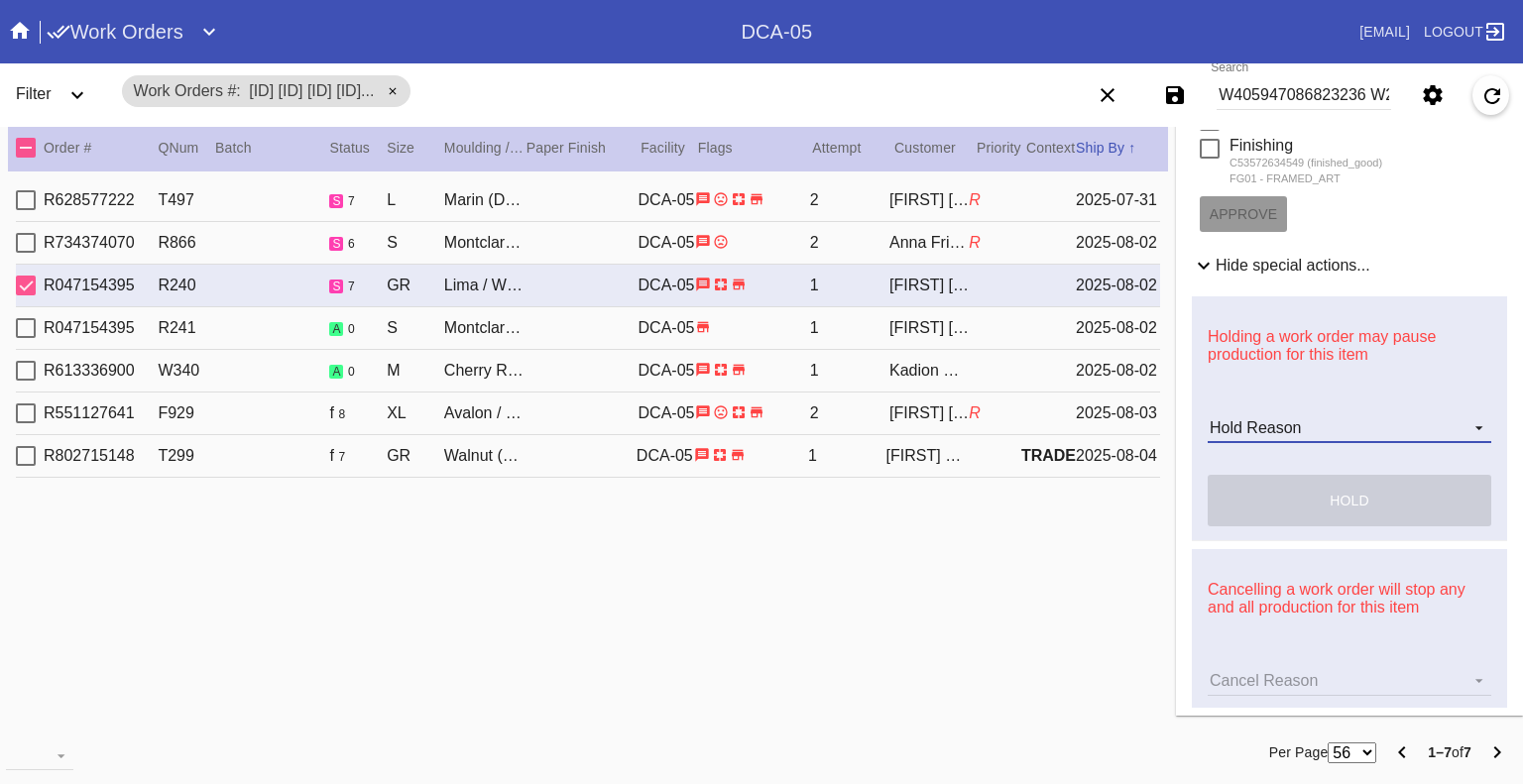 click on "Hold Reason Artcare Artwork Review CA Proactive Outreach CX Artwork Review CX Asset Protection Review Embedded Mat Plaque F4B Order Update FB Internal Sample Facility Out of Stock HPO Not Received Ops Question Submitted Order Change Request Out of Stock Pull for Production Replacement Ordered Retail NSOGW Search and Rescue Update Work Order" at bounding box center (1349, 428) 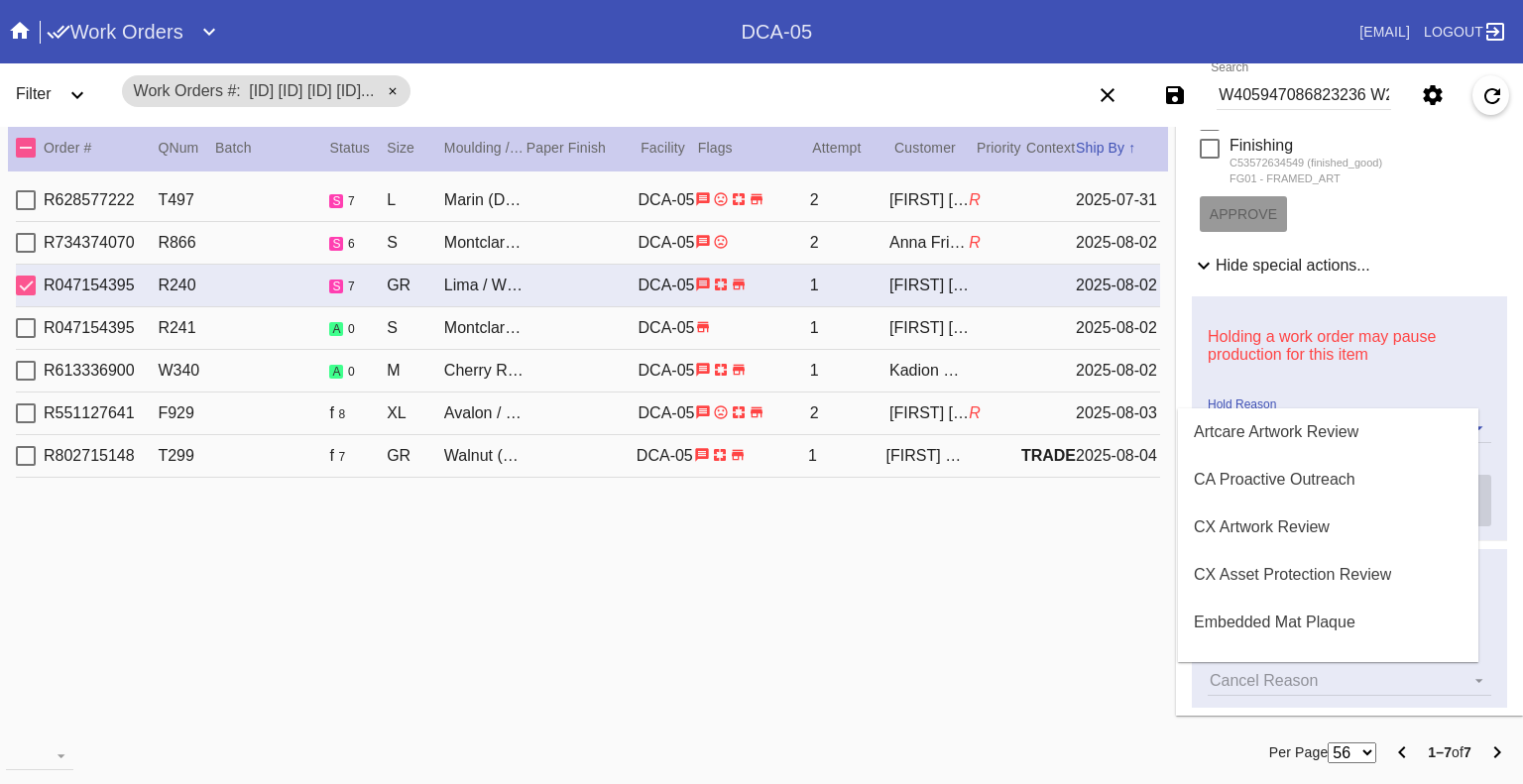 click at bounding box center [762, 392] 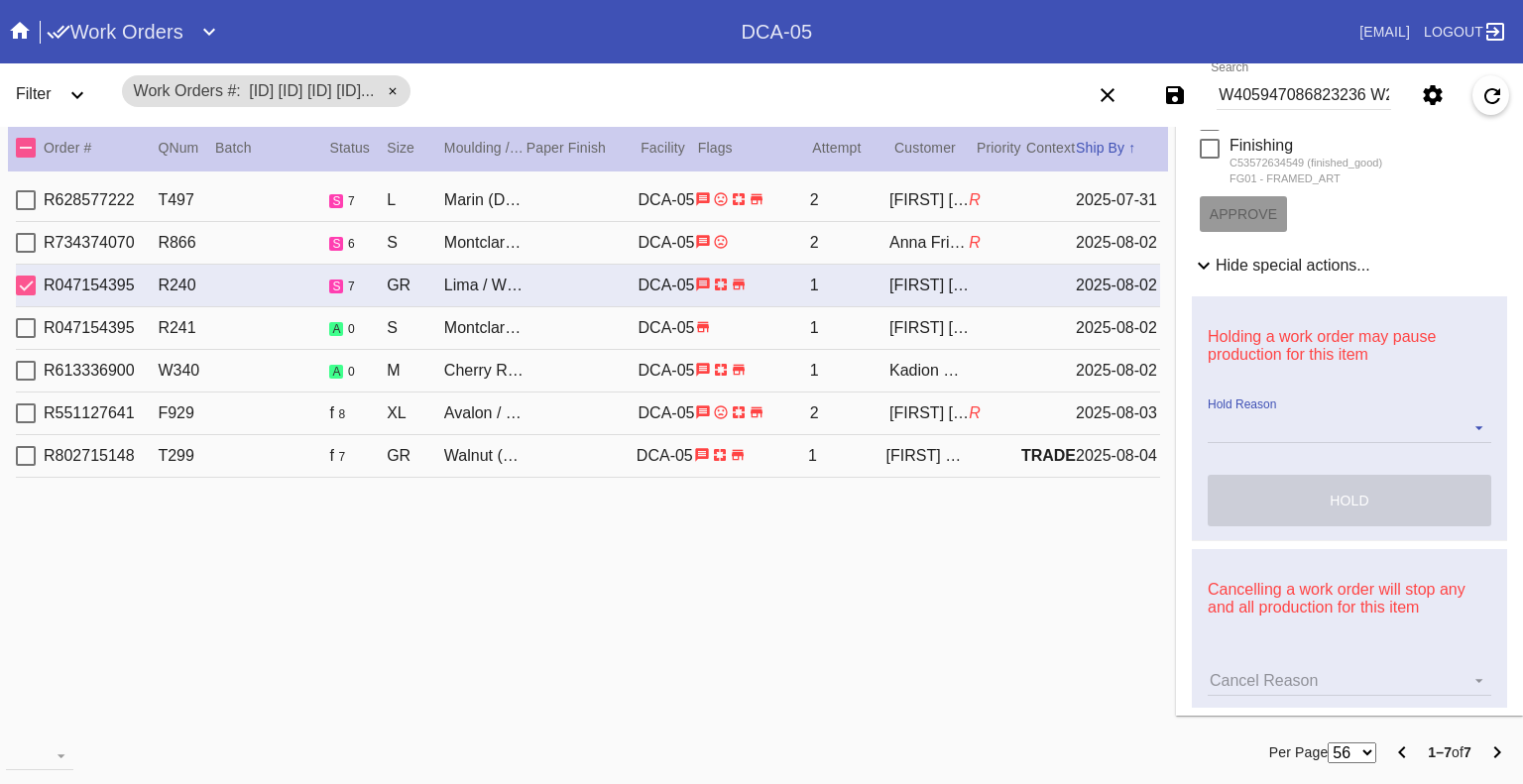 click 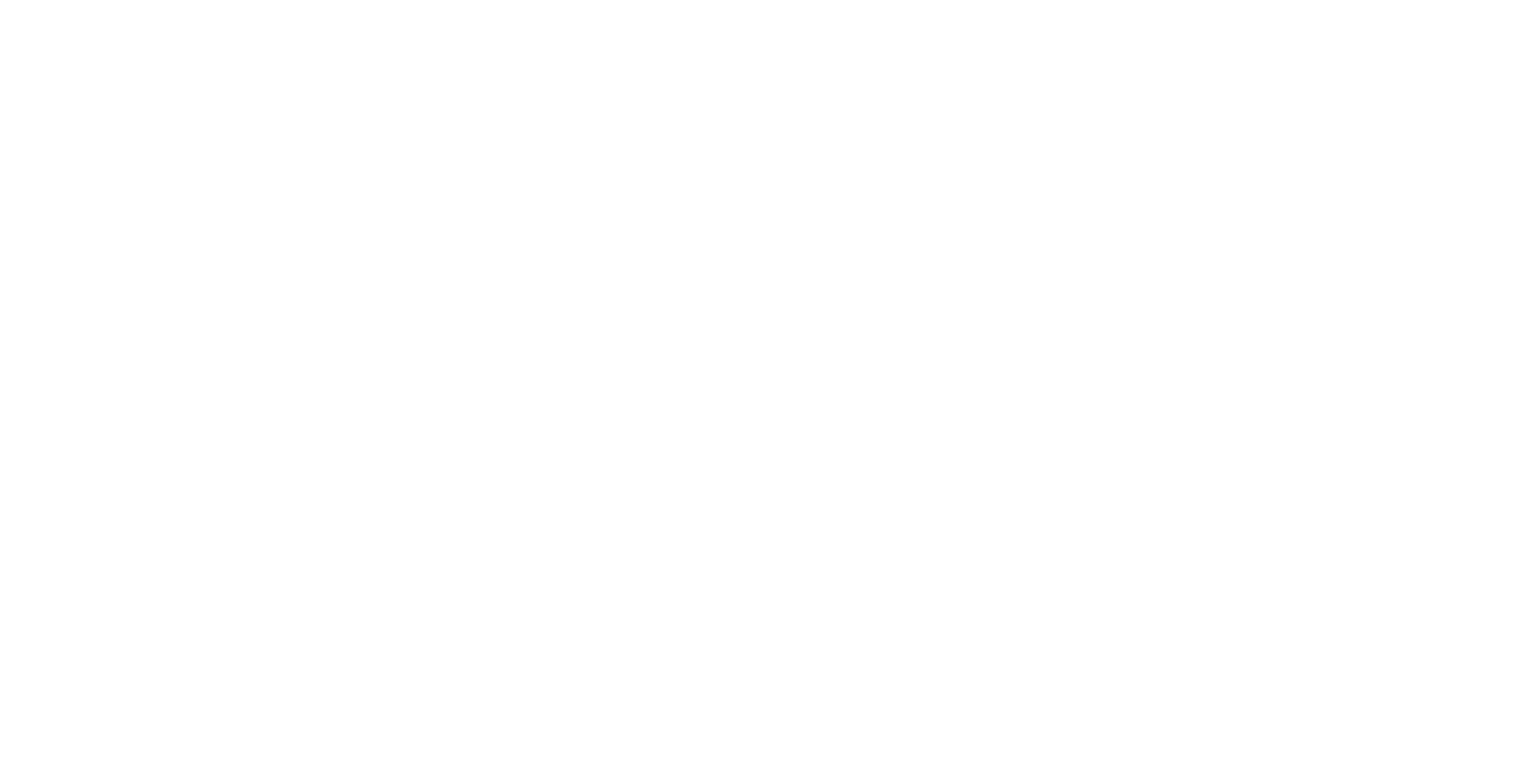 scroll, scrollTop: 0, scrollLeft: 0, axis: both 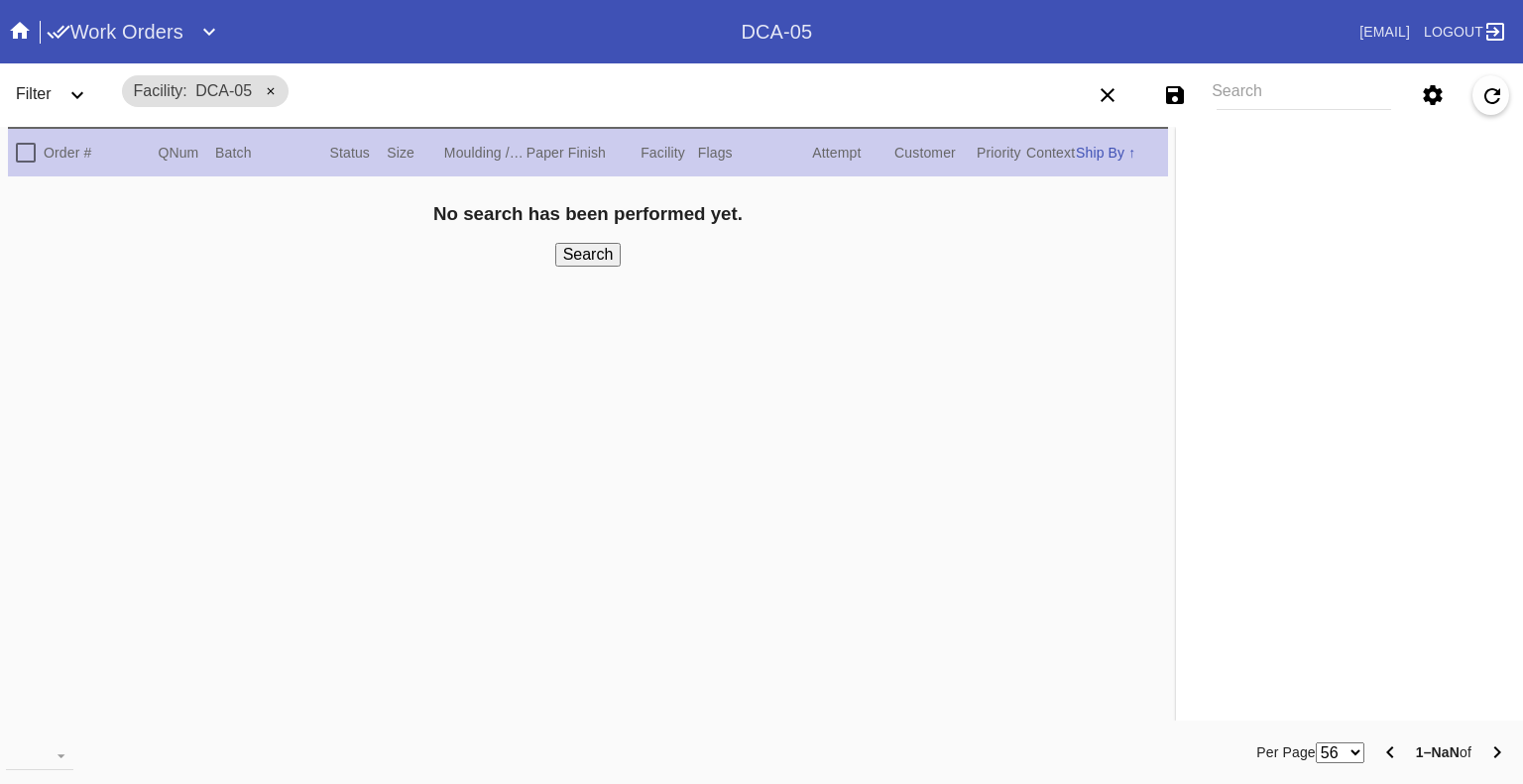 click on "Search" at bounding box center (1304, 95) 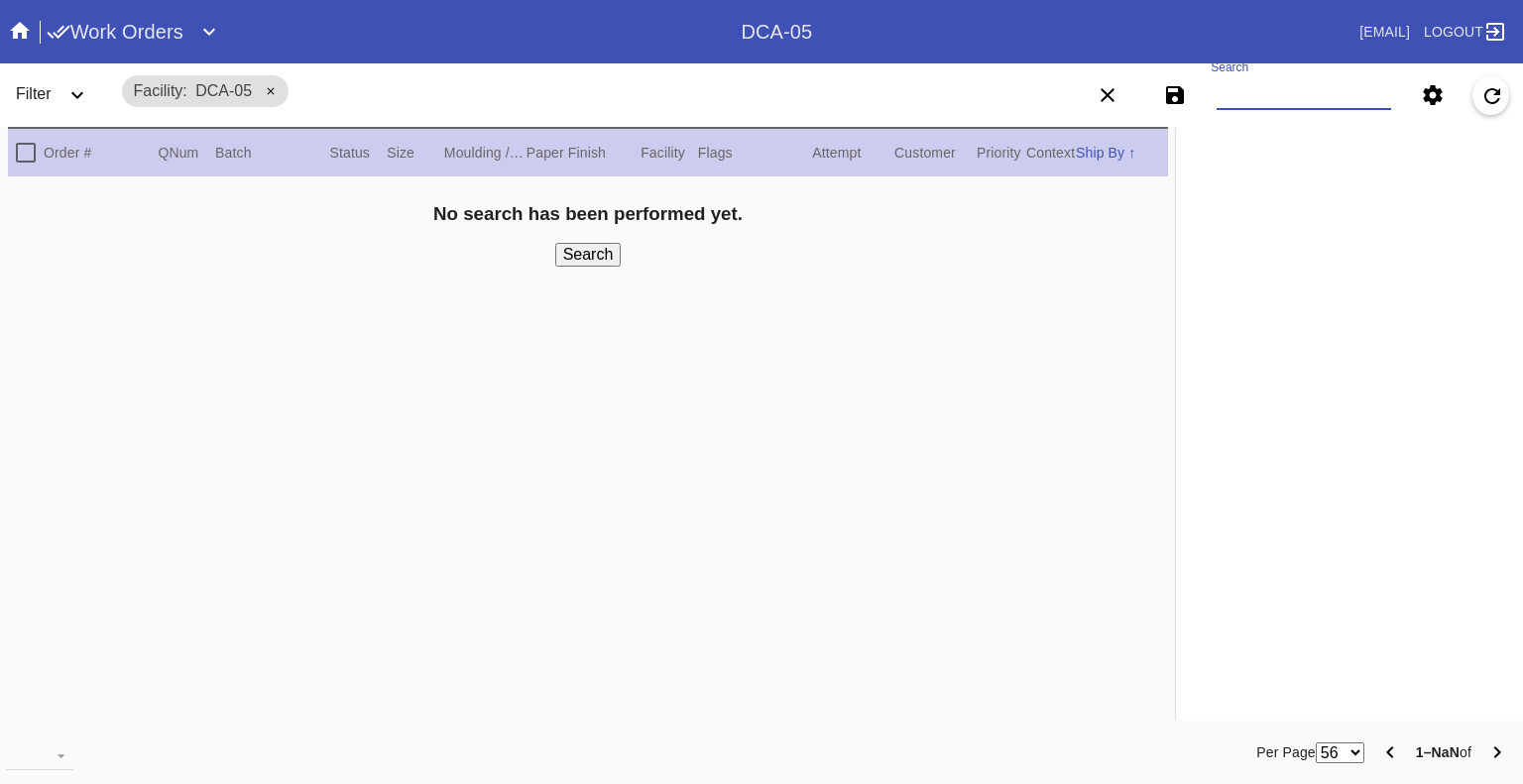 click on "Search" at bounding box center (1304, 95) 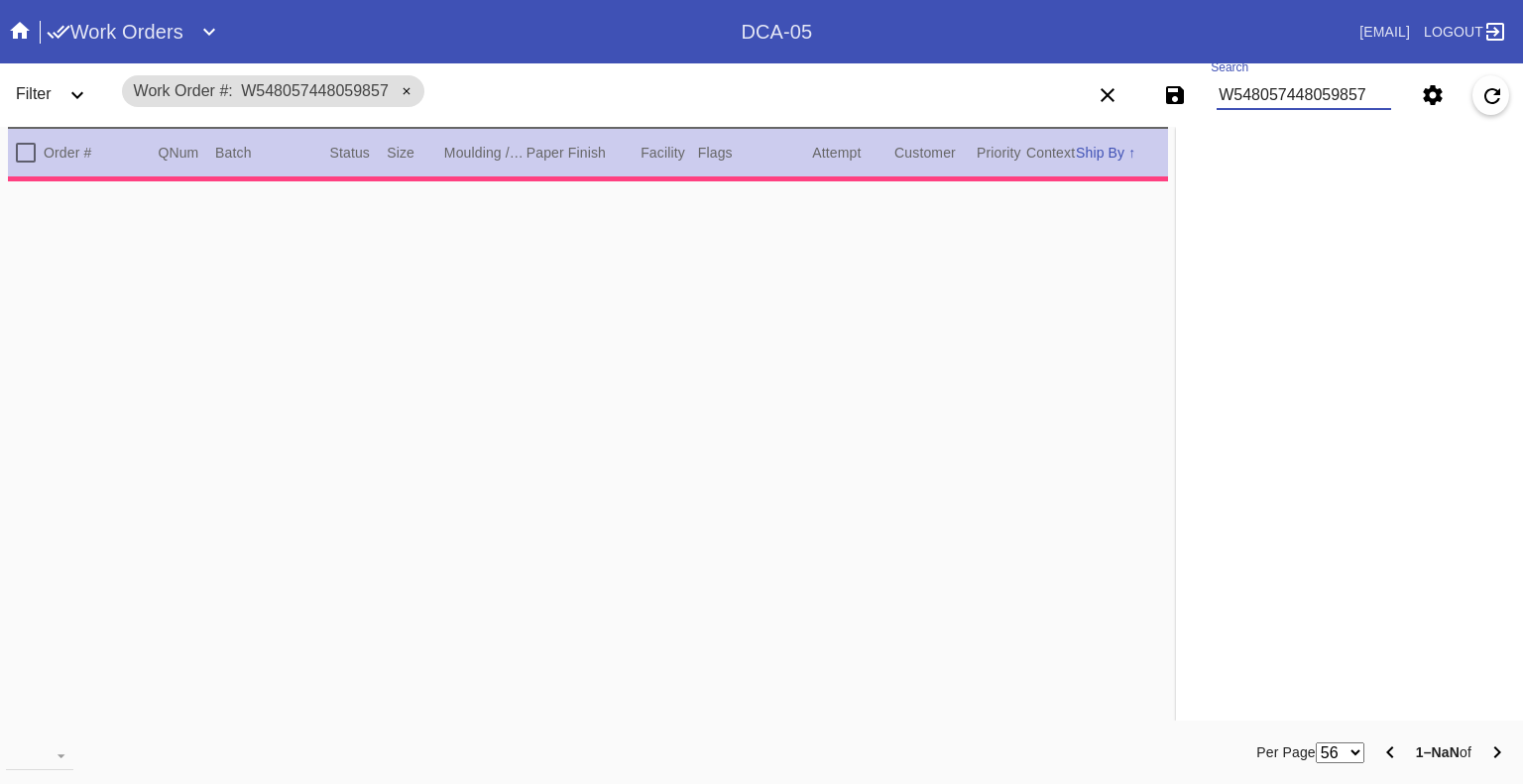 type on "1.5" 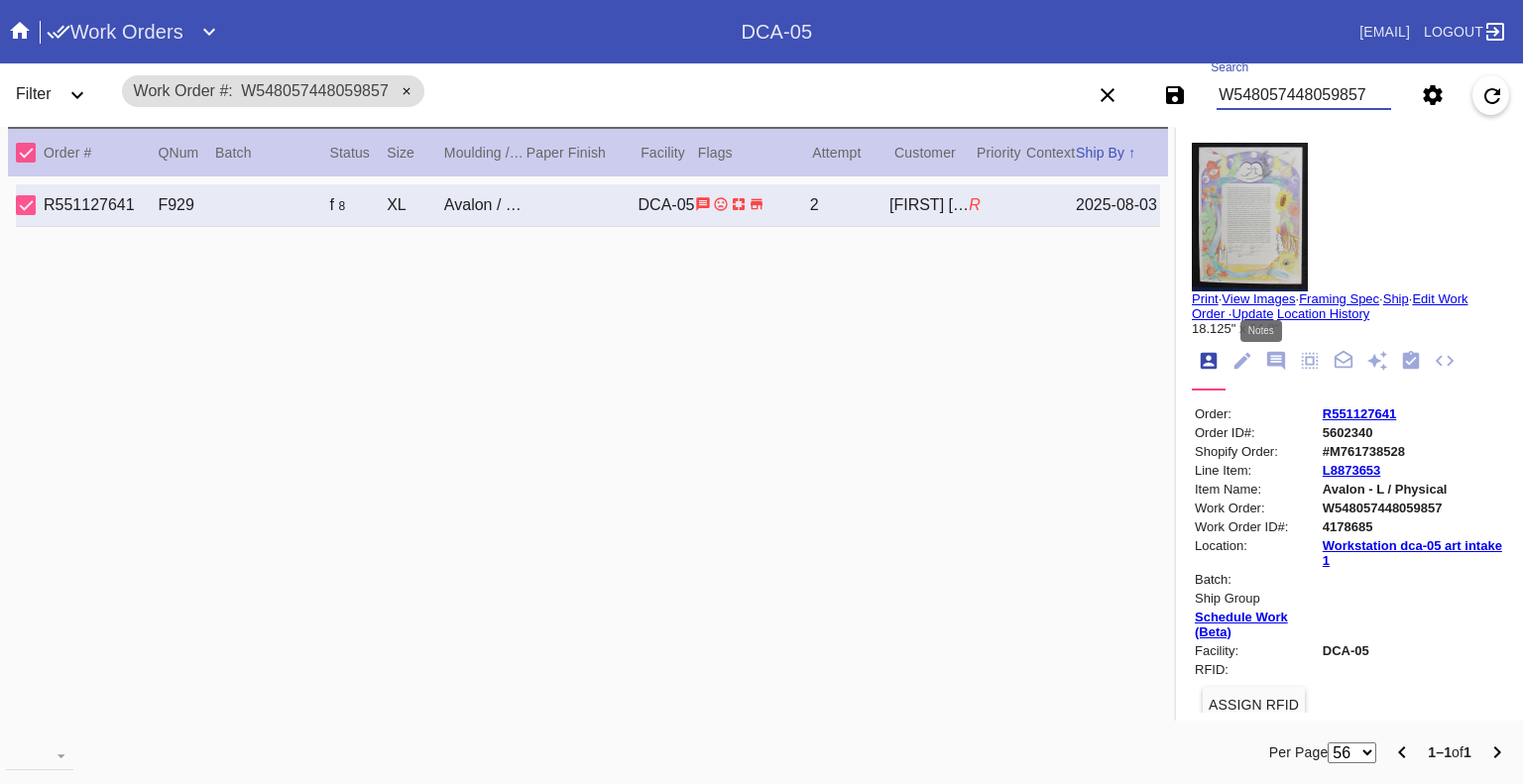 type on "W548057448059857" 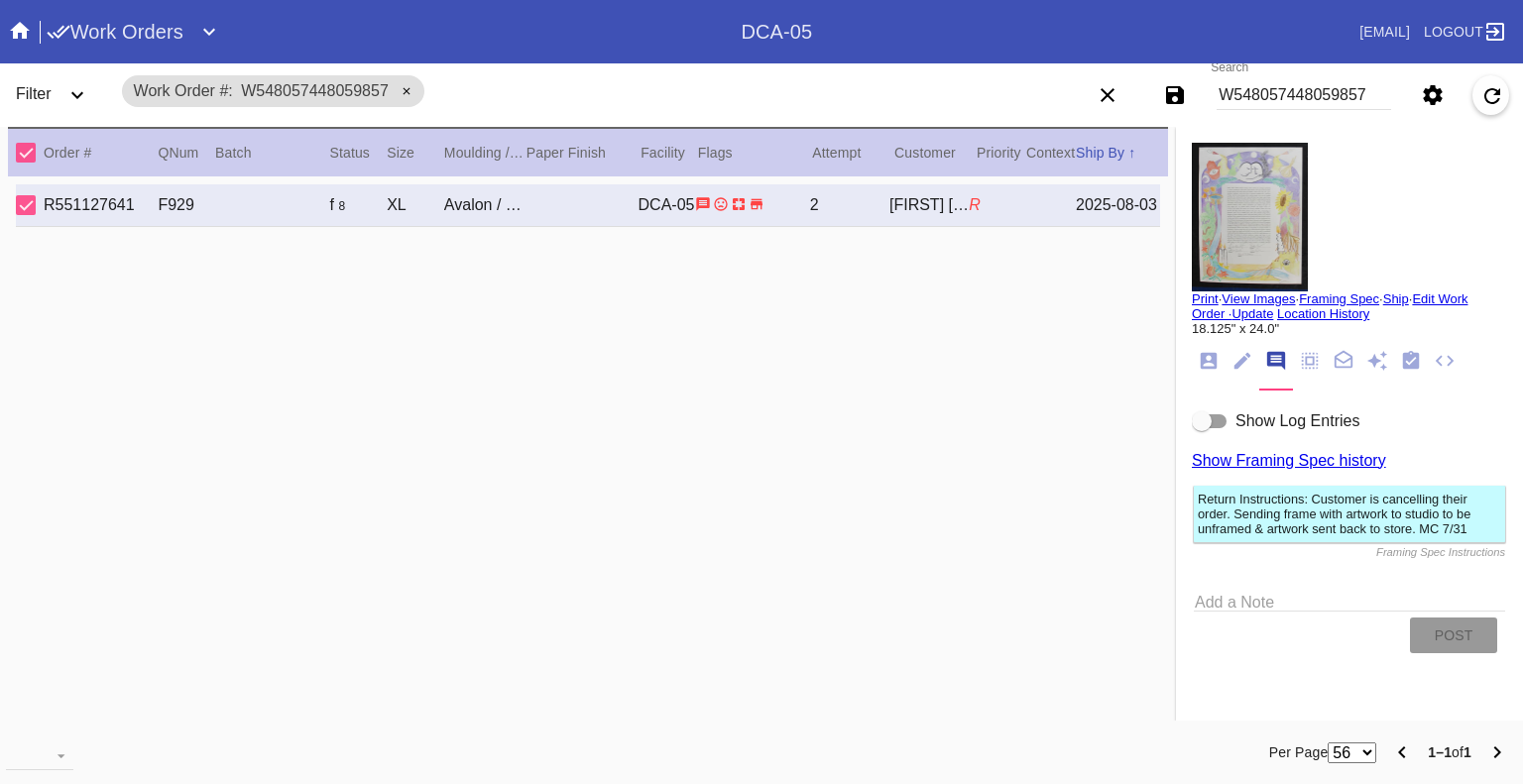 scroll, scrollTop: 122, scrollLeft: 0, axis: vertical 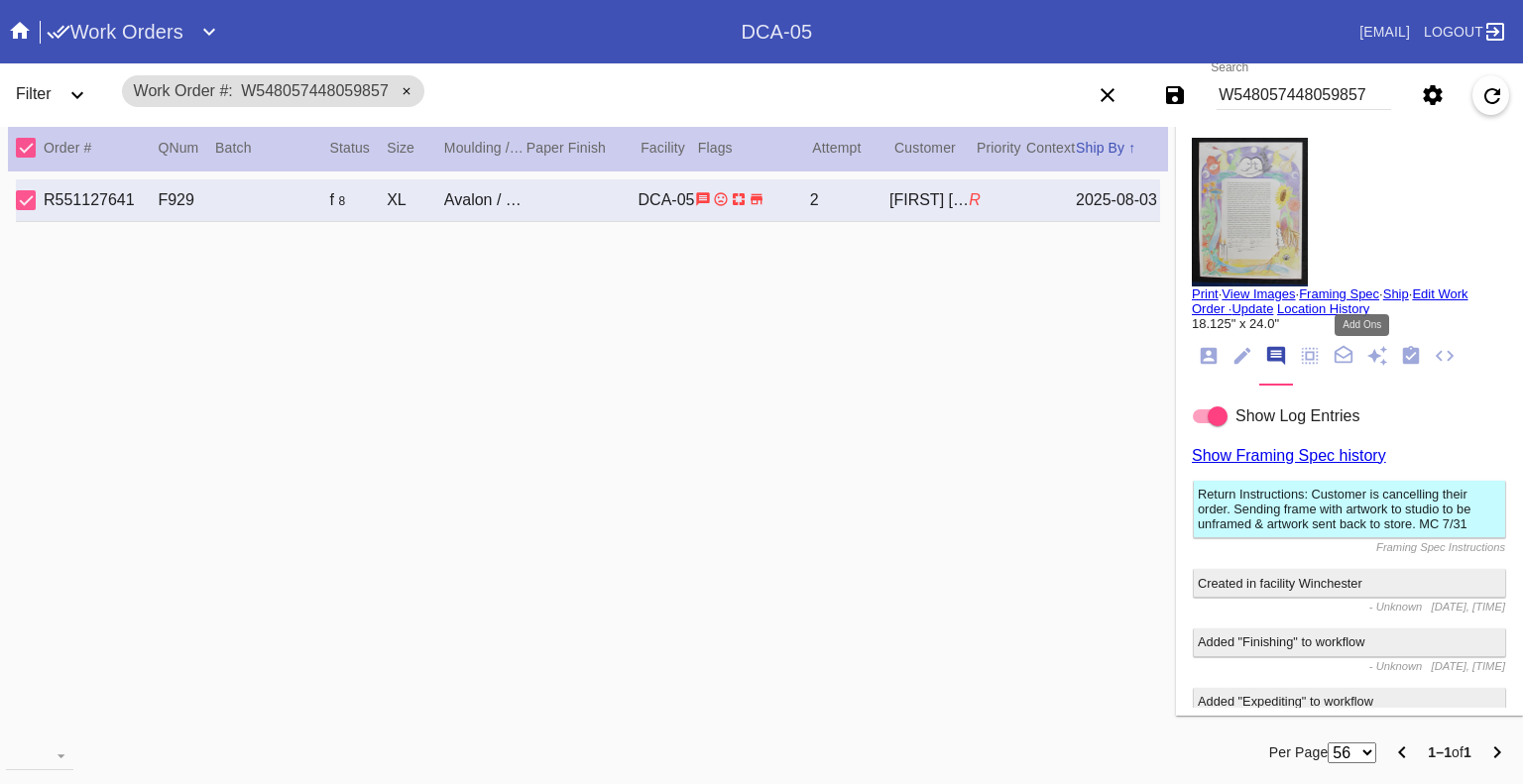 click 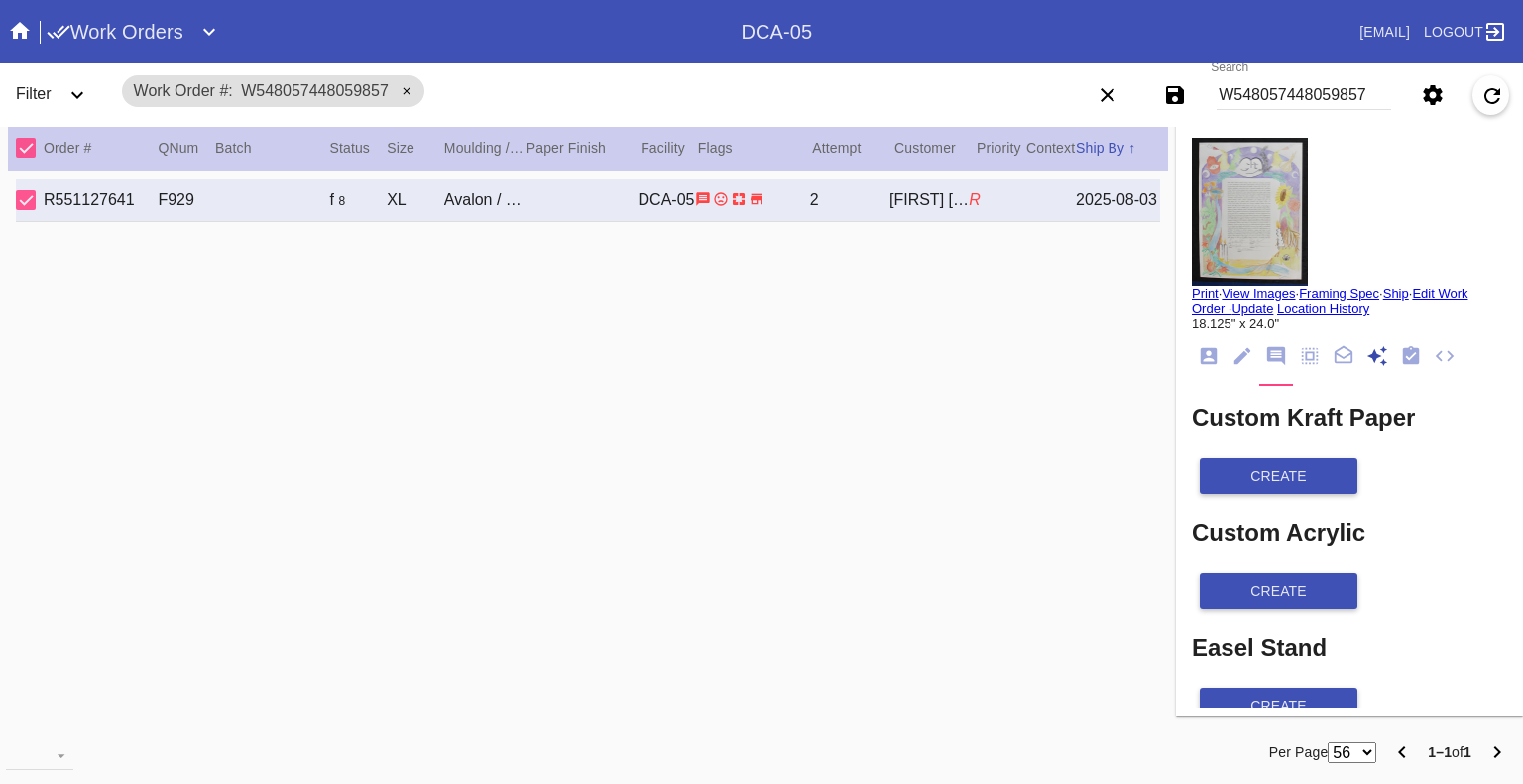 scroll, scrollTop: 270, scrollLeft: 0, axis: vertical 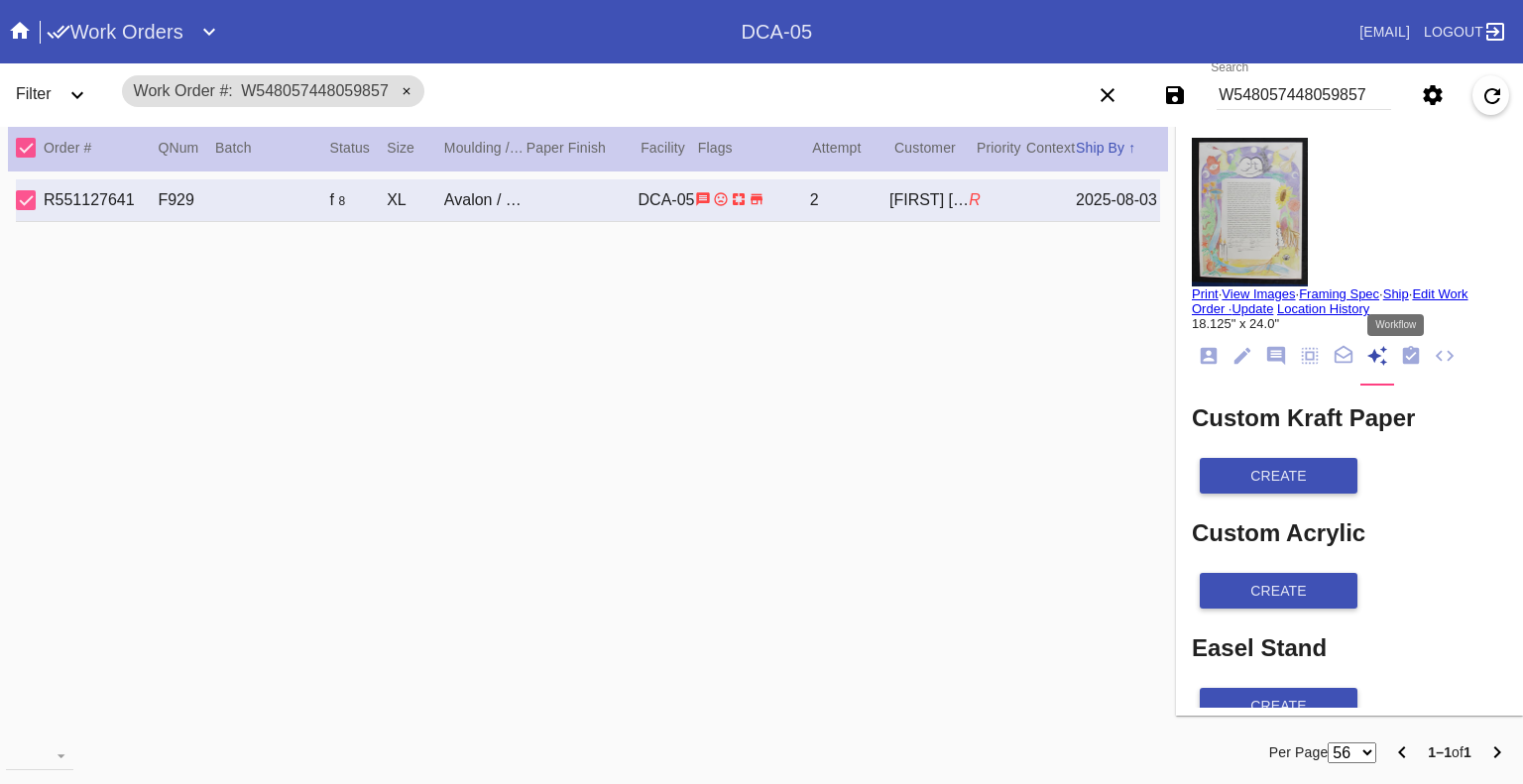 click 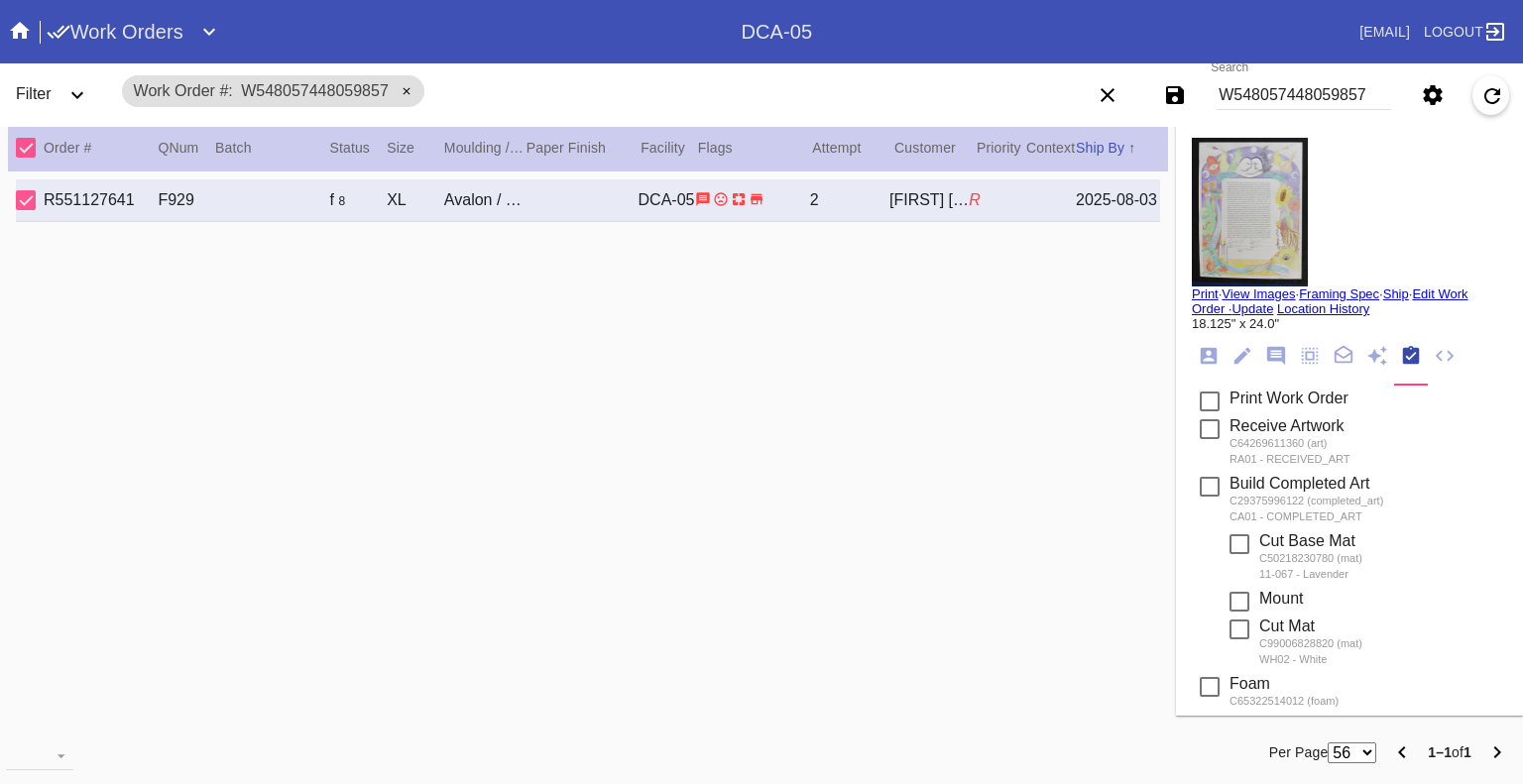 scroll, scrollTop: 315, scrollLeft: 0, axis: vertical 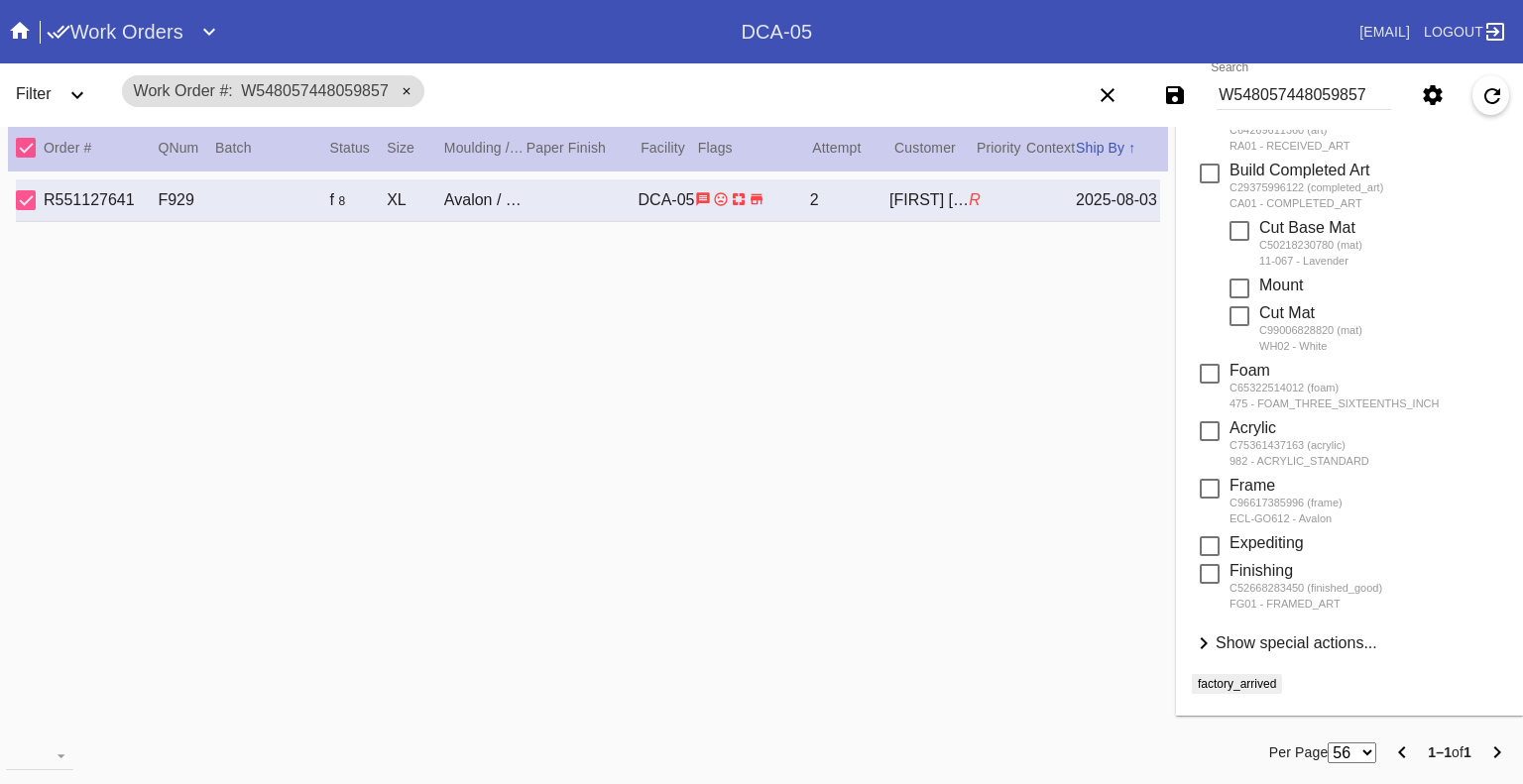 click on "Show special actions..." at bounding box center [1296, 642] 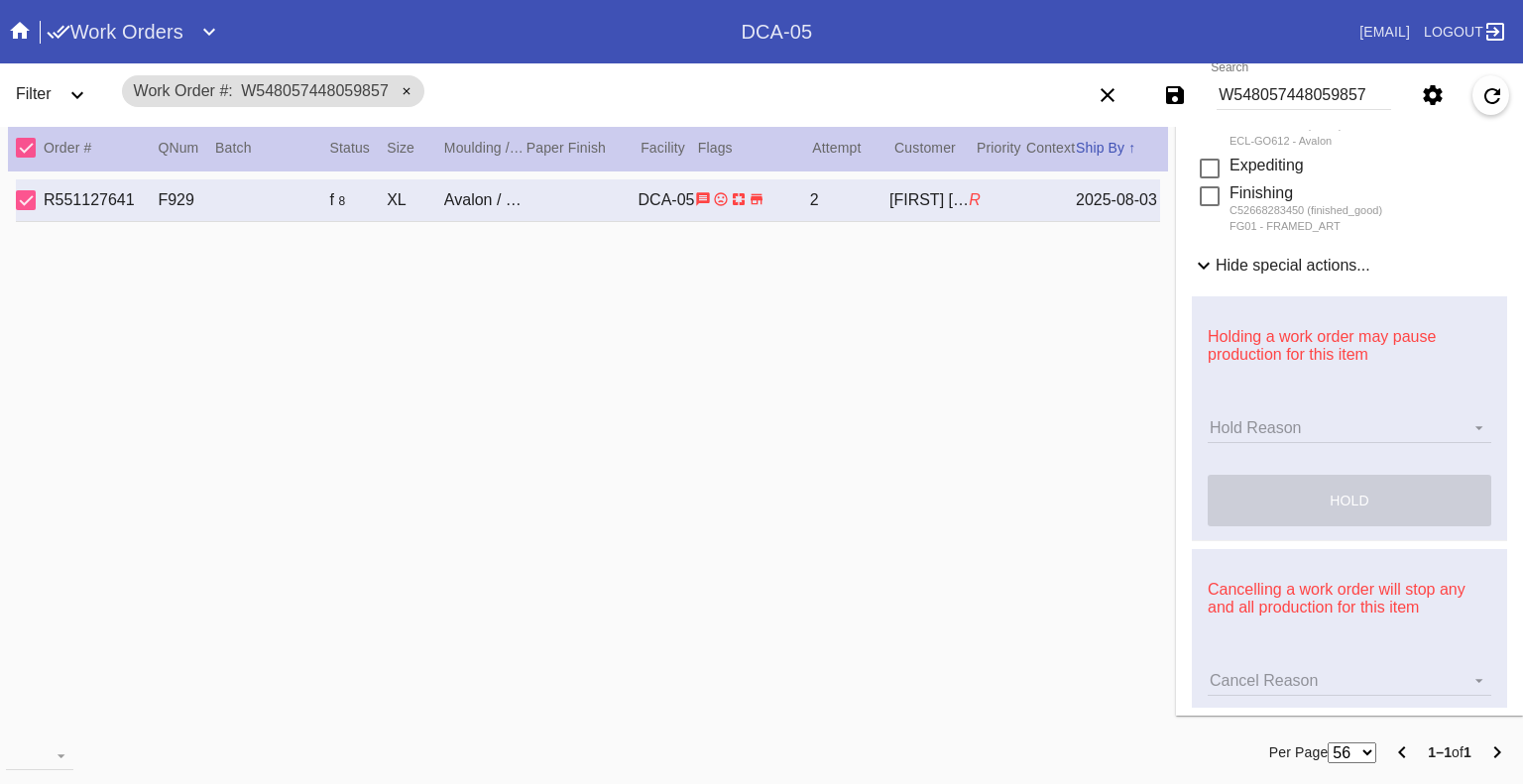 scroll, scrollTop: 692, scrollLeft: 0, axis: vertical 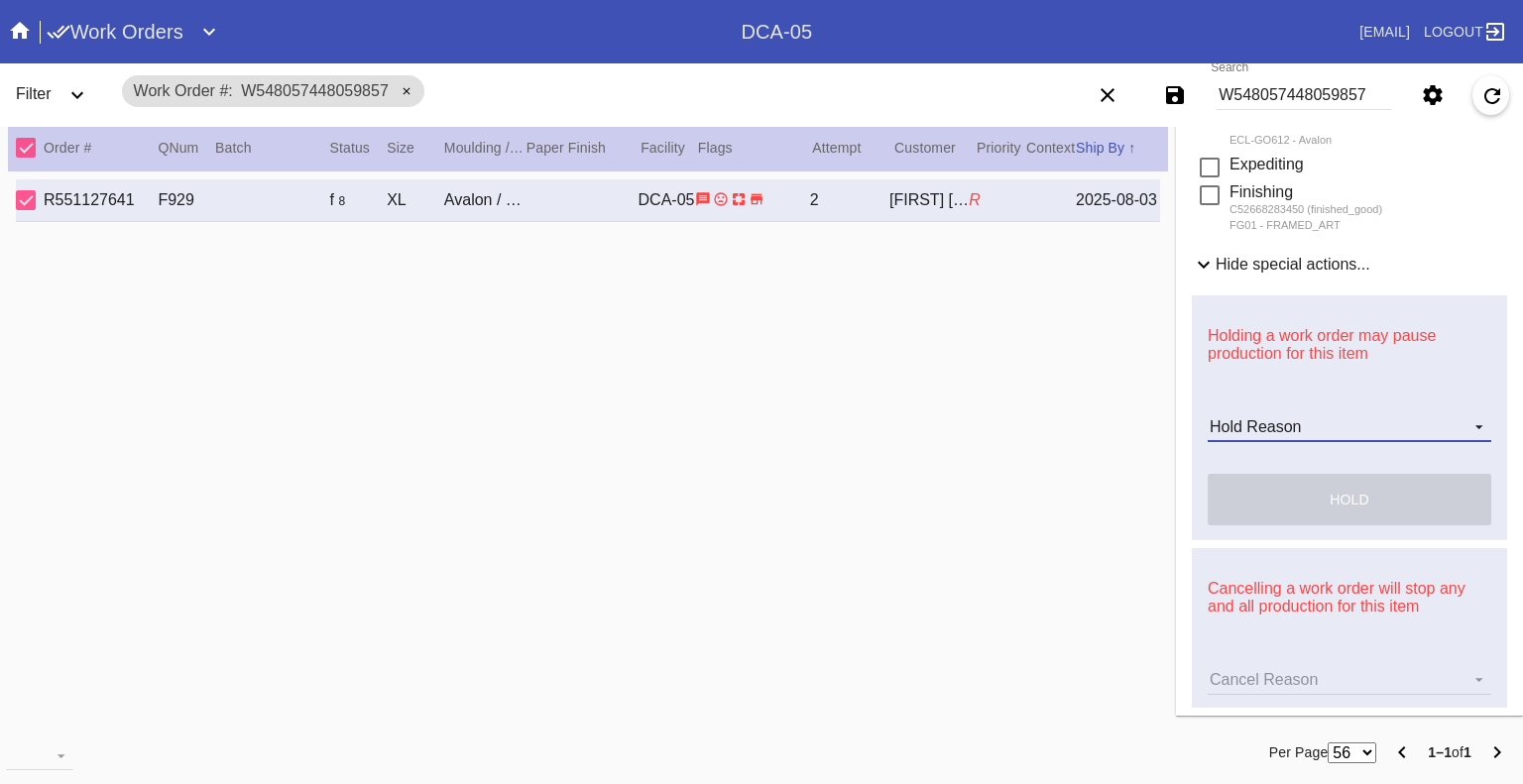 click on "Hold Reason Artcare Artwork Review CA Proactive Outreach CX Artwork Review CX Asset Protection Review Embedded Mat Plaque F4B Order Update FB Internal Sample Facility Out of Stock HPO Not Received Ops Question Submitted Order Change Request Out of Stock Pull for Production Replacement Ordered Retail NSOGW Search and Rescue Update Work Order" at bounding box center (1349, 427) 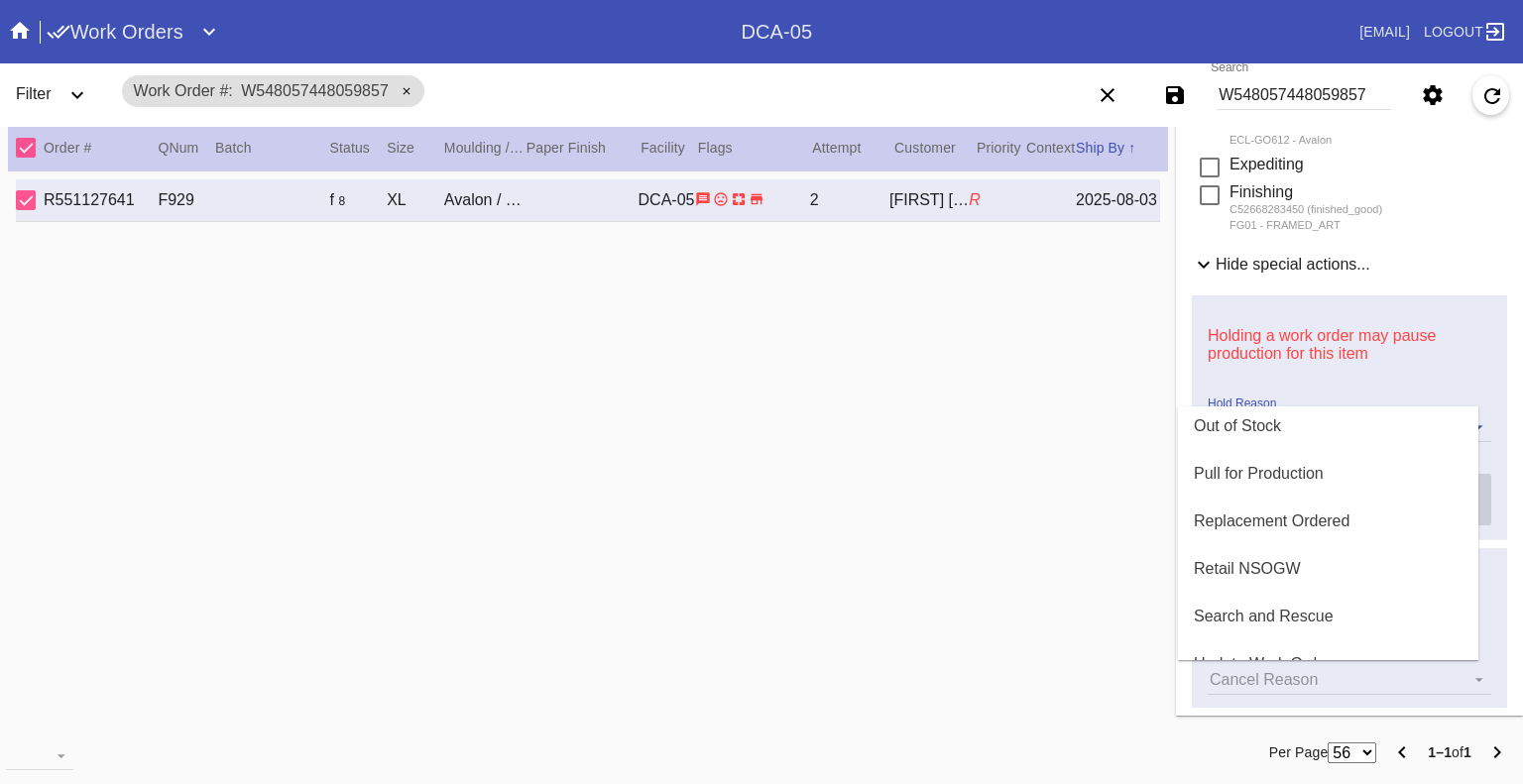 scroll, scrollTop: 603, scrollLeft: 0, axis: vertical 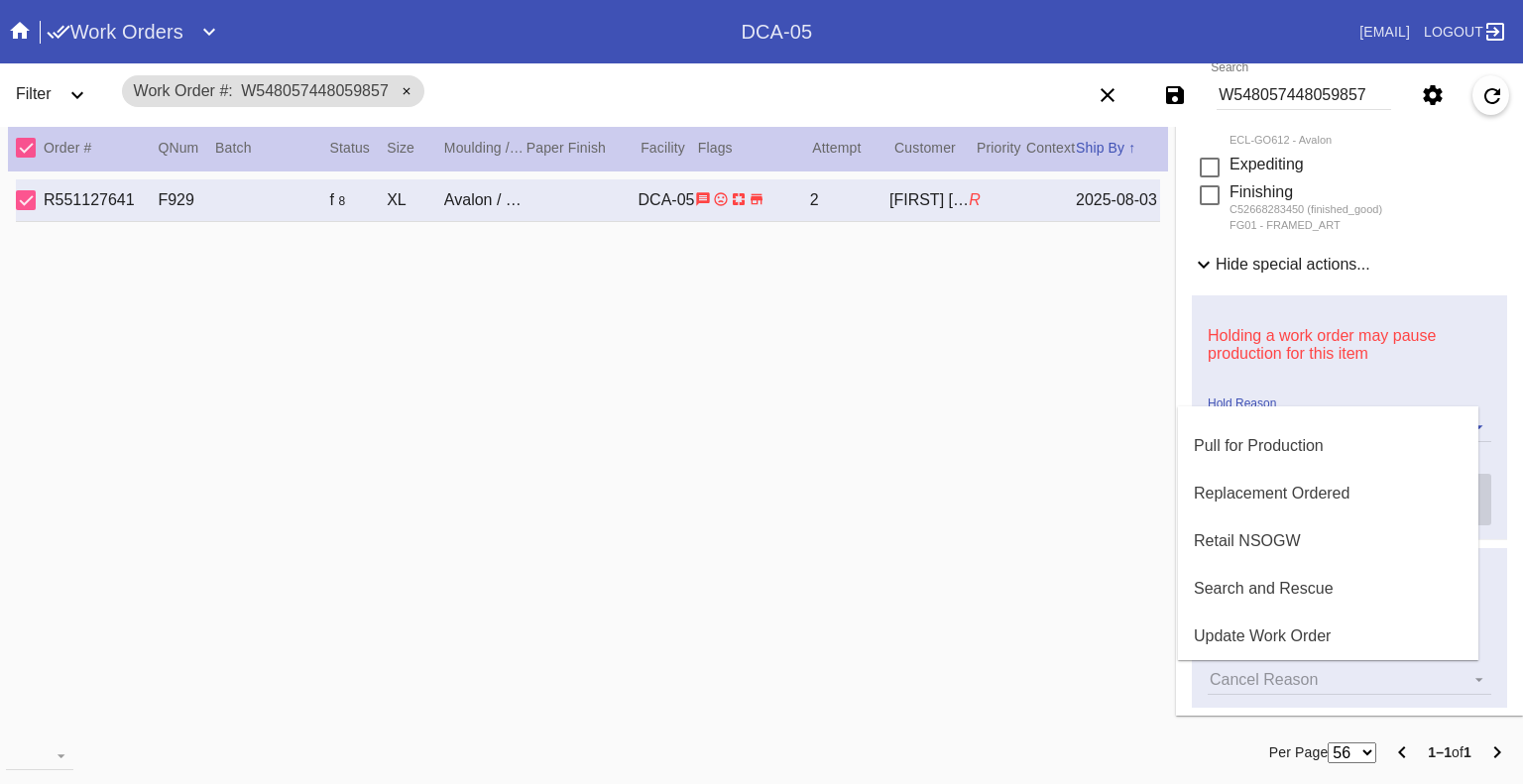 click at bounding box center [762, 392] 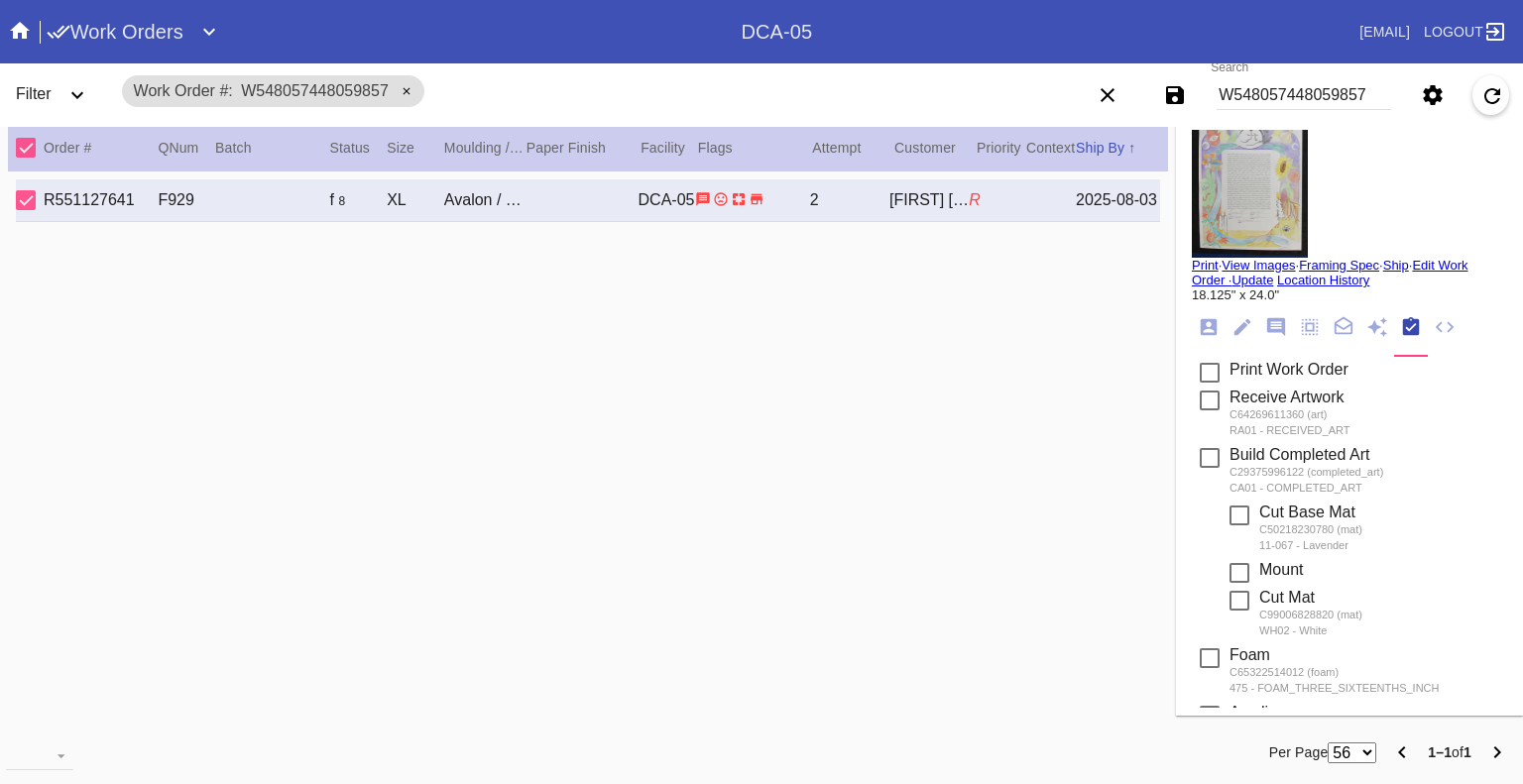 scroll, scrollTop: 0, scrollLeft: 0, axis: both 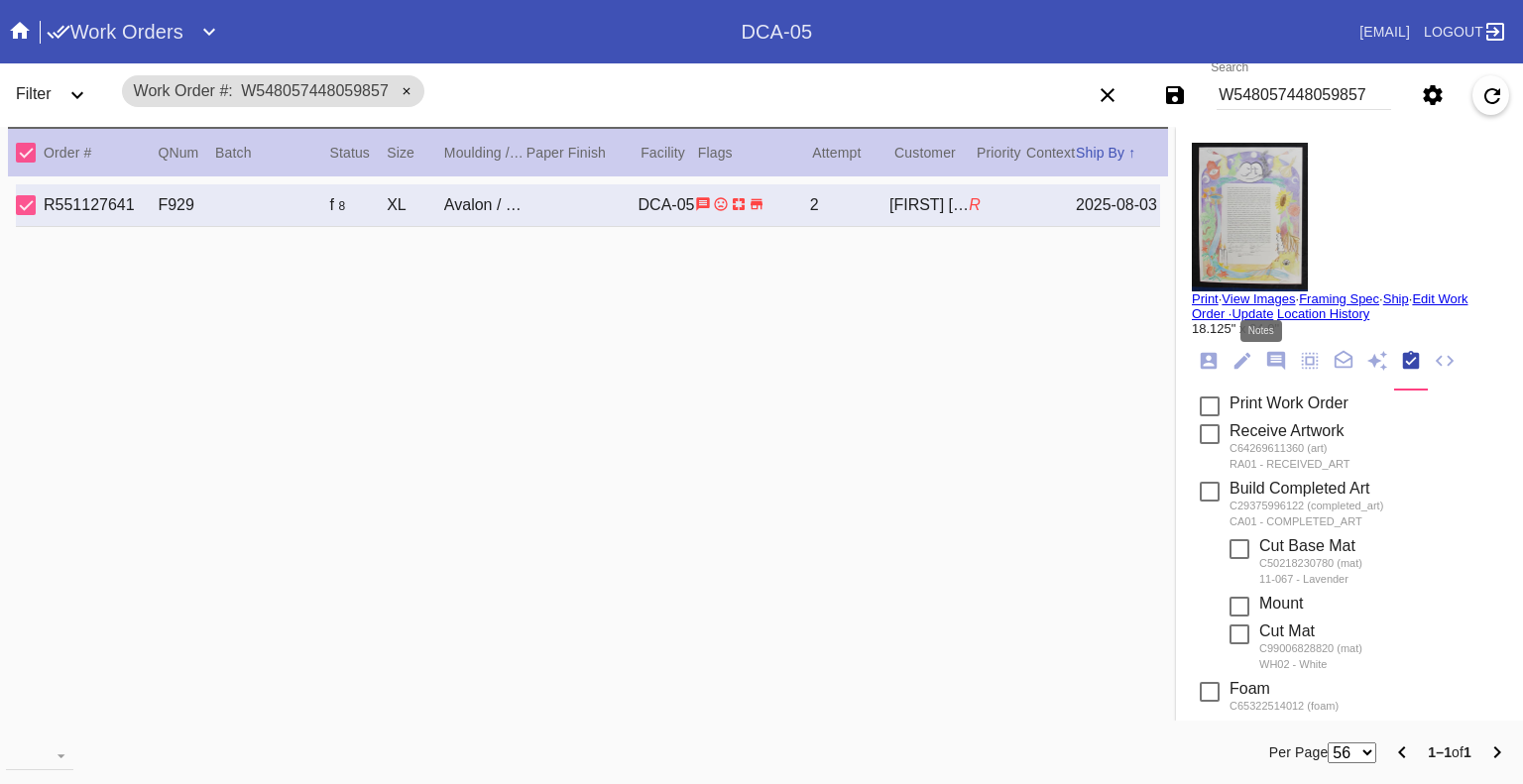 click 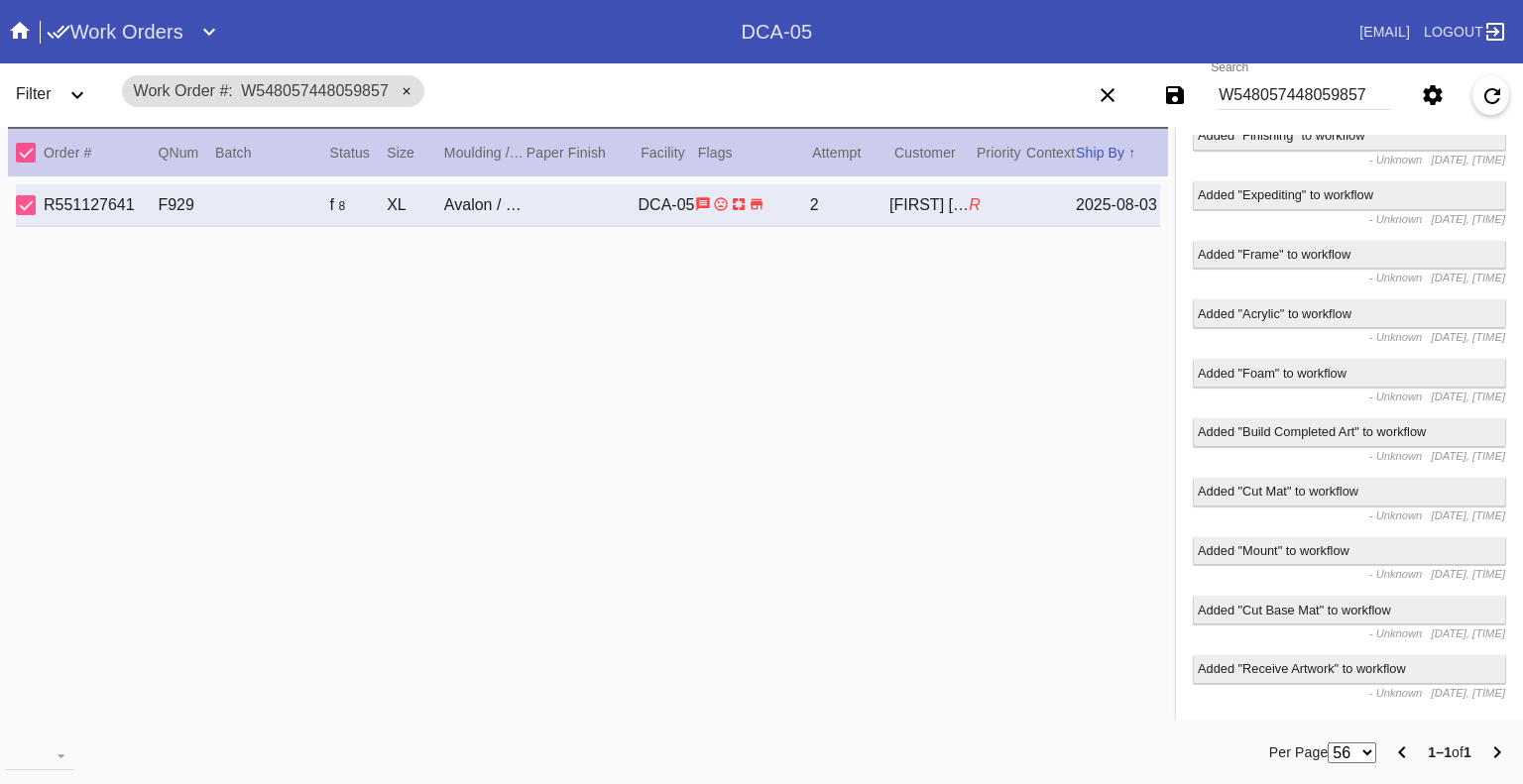 scroll, scrollTop: 0, scrollLeft: 0, axis: both 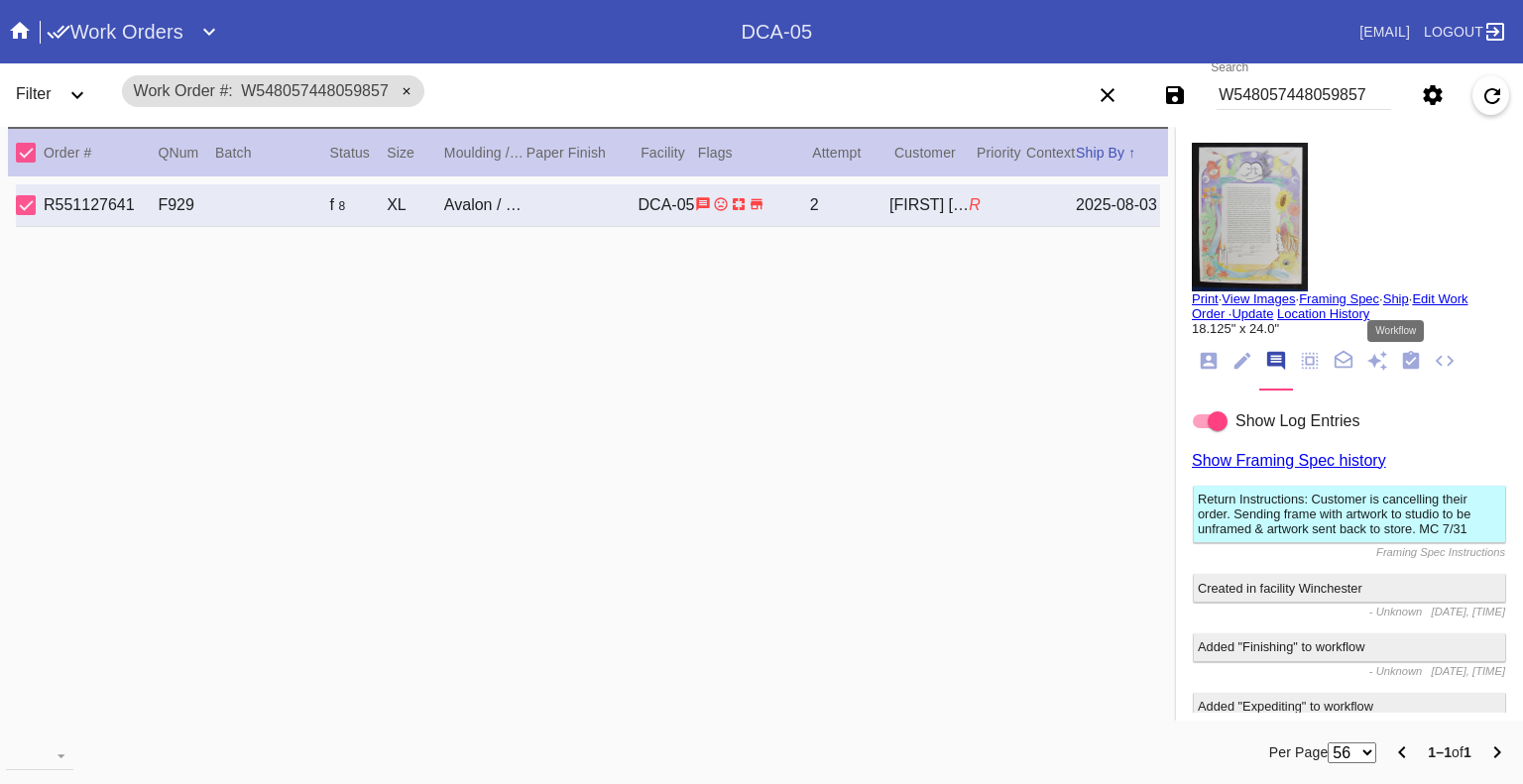 click 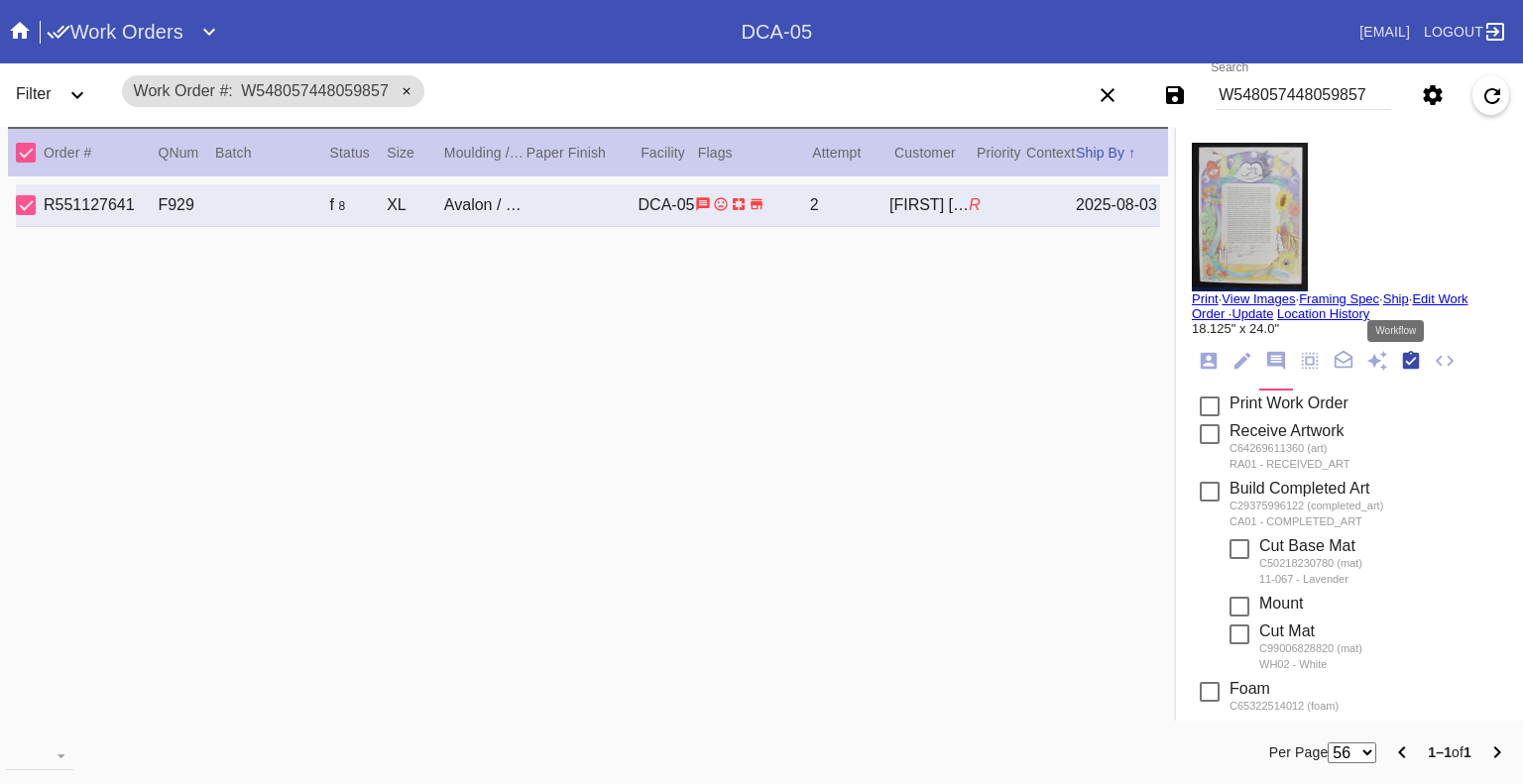 scroll, scrollTop: 318, scrollLeft: 0, axis: vertical 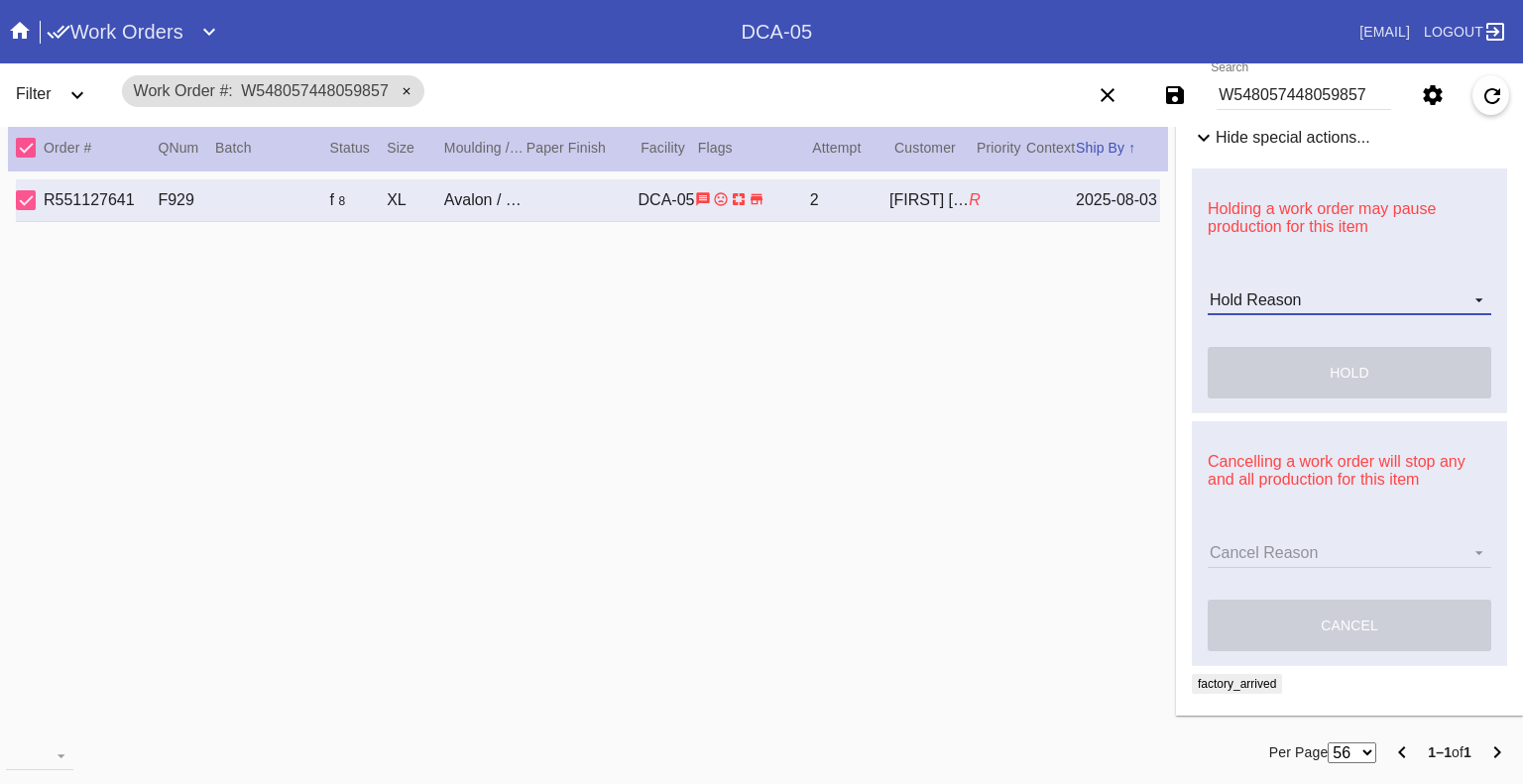 click on "Hold Reason" at bounding box center [1349, 300] 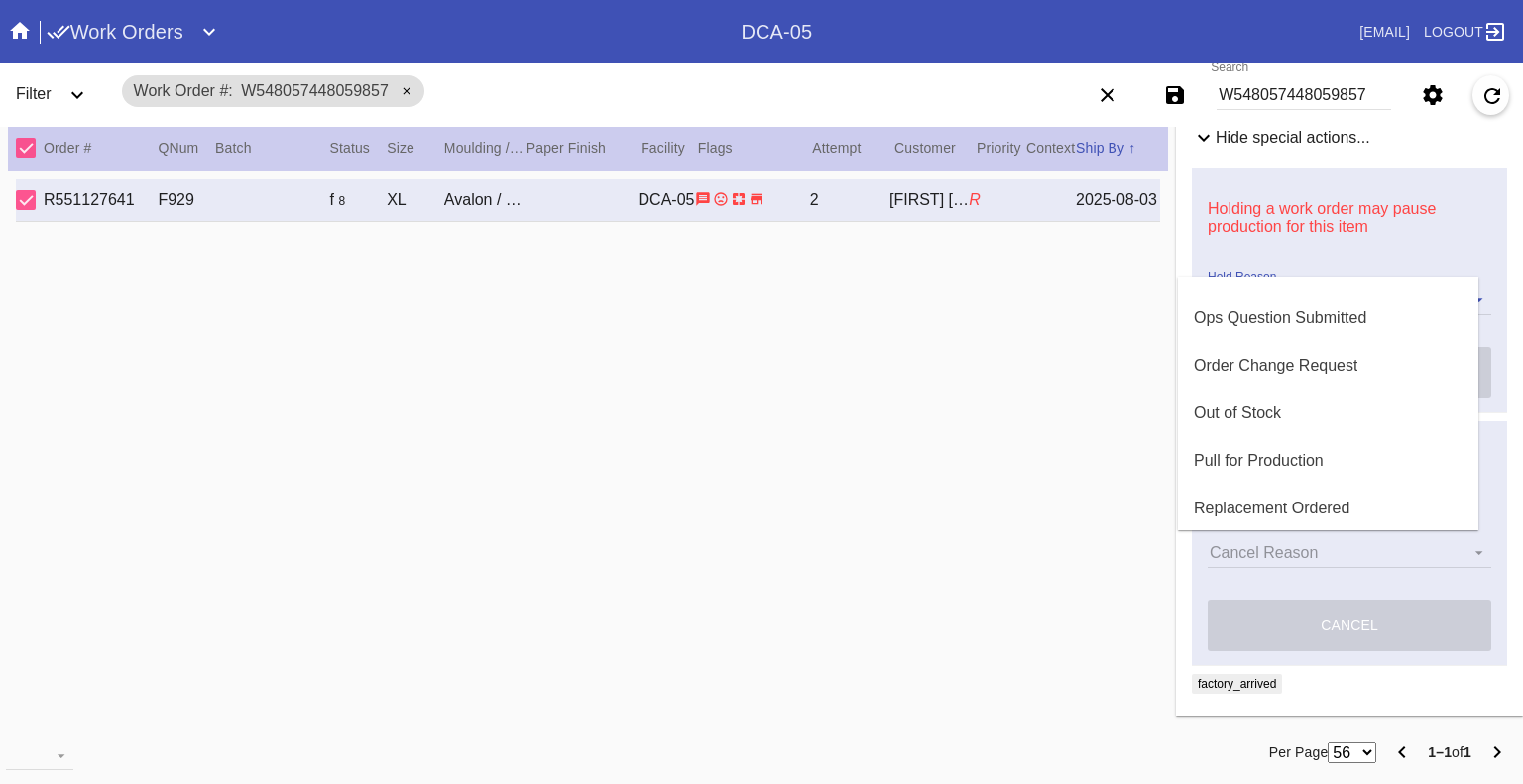 scroll, scrollTop: 422, scrollLeft: 0, axis: vertical 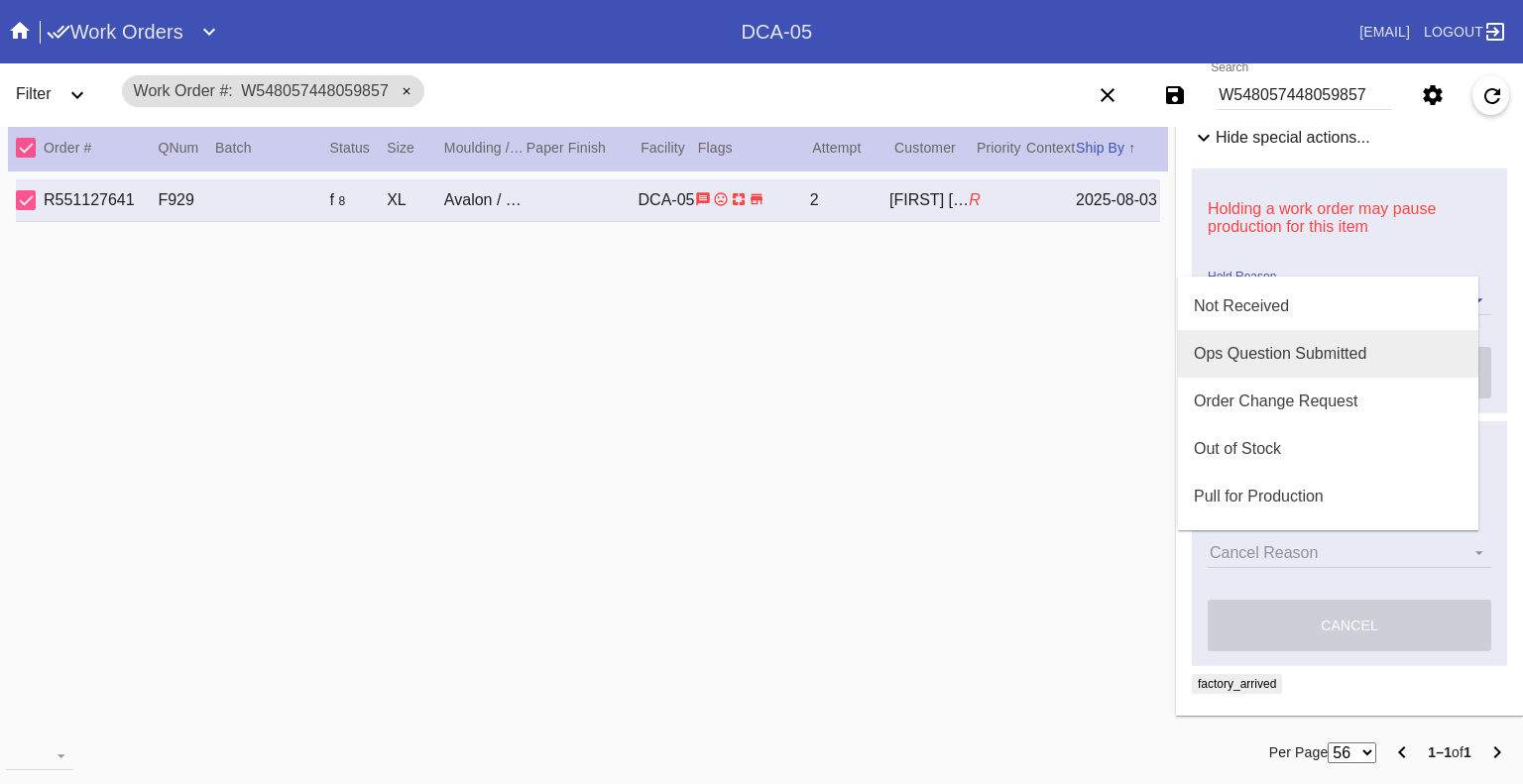 click on "Ops Question Submitted" at bounding box center (1328, 354) 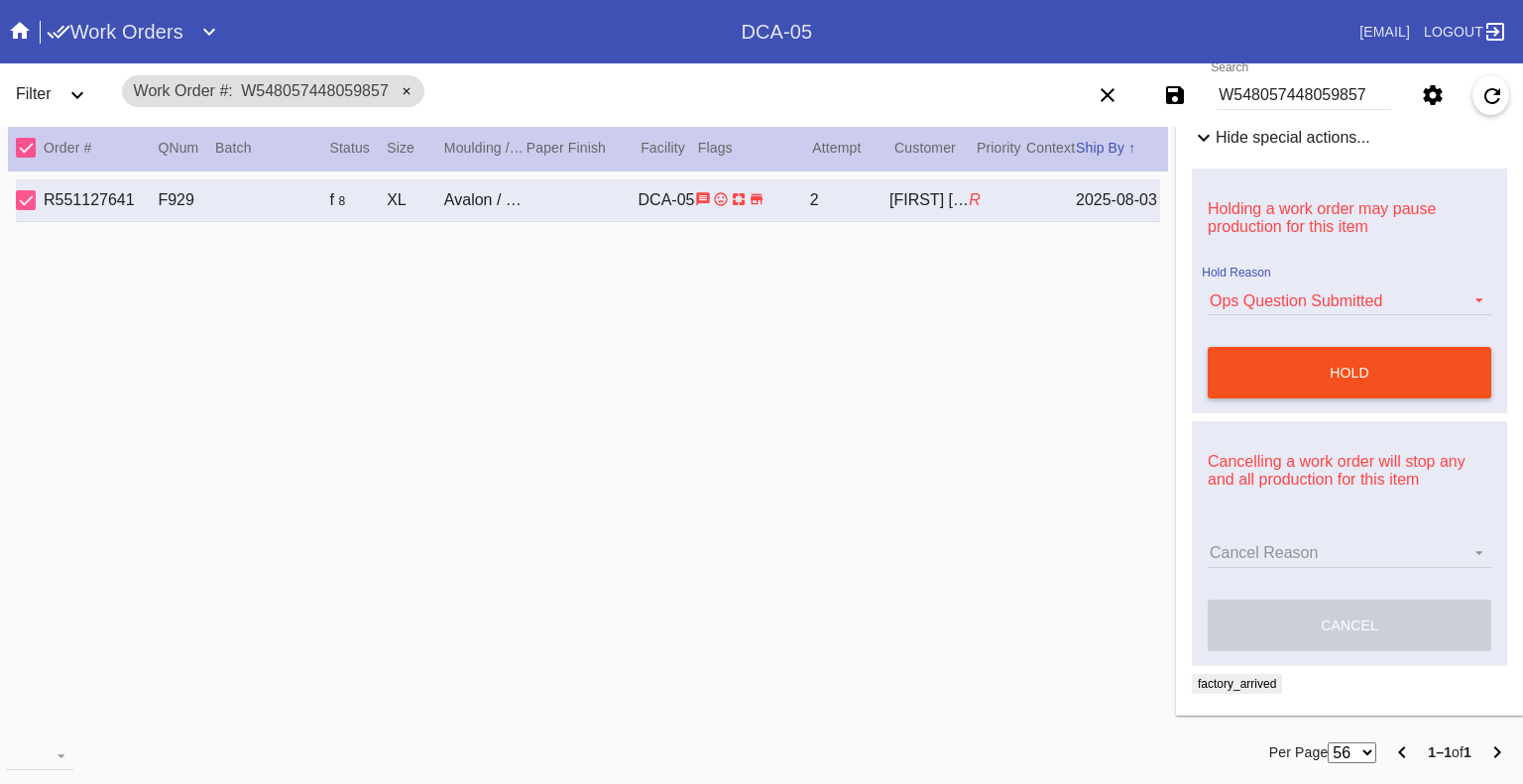 click on "hold" at bounding box center (1349, 373) 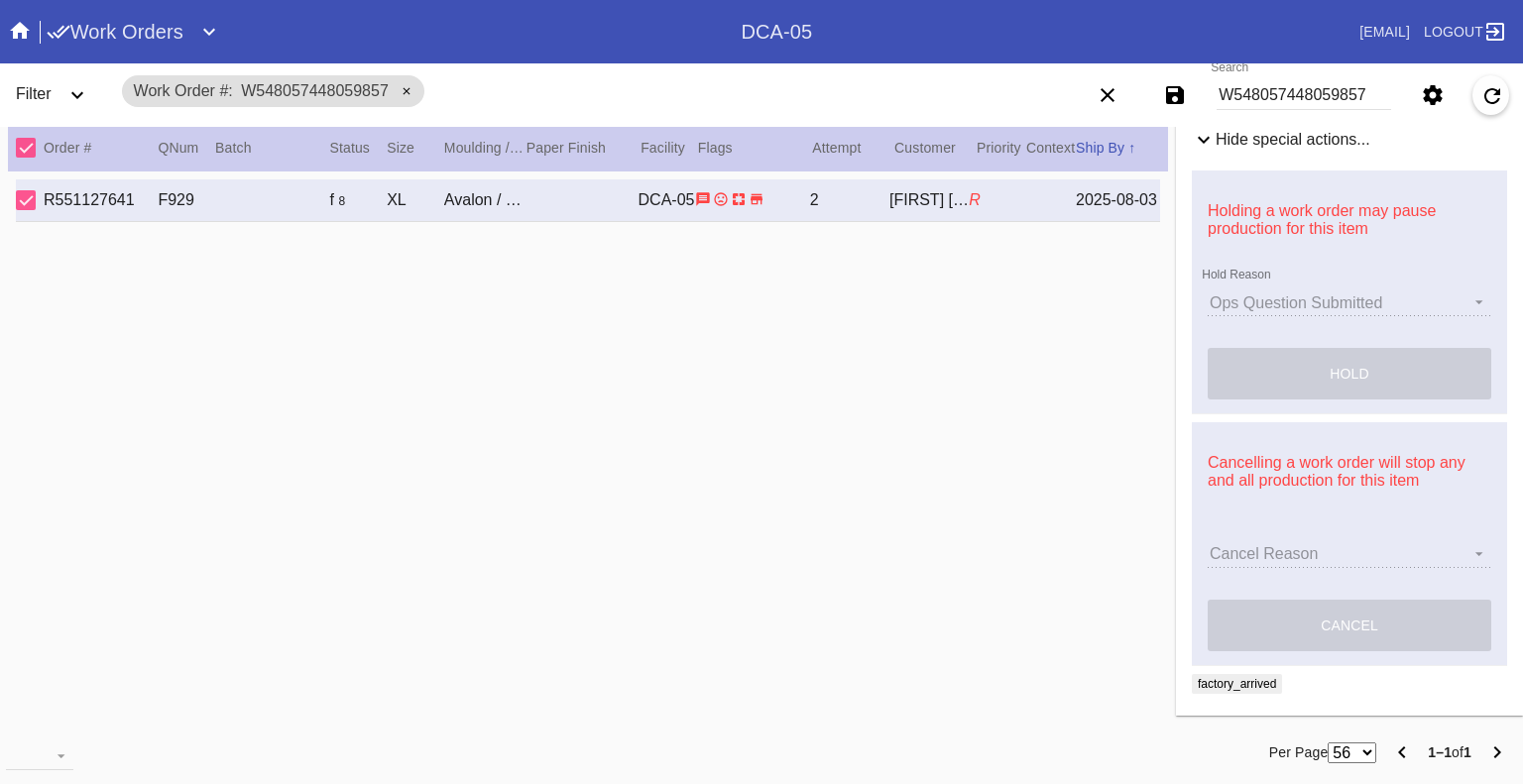 scroll, scrollTop: 820, scrollLeft: 0, axis: vertical 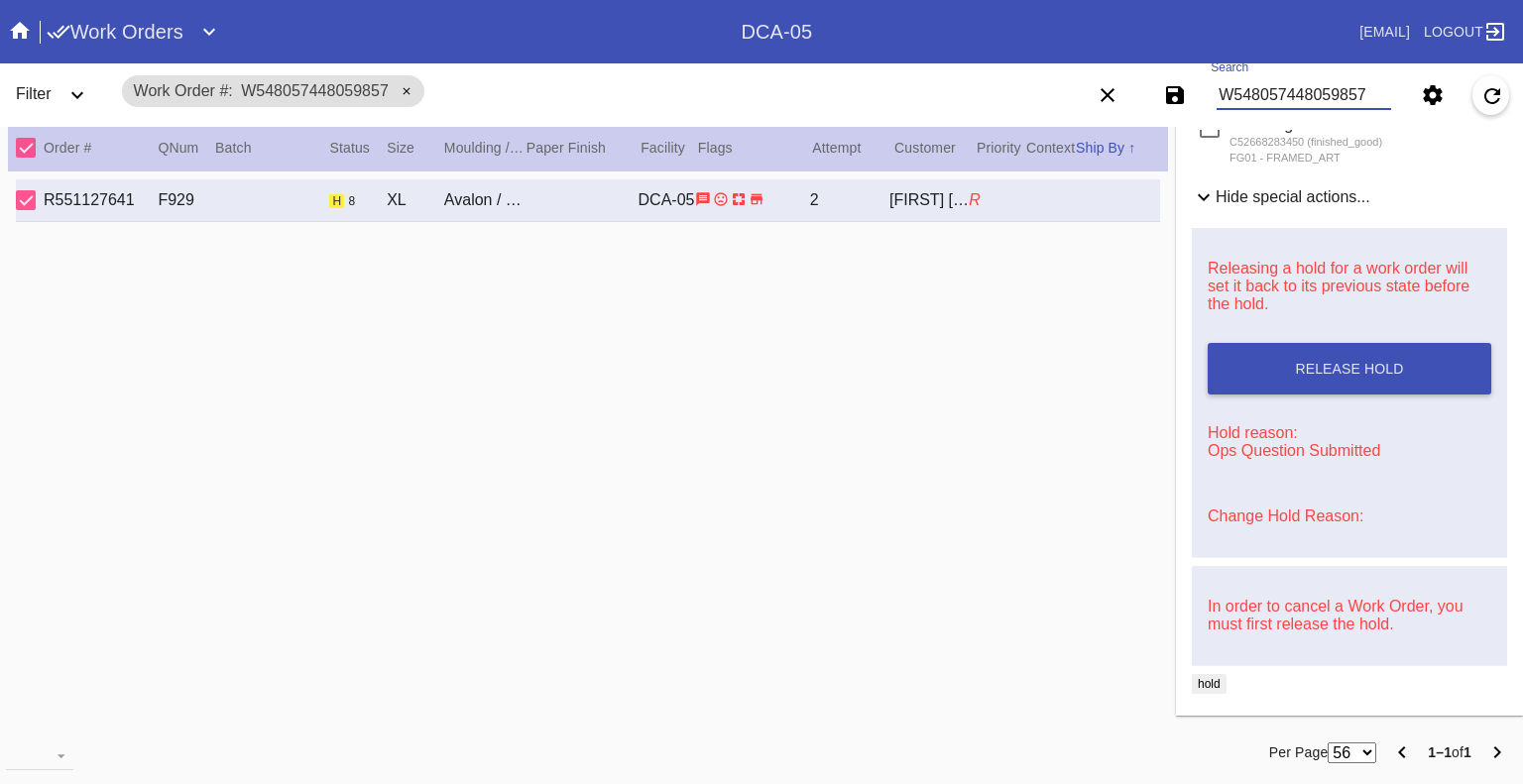 click on "W548057448059857" at bounding box center [1304, 95] 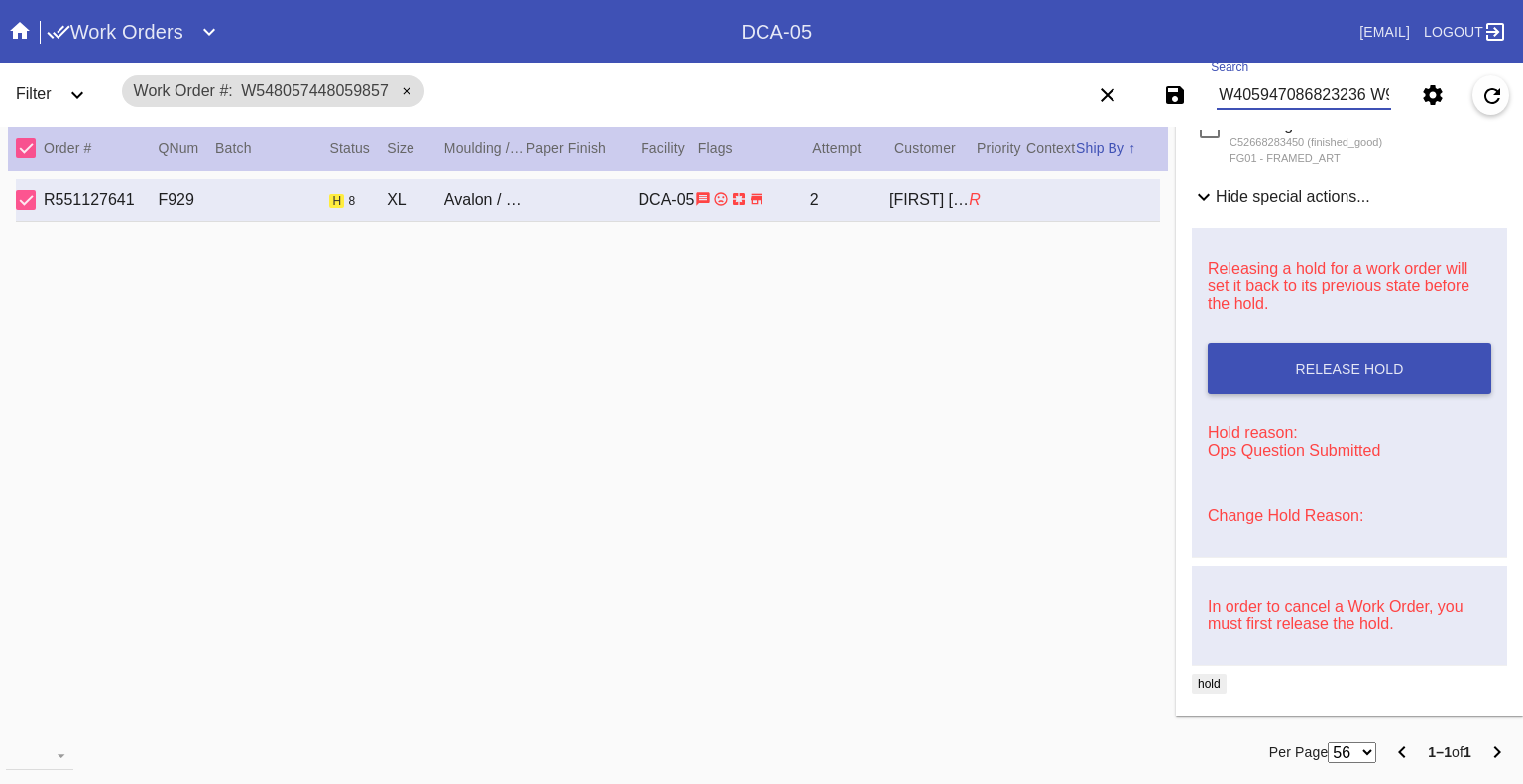 scroll, scrollTop: 0, scrollLeft: 1489, axis: horizontal 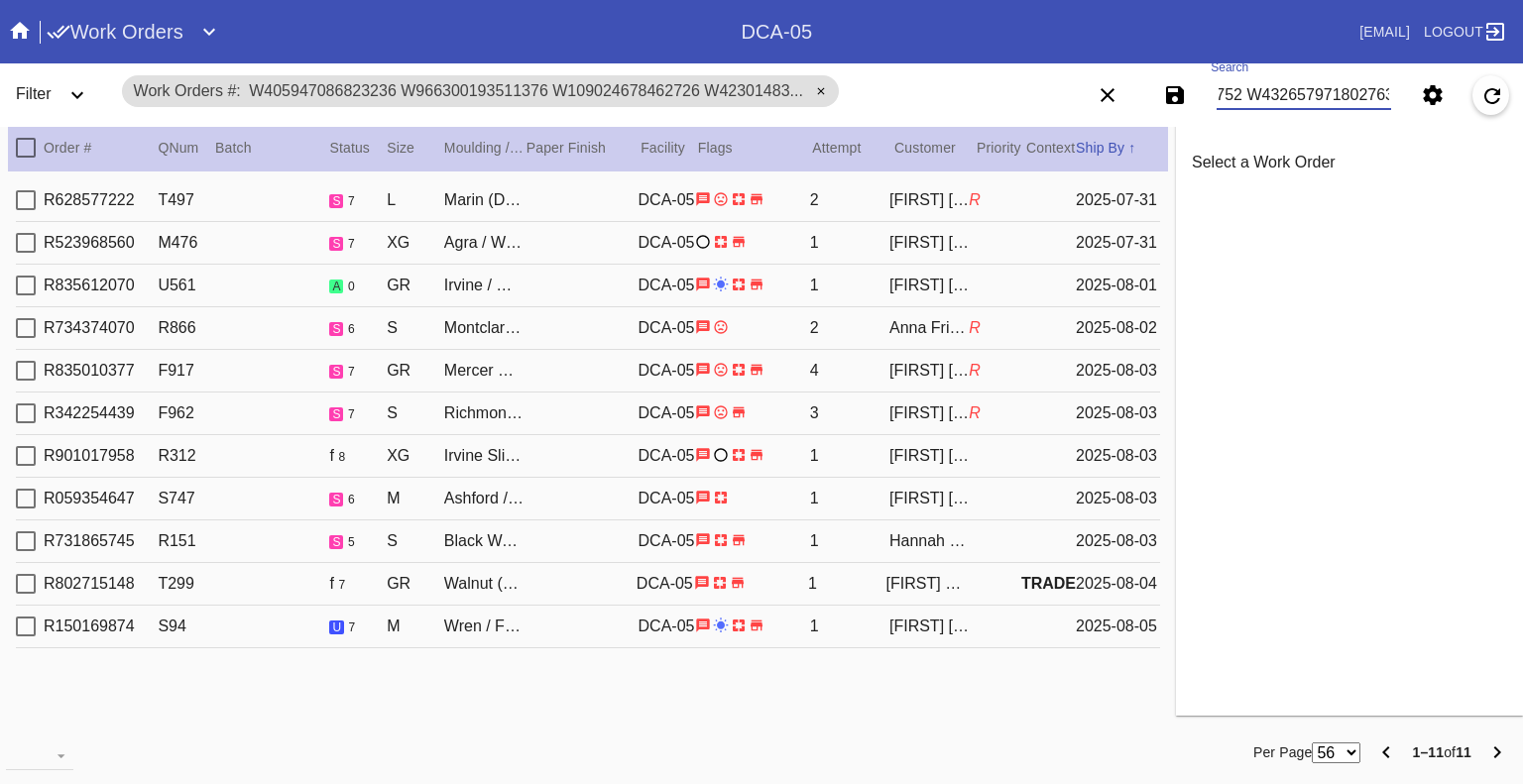 type on "W405947086823236 W966300193511376 W109024678462726 W423014838424948 W987512229814878 W470236885814251 W408820535369920 W848515893711198 W620441169629508 W237663584993752 W432657971802763" 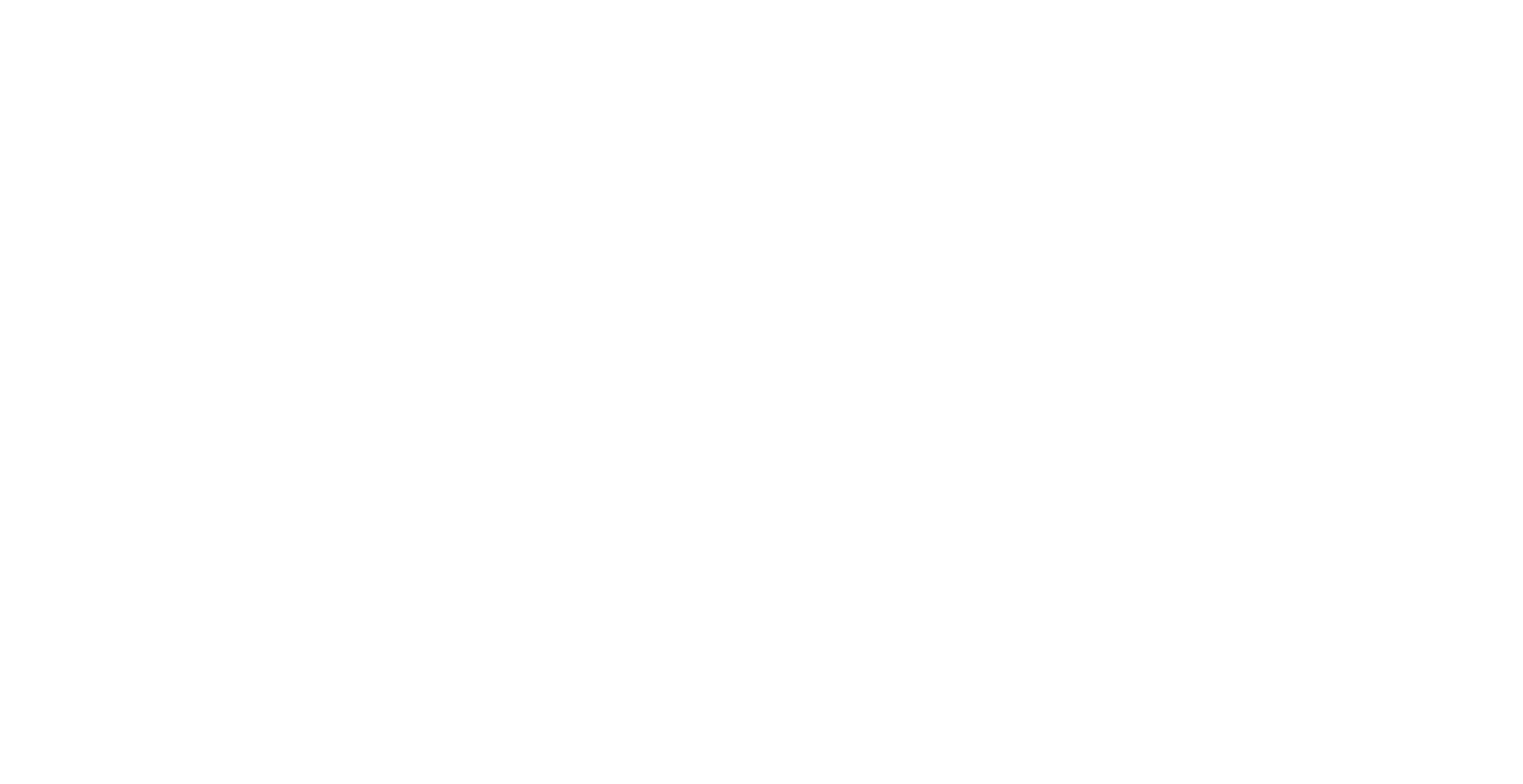 scroll, scrollTop: 0, scrollLeft: 0, axis: both 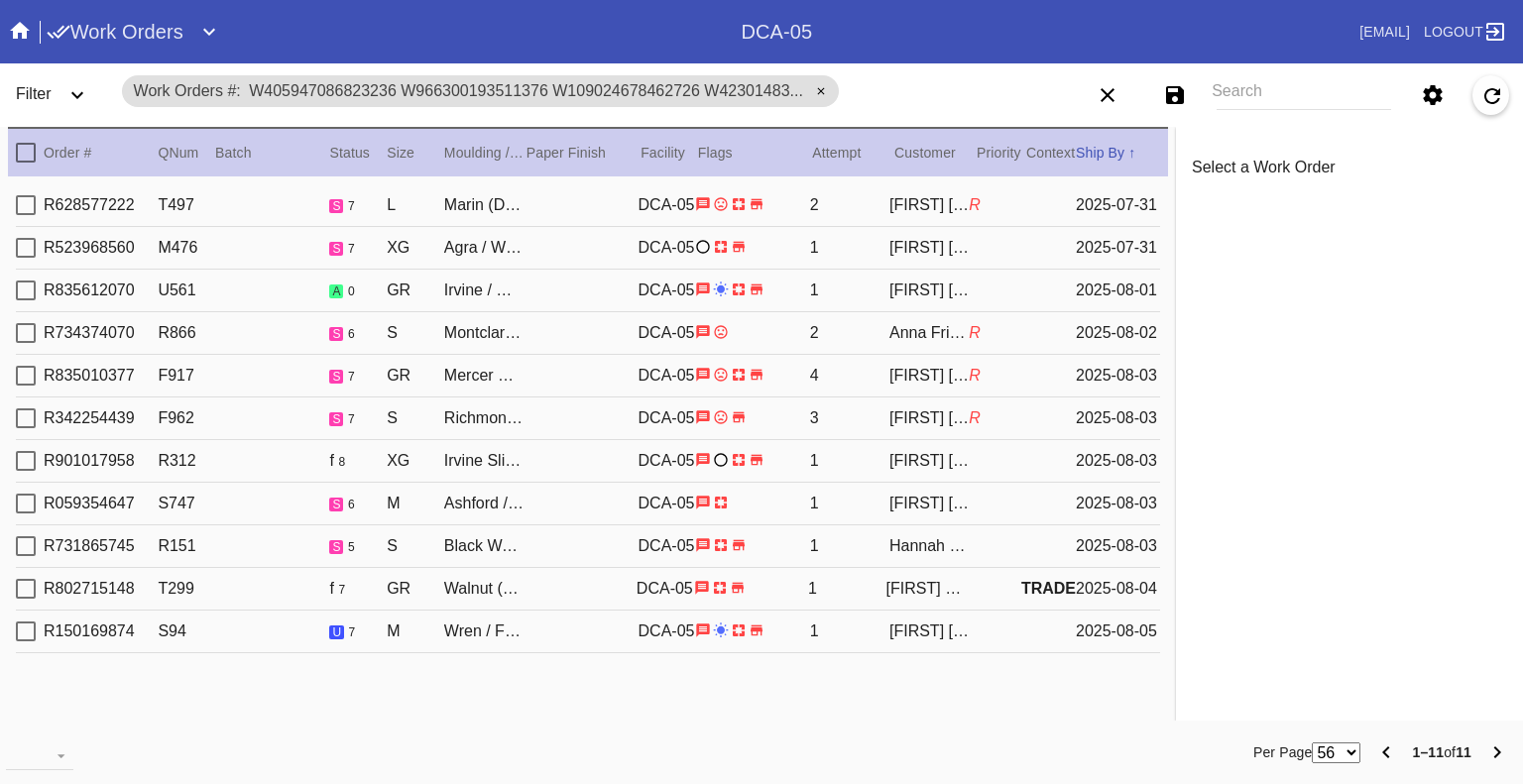 click 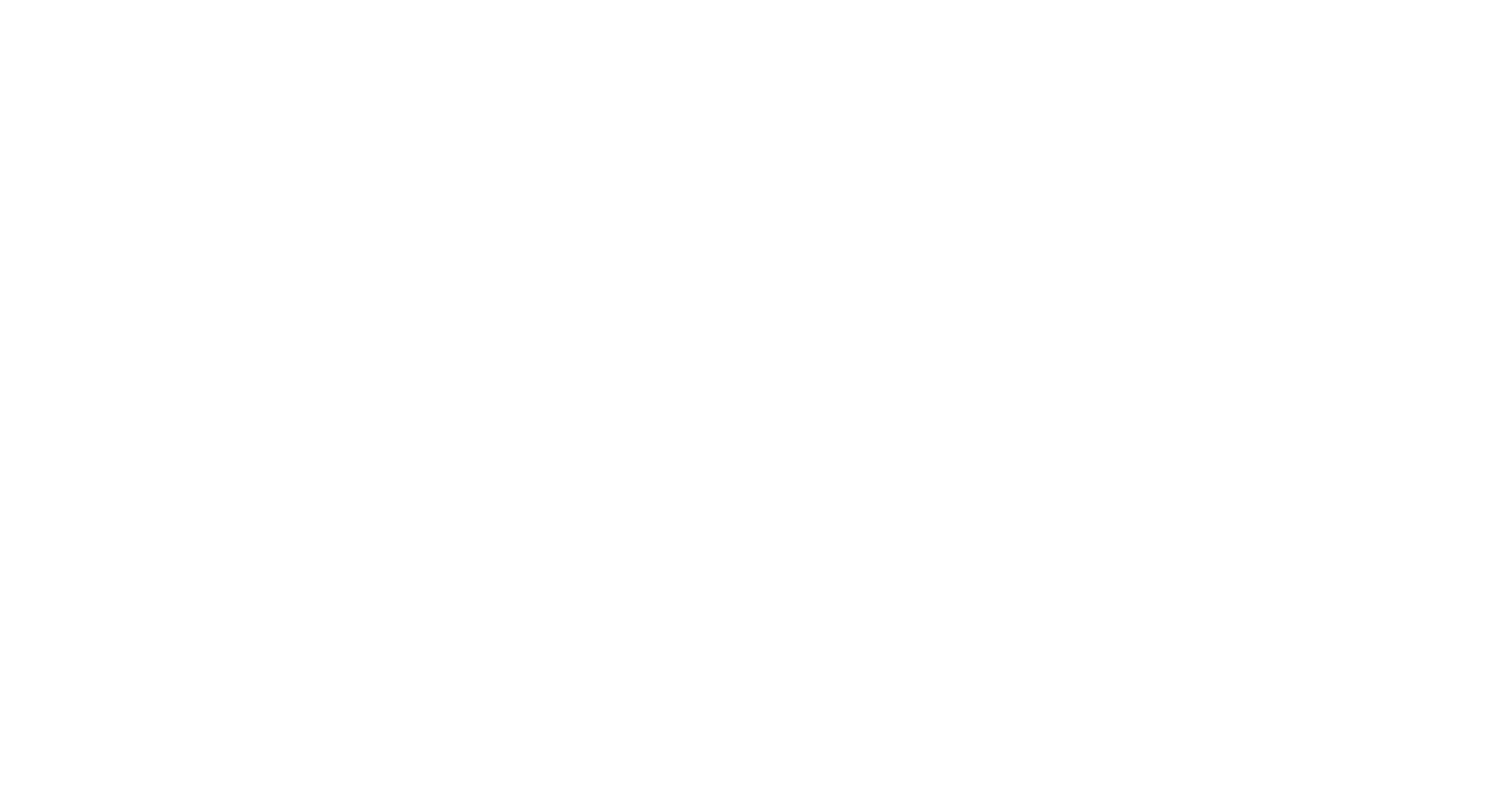 scroll, scrollTop: 0, scrollLeft: 0, axis: both 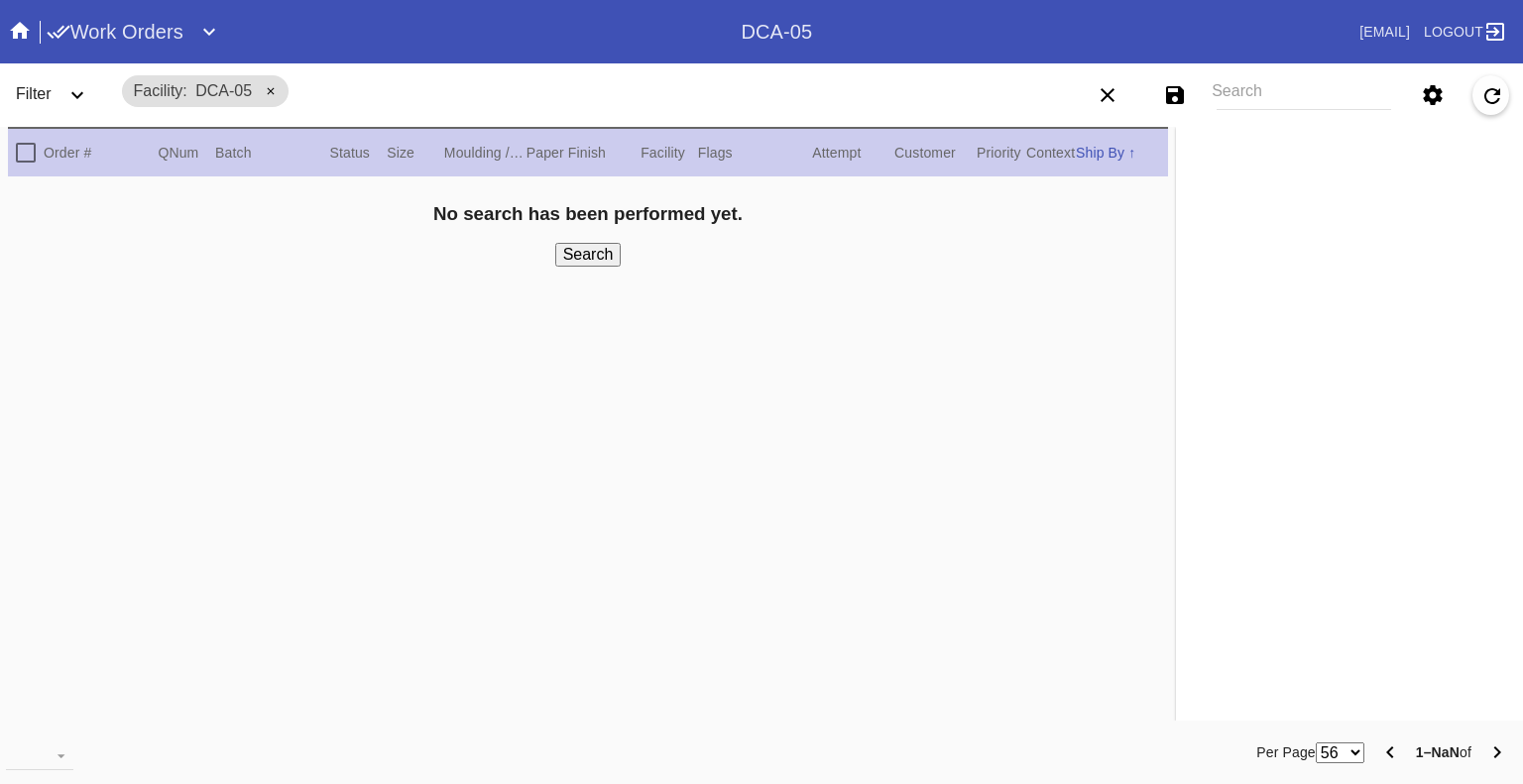 click 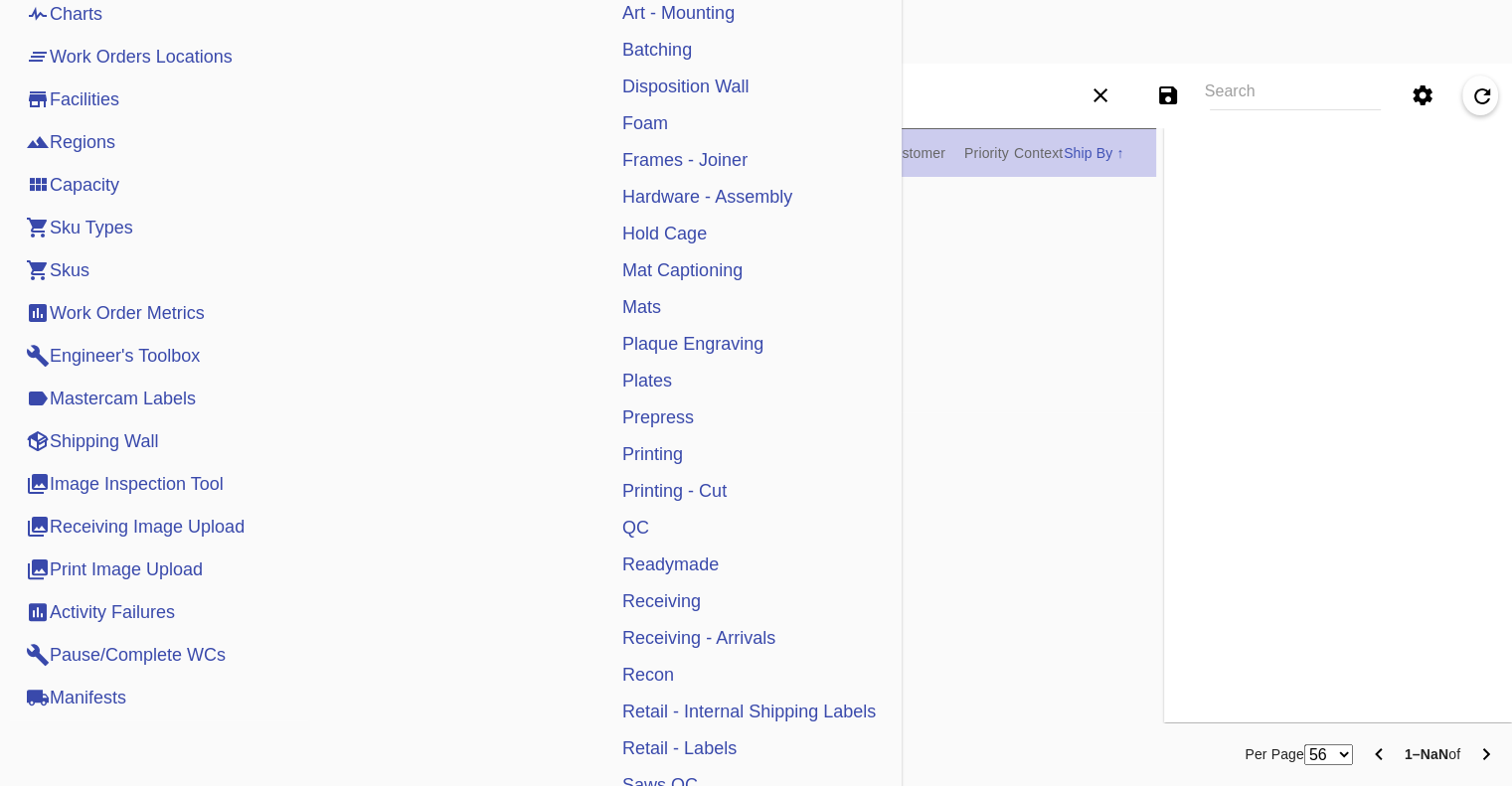 scroll, scrollTop: 374, scrollLeft: 0, axis: vertical 